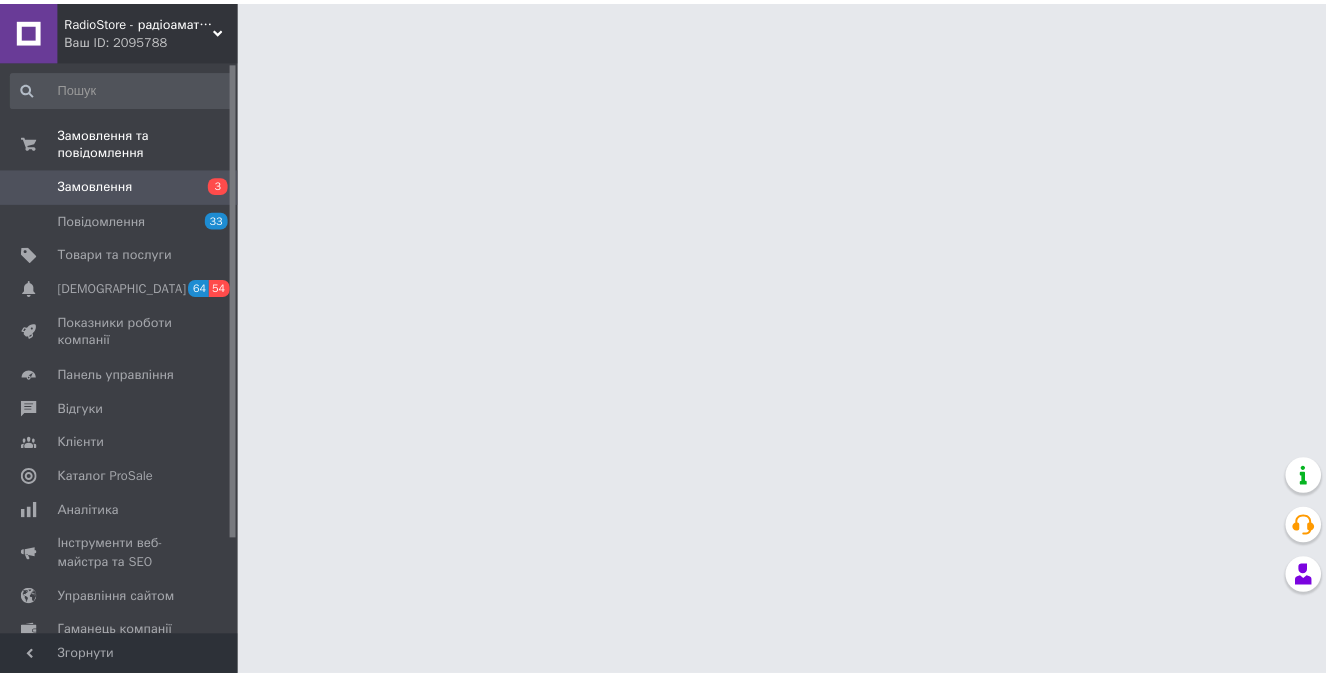 scroll, scrollTop: 0, scrollLeft: 0, axis: both 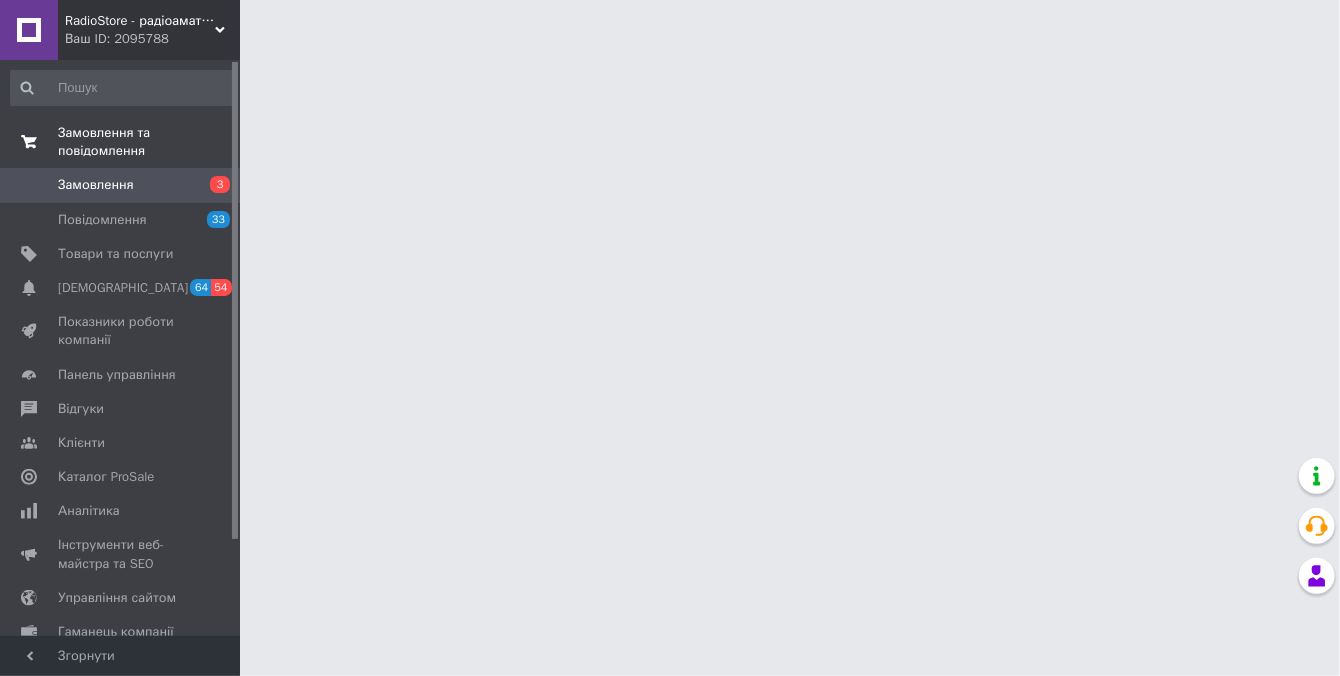 click on "Замовлення та повідомлення" at bounding box center (149, 142) 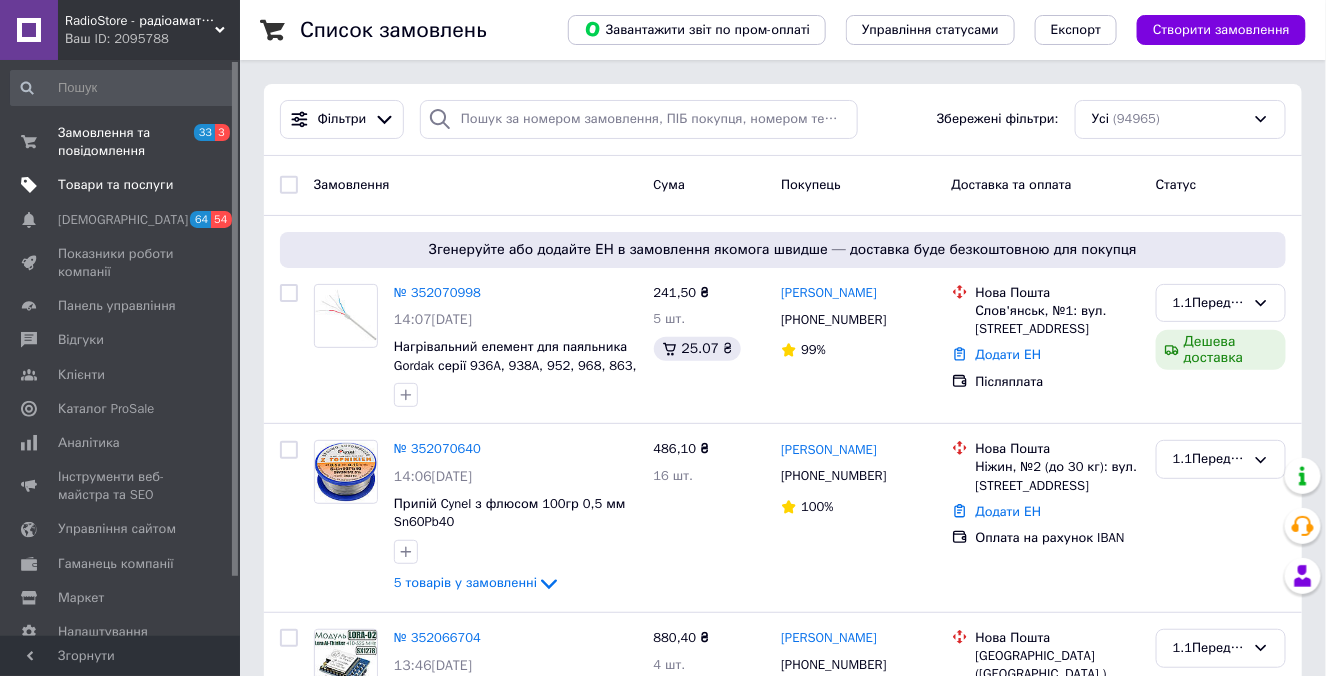 click on "Товари та послуги" at bounding box center (115, 185) 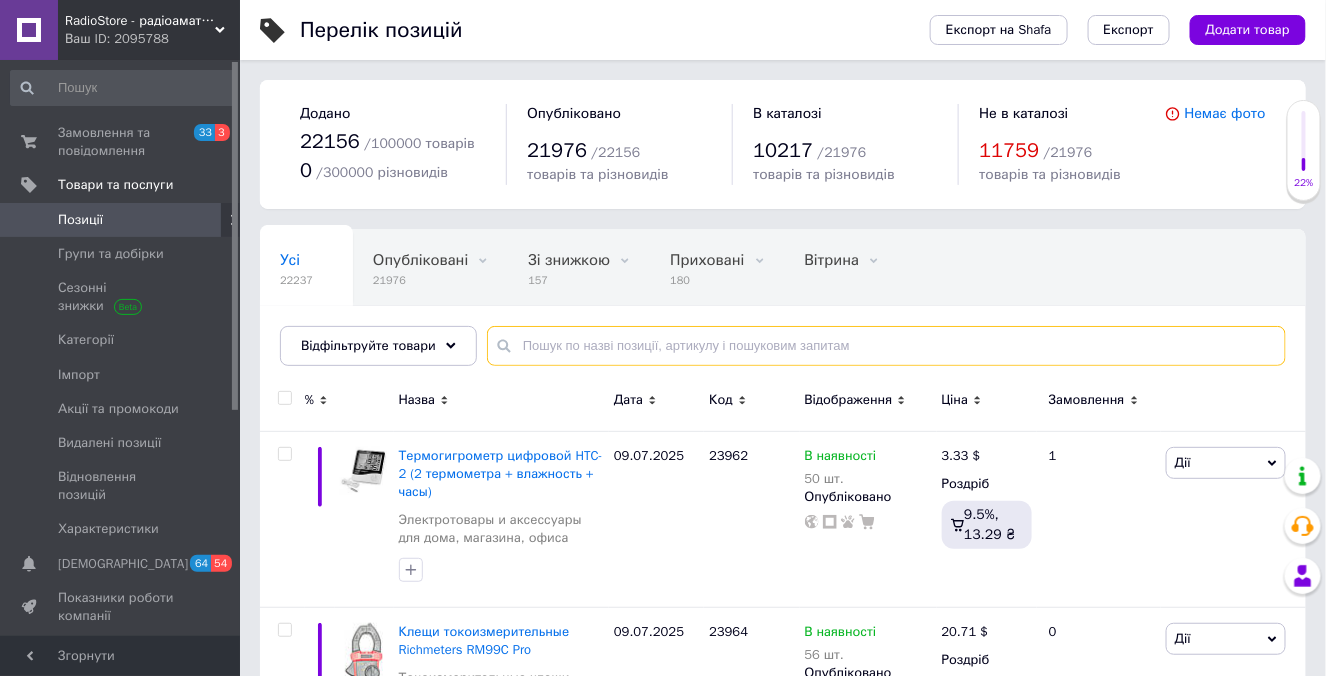 drag, startPoint x: 584, startPoint y: 347, endPoint x: 608, endPoint y: 331, distance: 28.84441 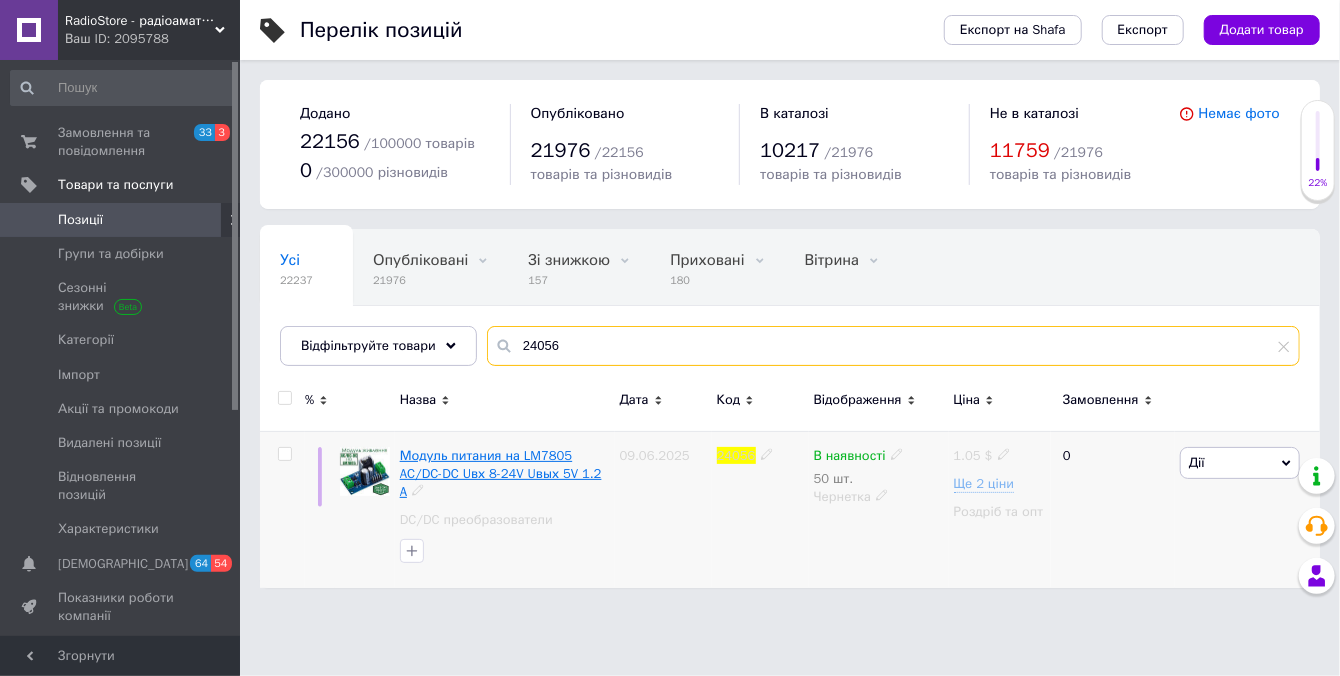 type on "24056" 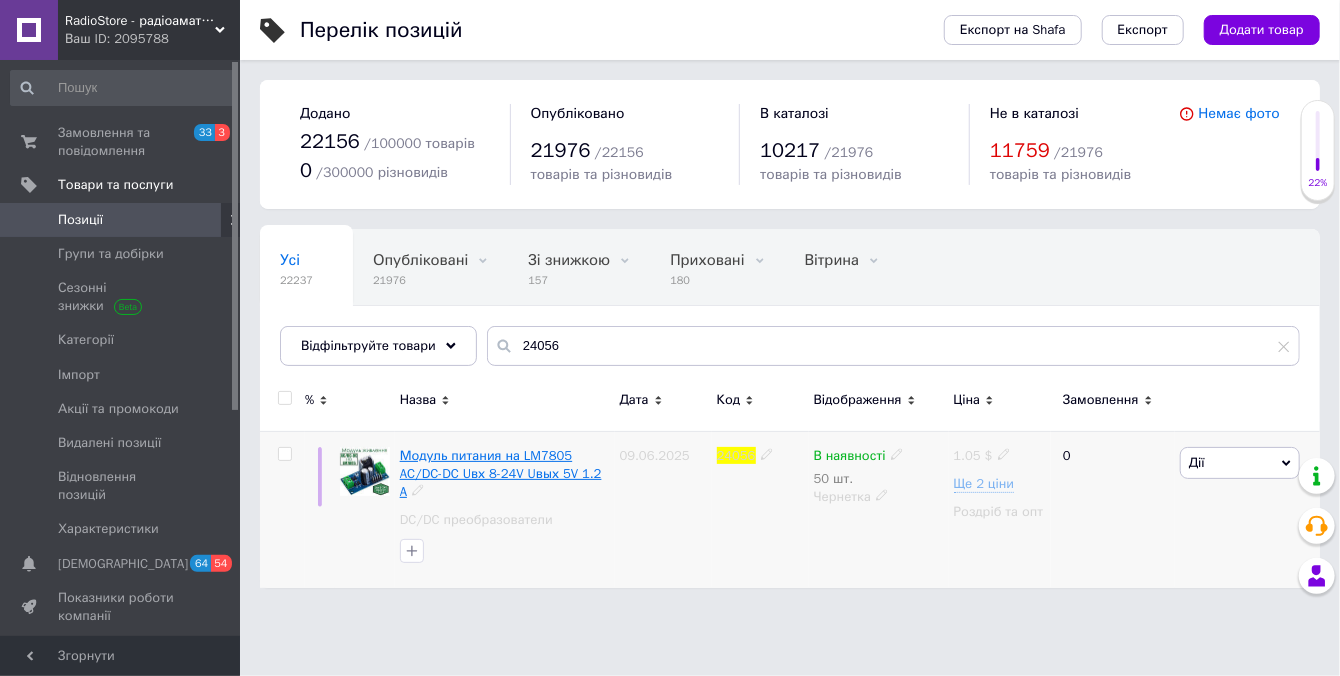 click on "Модуль питания на LM7805 AC/DC-DC Uвх 8-24V Uвых 5V 1.2 A" at bounding box center [501, 473] 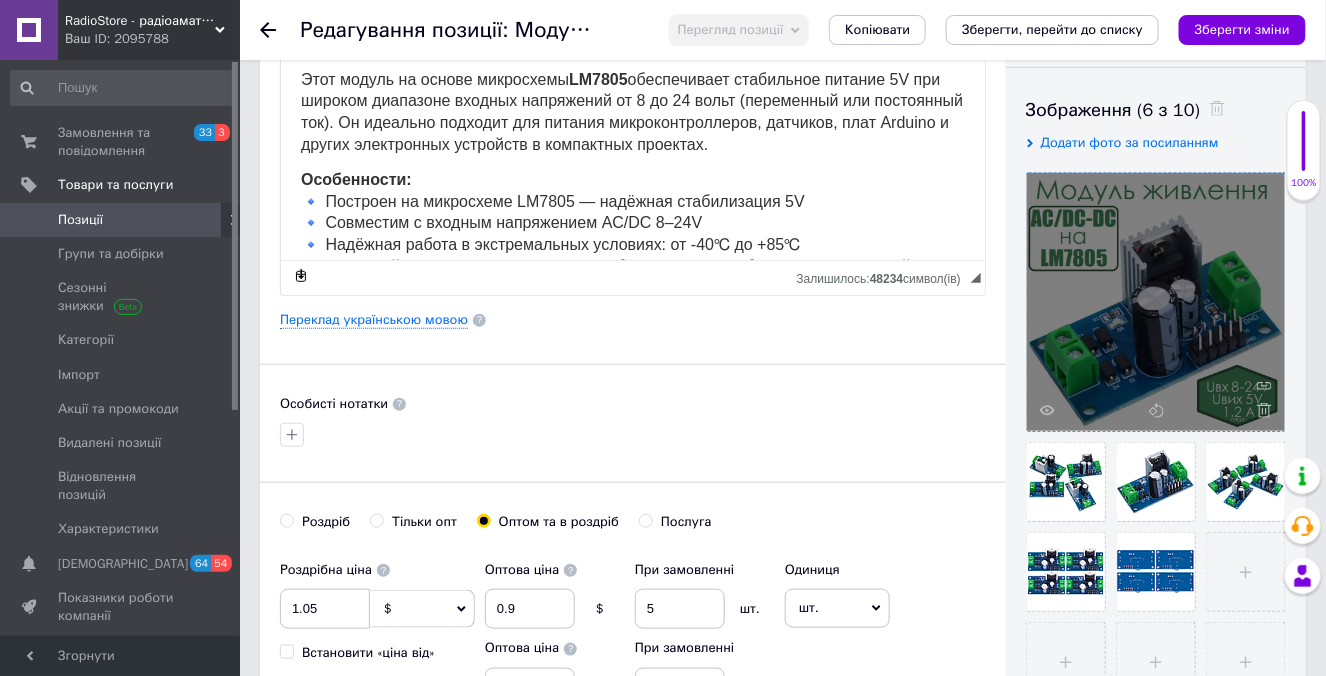 scroll, scrollTop: 363, scrollLeft: 0, axis: vertical 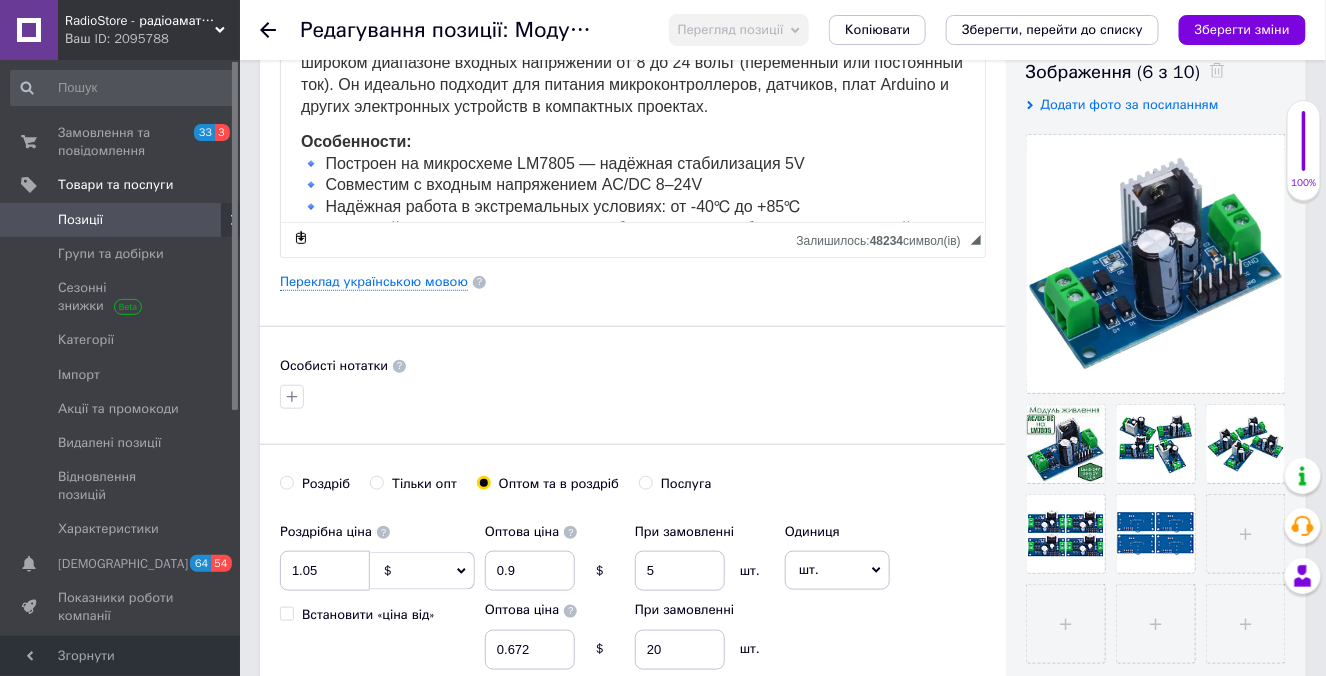 click at bounding box center (633, 397) 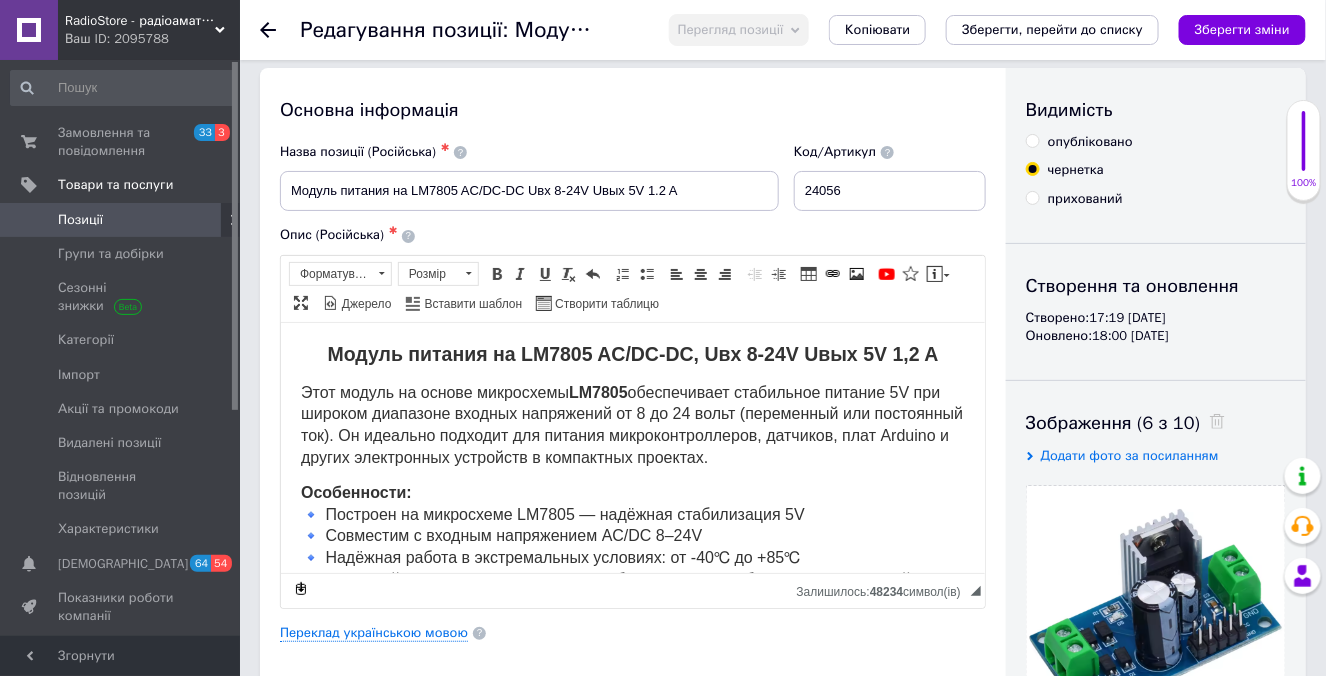 scroll, scrollTop: 0, scrollLeft: 0, axis: both 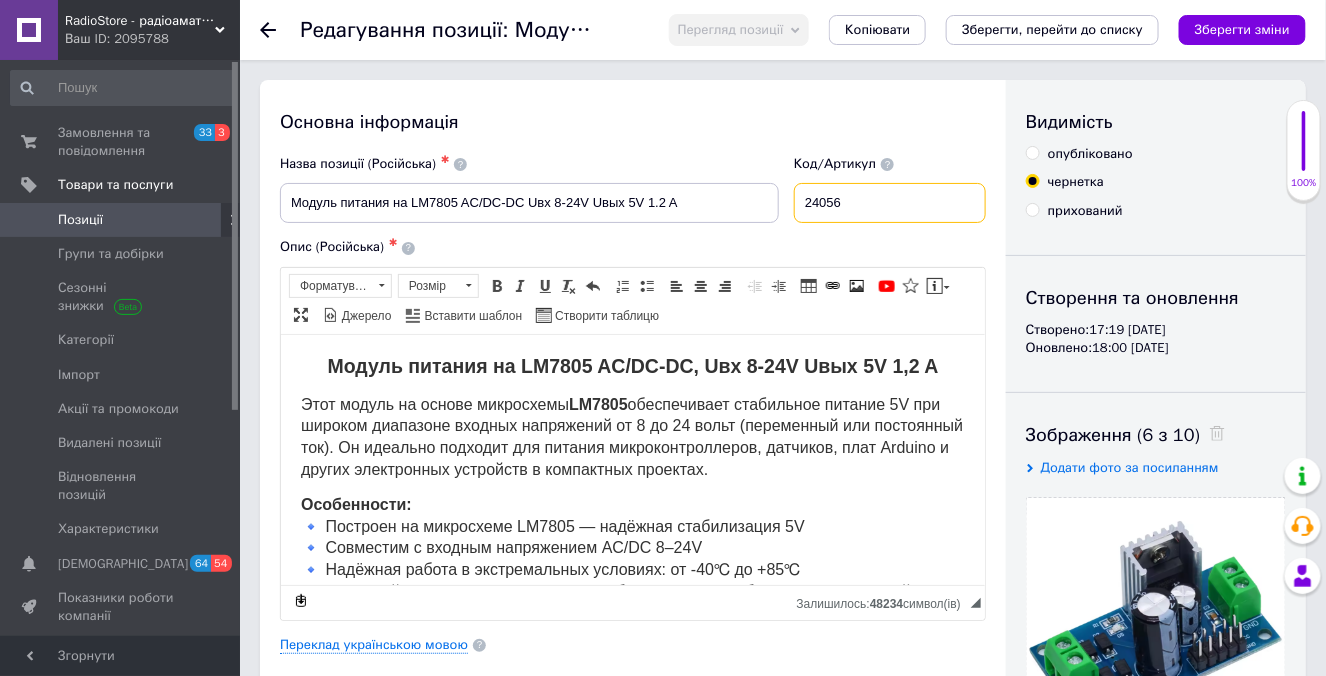 drag, startPoint x: 814, startPoint y: 209, endPoint x: 869, endPoint y: 212, distance: 55.081757 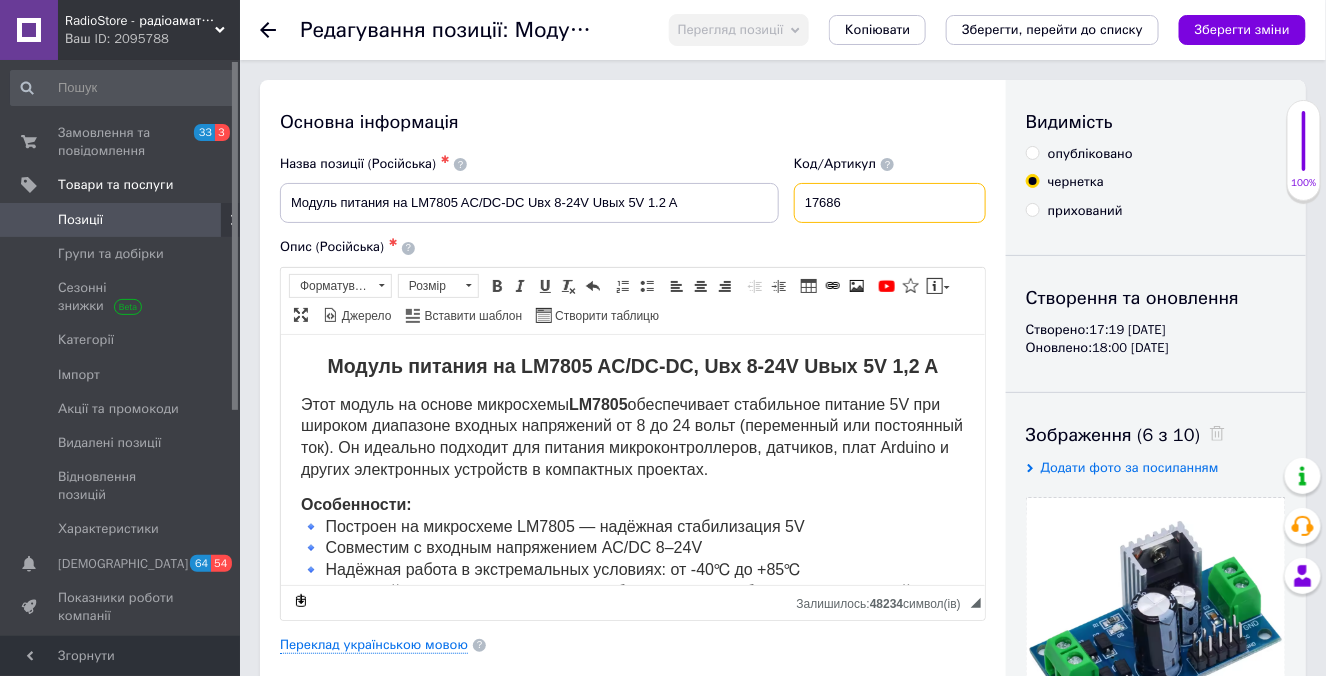 type on "17686" 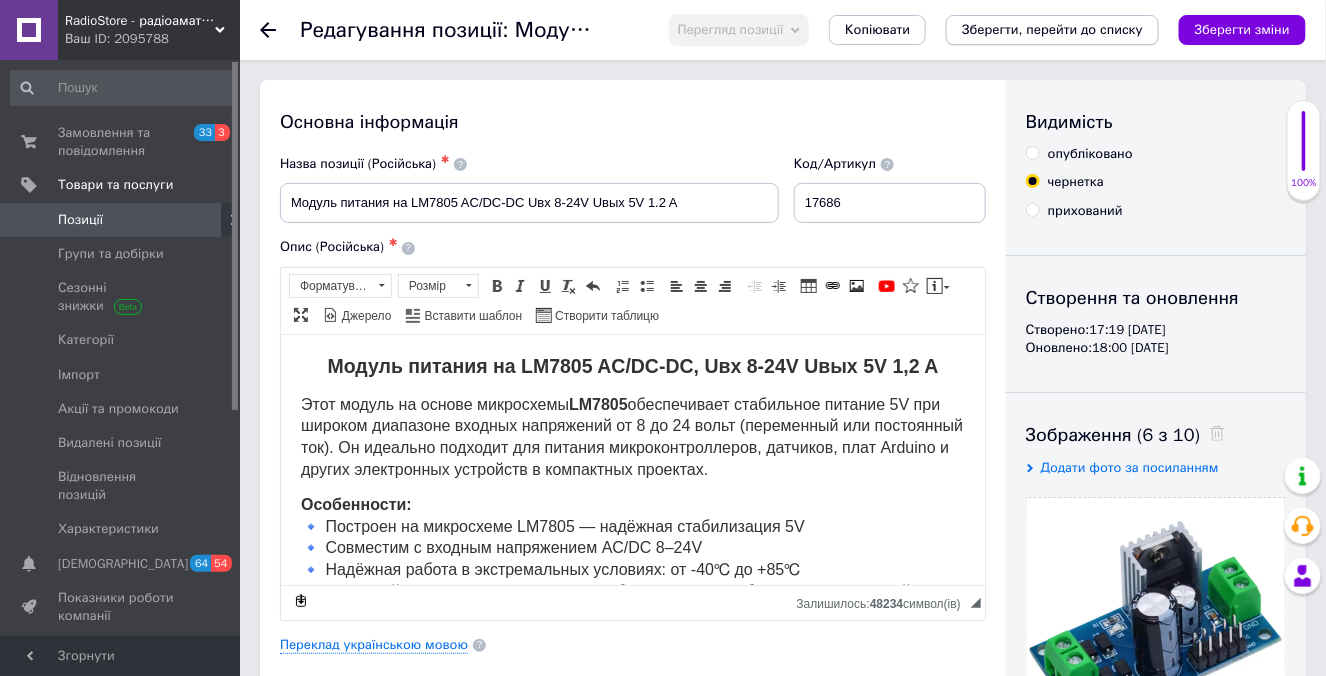 click on "Зберегти, перейти до списку" at bounding box center (1052, 29) 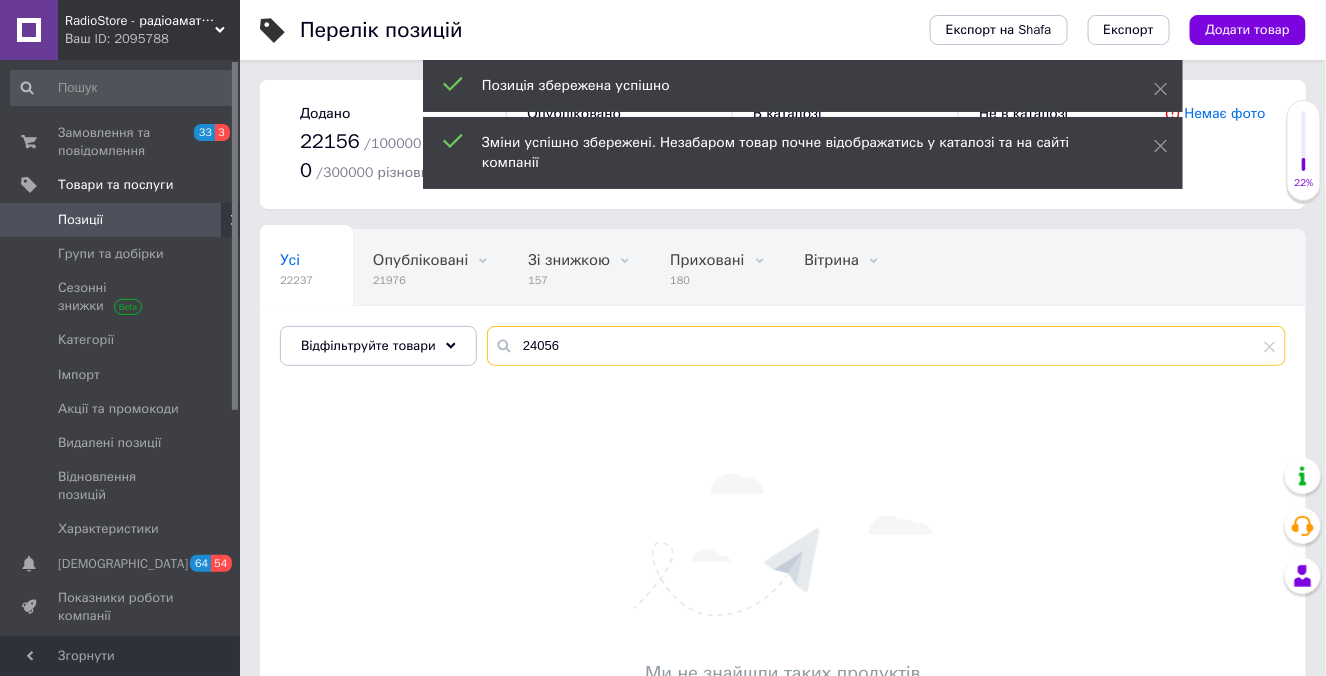 click on "24056" at bounding box center [886, 346] 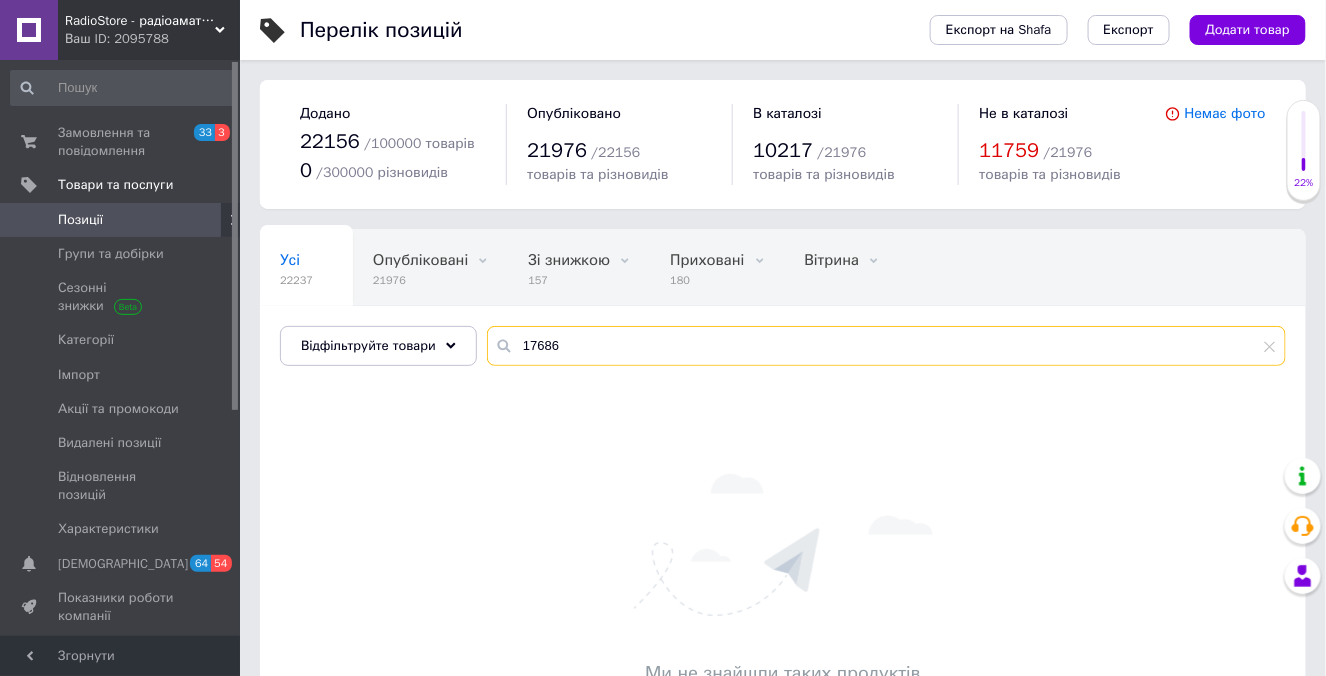 type on "17686" 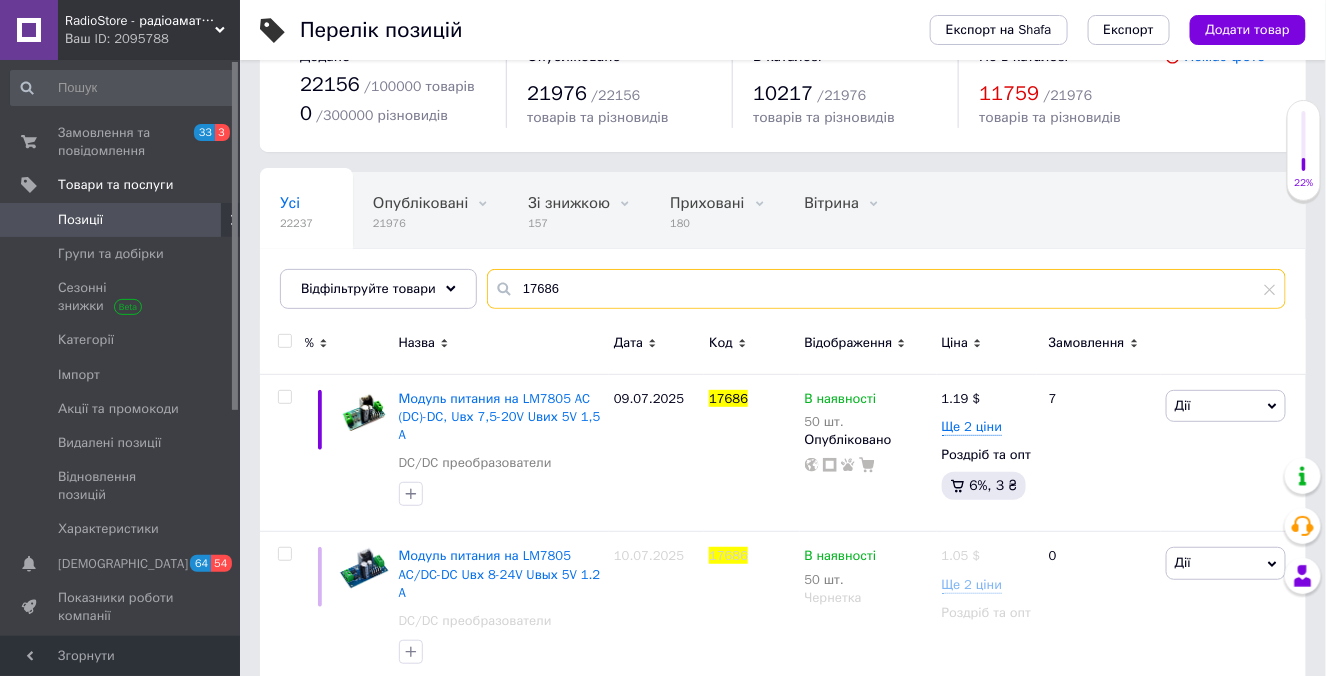 scroll, scrollTop: 88, scrollLeft: 0, axis: vertical 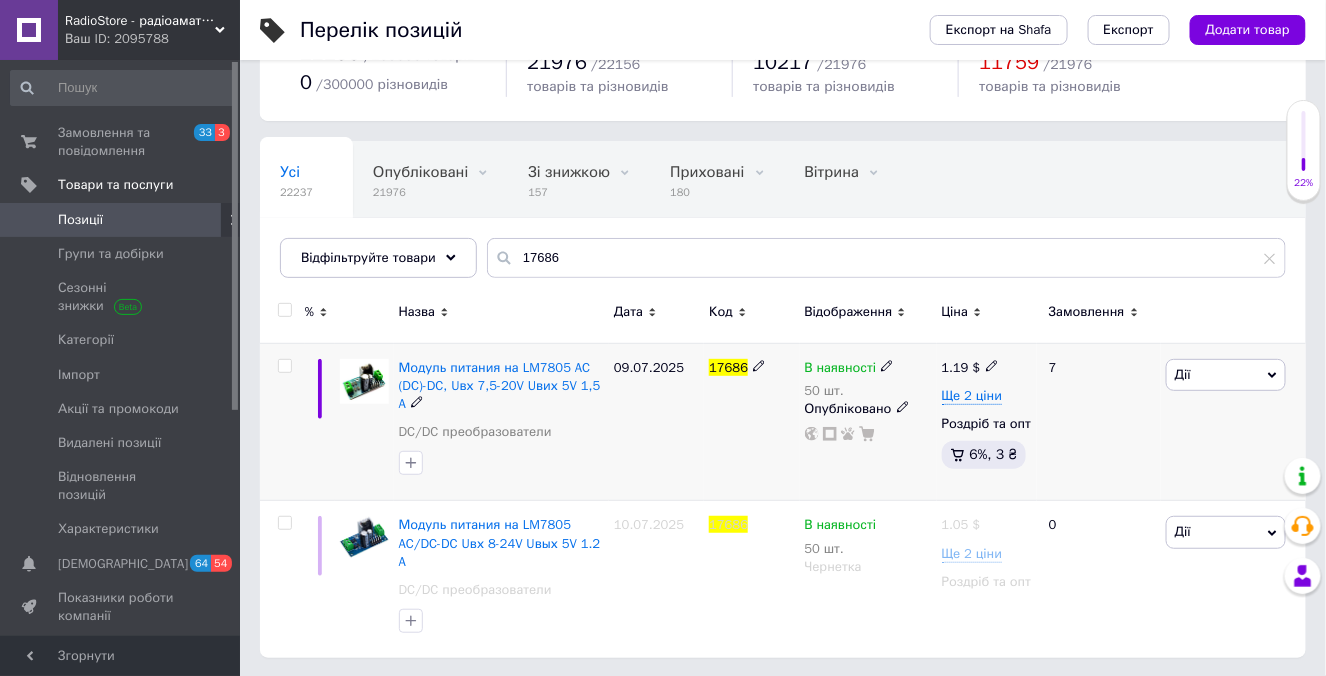 click at bounding box center (282, 422) 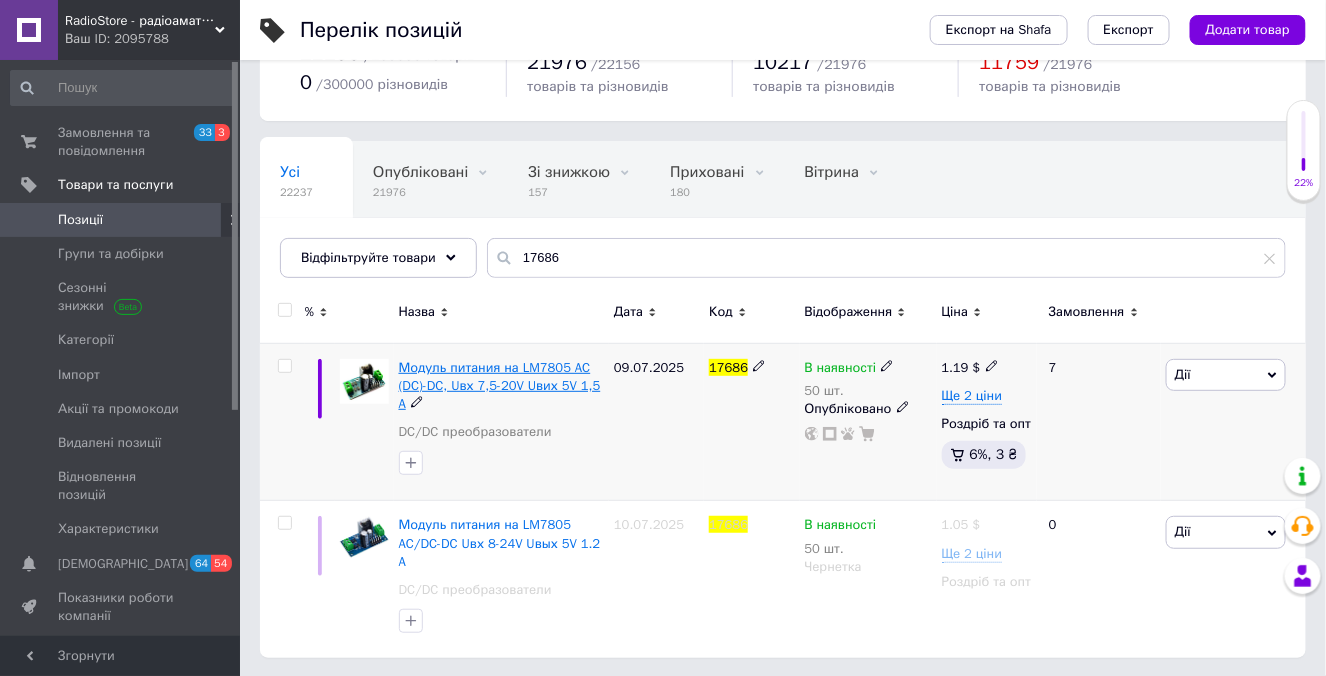 click on "Модуль питания на LM7805 AC (DC)-DC, Uвх 7,5-20V Uвих 5V 1,5 A" at bounding box center [500, 385] 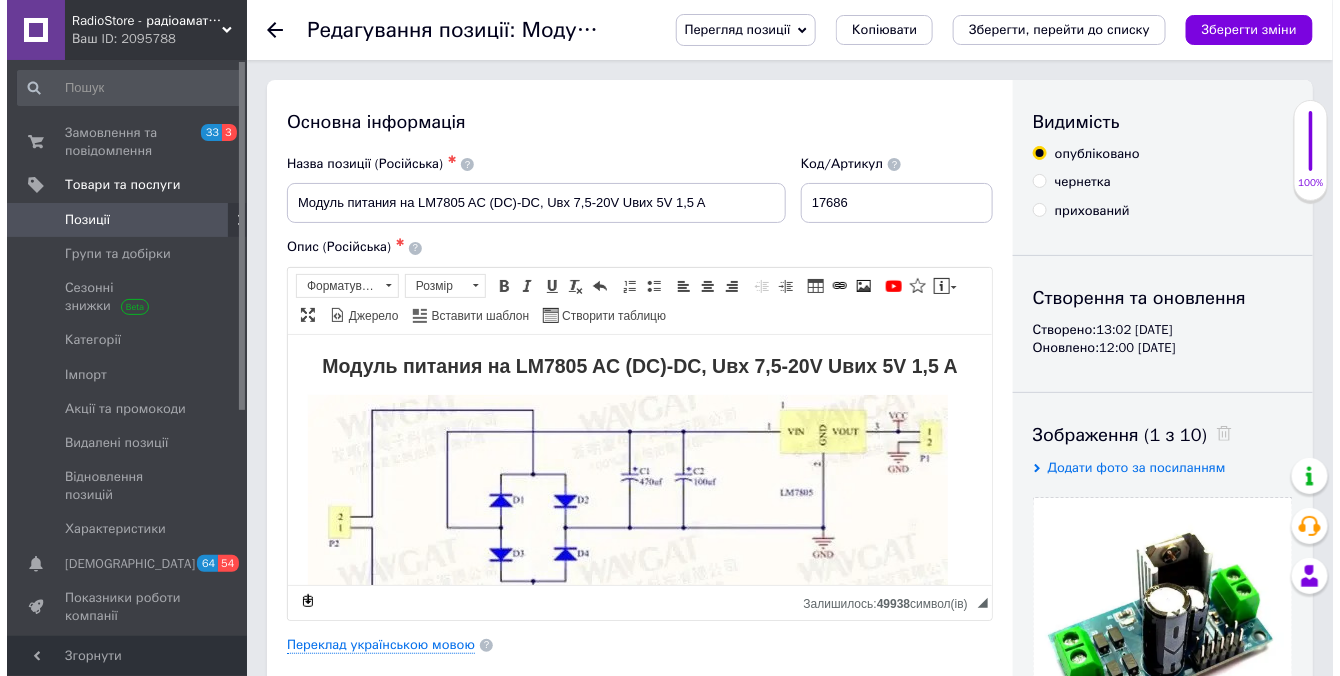 scroll, scrollTop: 0, scrollLeft: 0, axis: both 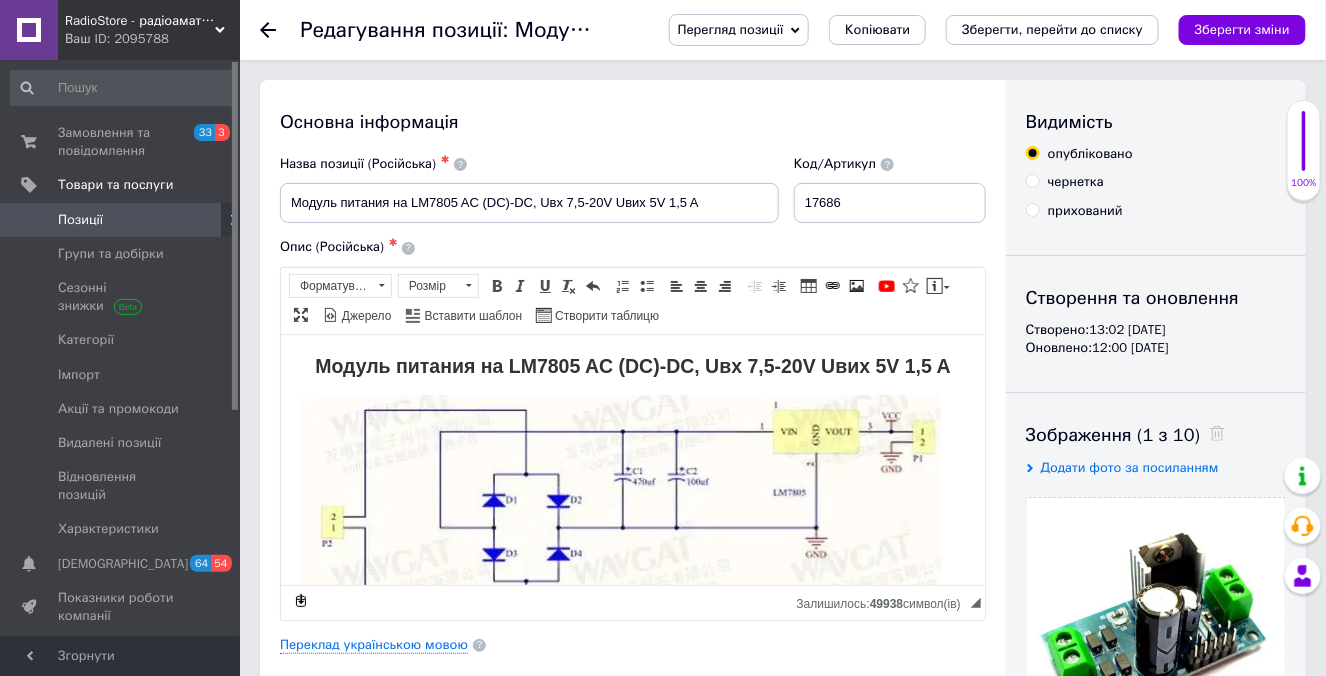 click on "Основна інформація Назва позиції (Російська) ✱ Модуль питания на LM7805 AC (DC)-DC, Uвх 7,5-20V Uвих 5V 1,5 A Код/Артикул 17686 Опис (Російська) ✱ Модуль питания на LM7805 AC (DC)-DC, Uвх 7,5-20V Uвих 5V 1,5 A
Розширений текстовий редактор, 1954F022-919D-493B-9C3C-6556E421CE92 Панель інструментів редактора Форматування Форматування Розмір Розмір   Жирний  Сполучення клавіш Ctrl+B   Курсив  Сполучення клавіш Ctrl+I   Підкреслений  Сполучення клавіш Ctrl+U   Видалити форматування   Повернути  Сполучення клавіш Ctrl+Z   Вставити/видалити нумерований список   Вставити/видалити маркований список   По лівому краю" at bounding box center (633, 706) 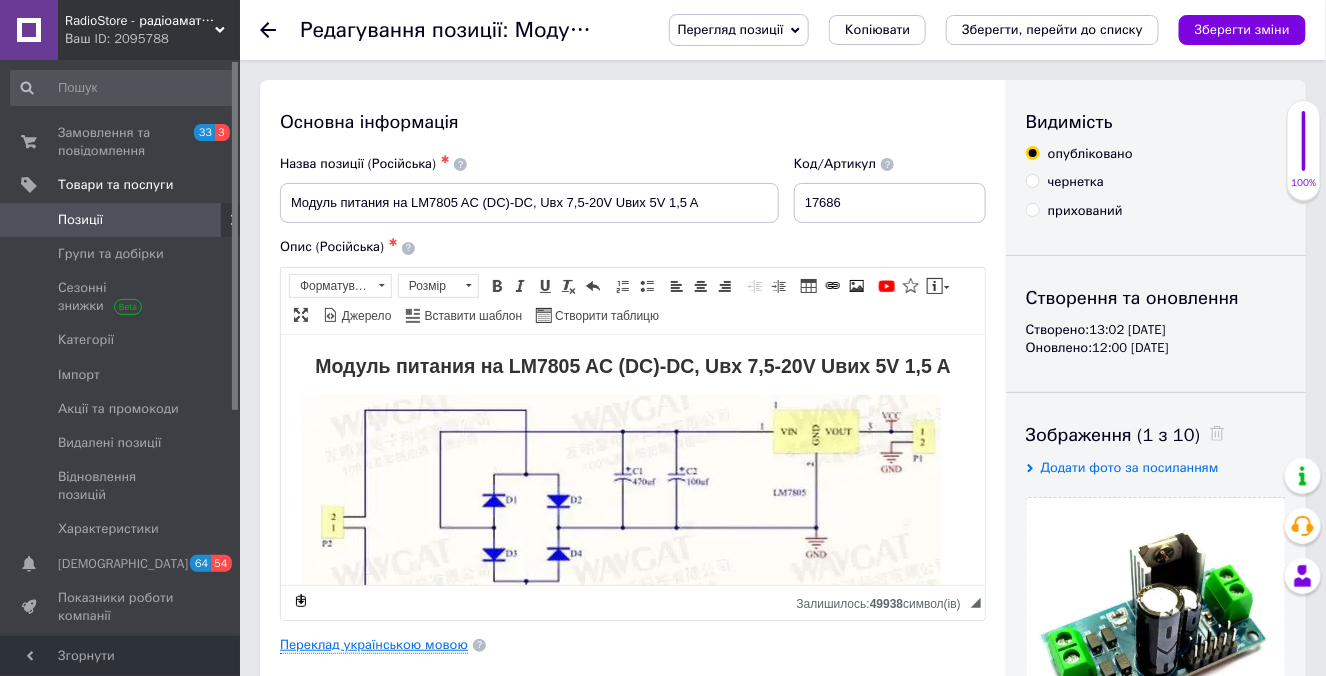 click on "Переклад українською мовою" at bounding box center [374, 645] 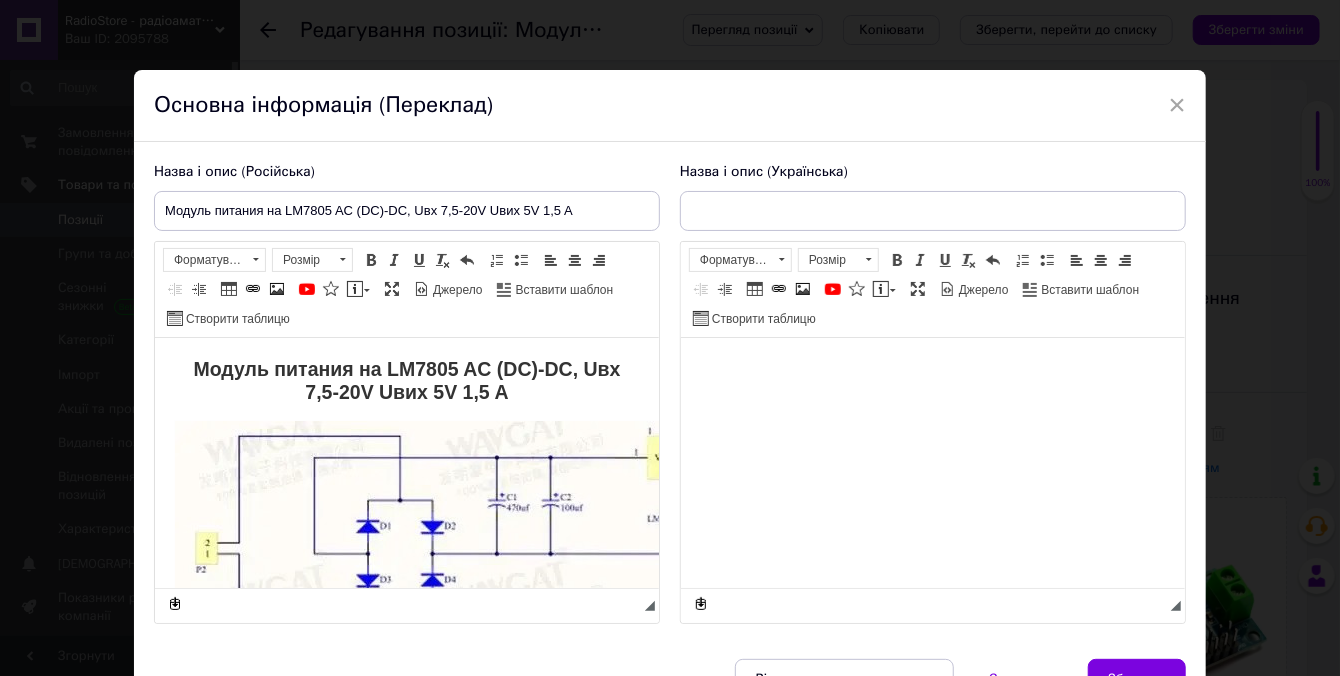 scroll, scrollTop: 0, scrollLeft: 0, axis: both 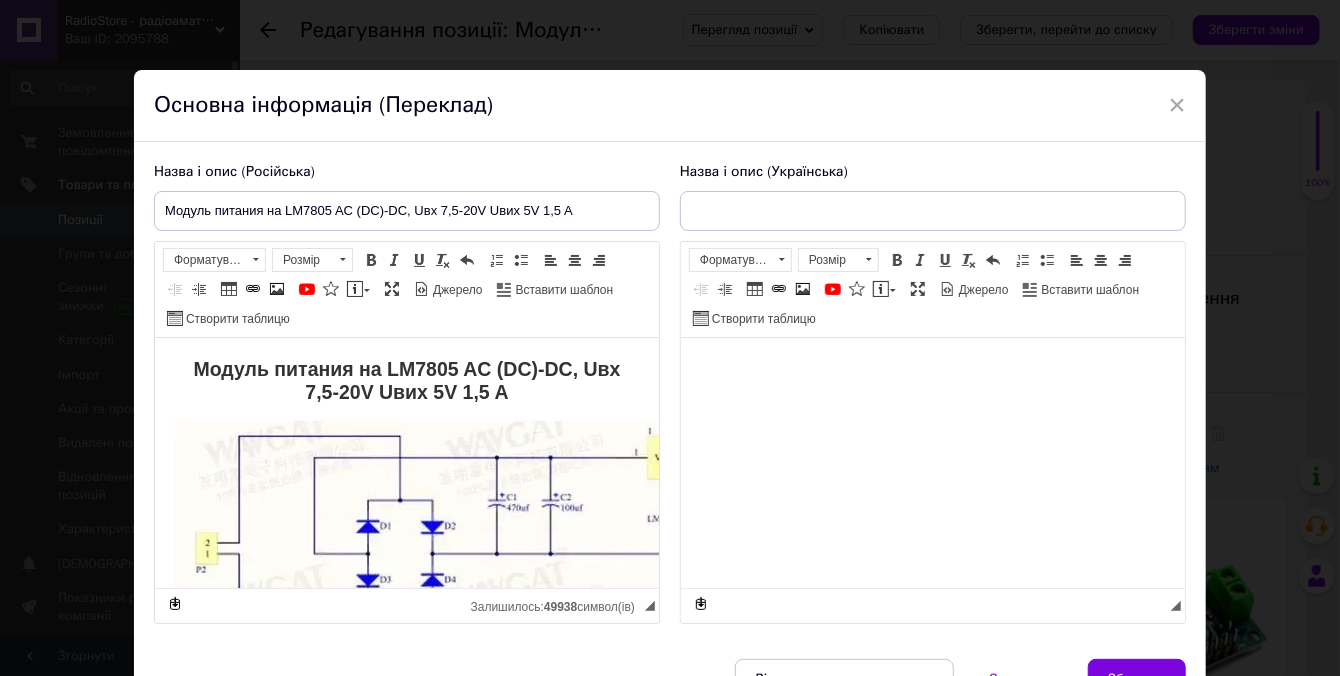 type on "Модуль живлення на LM7805 AC (DC)-DC, Uвх 7,5-20V Uвих 5V 1,5 A" 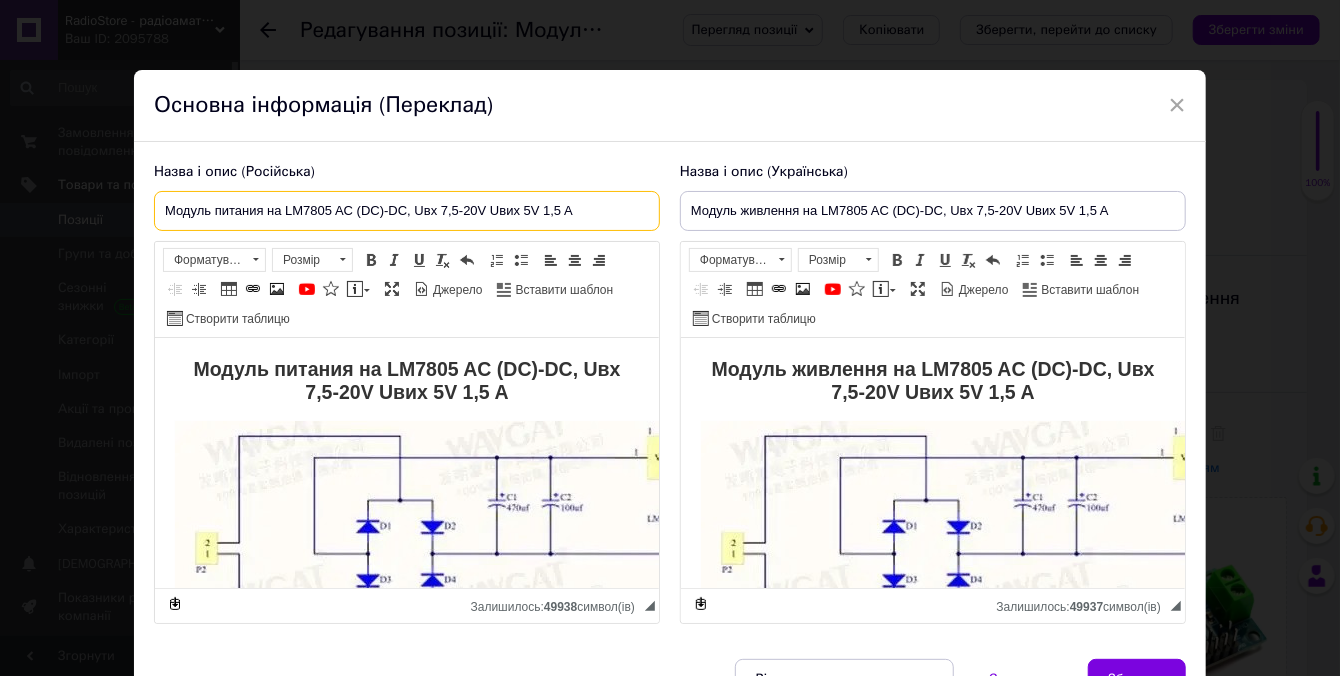 click on "Модуль питания на LM7805 AC (DC)-DC, Uвх 7,5-20V Uвих 5V 1,5 A" at bounding box center [407, 211] 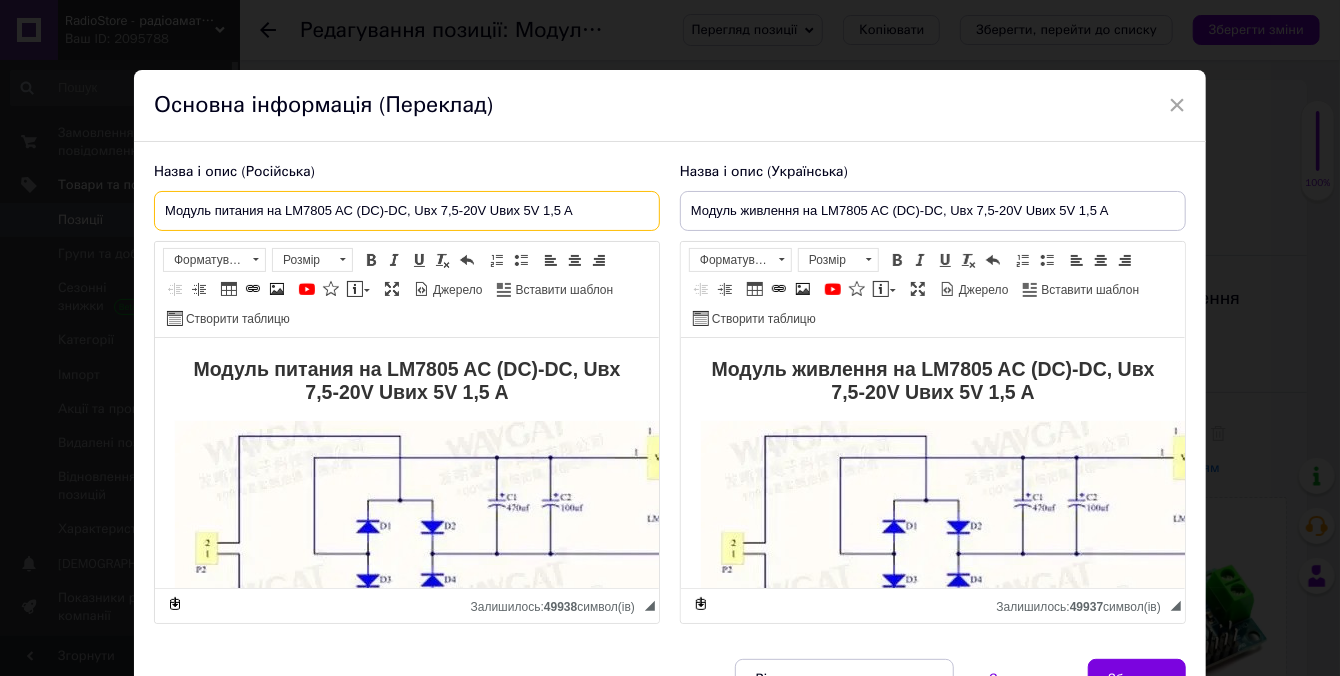 click on "Модуль питания на LM7805 AC (DC)-DC, Uвх 7,5-20V Uвих 5V 1,5 A" at bounding box center (407, 211) 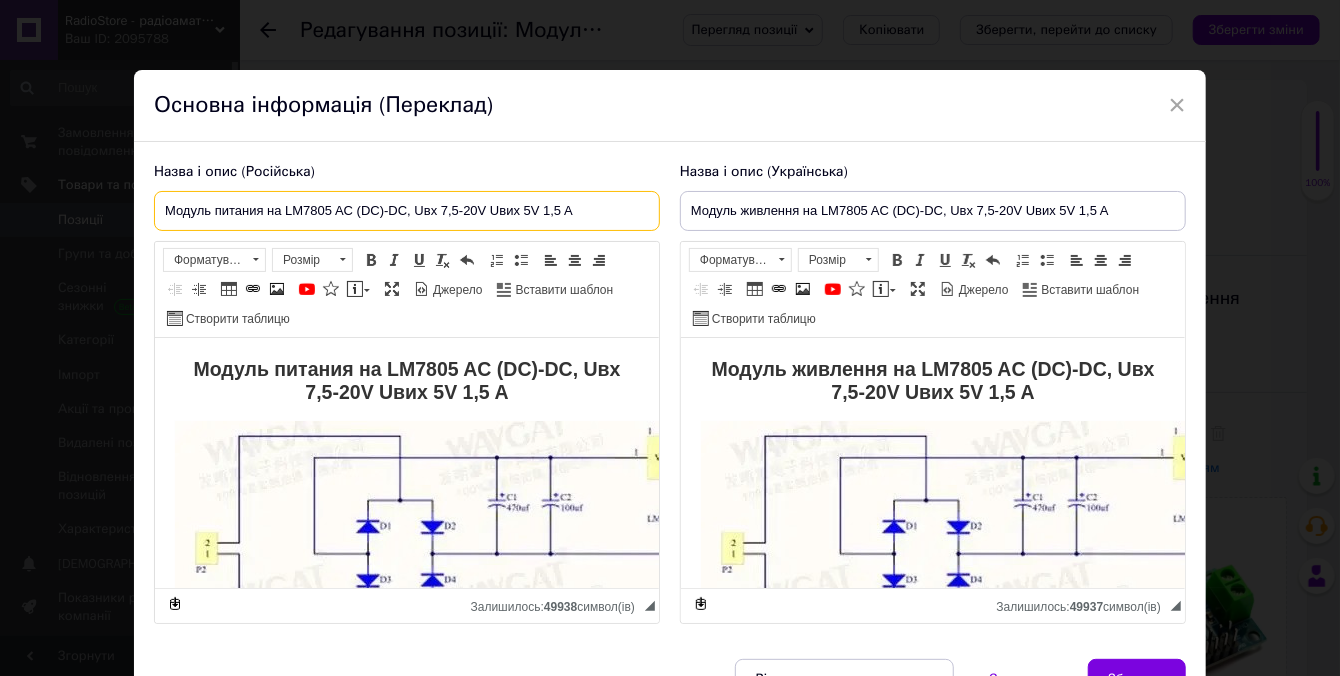 drag, startPoint x: 584, startPoint y: 211, endPoint x: 125, endPoint y: 206, distance: 459.02722 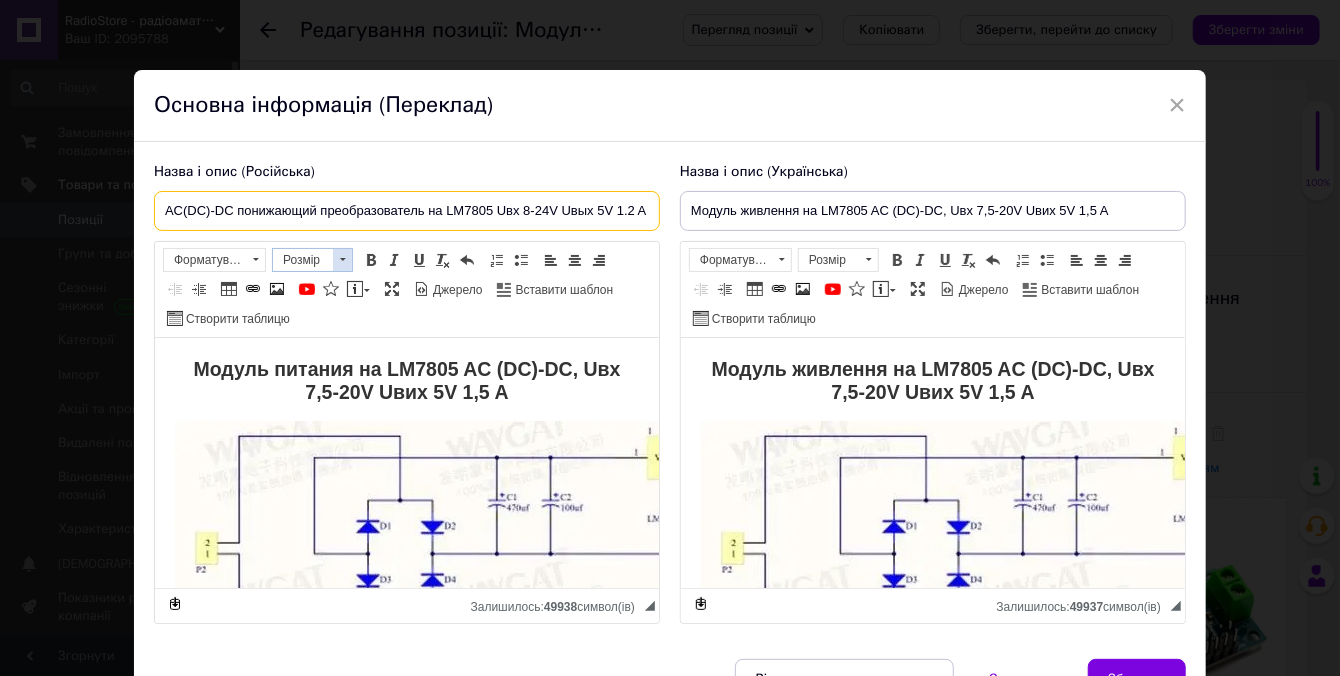scroll, scrollTop: 0, scrollLeft: 0, axis: both 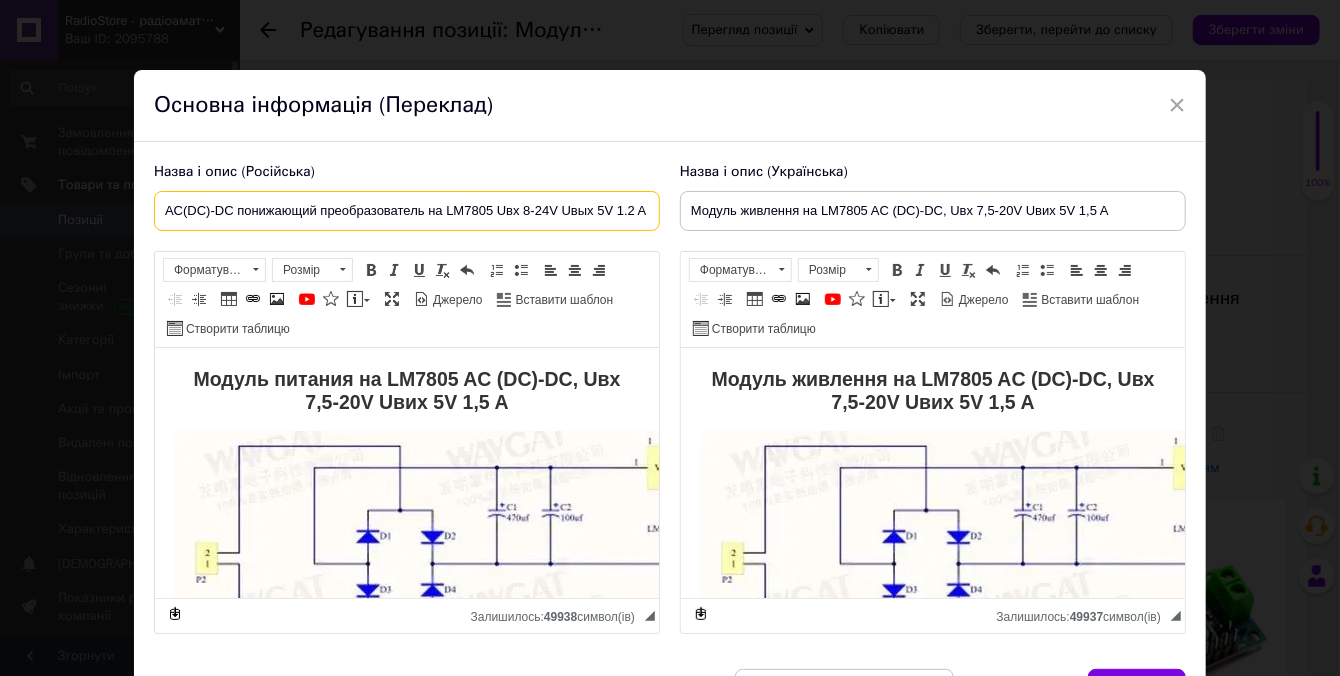 type on "AC(DC)-DC понижающий преобразователь на LM7805 Uвх 8-24V Uвых 5V 1.2 A" 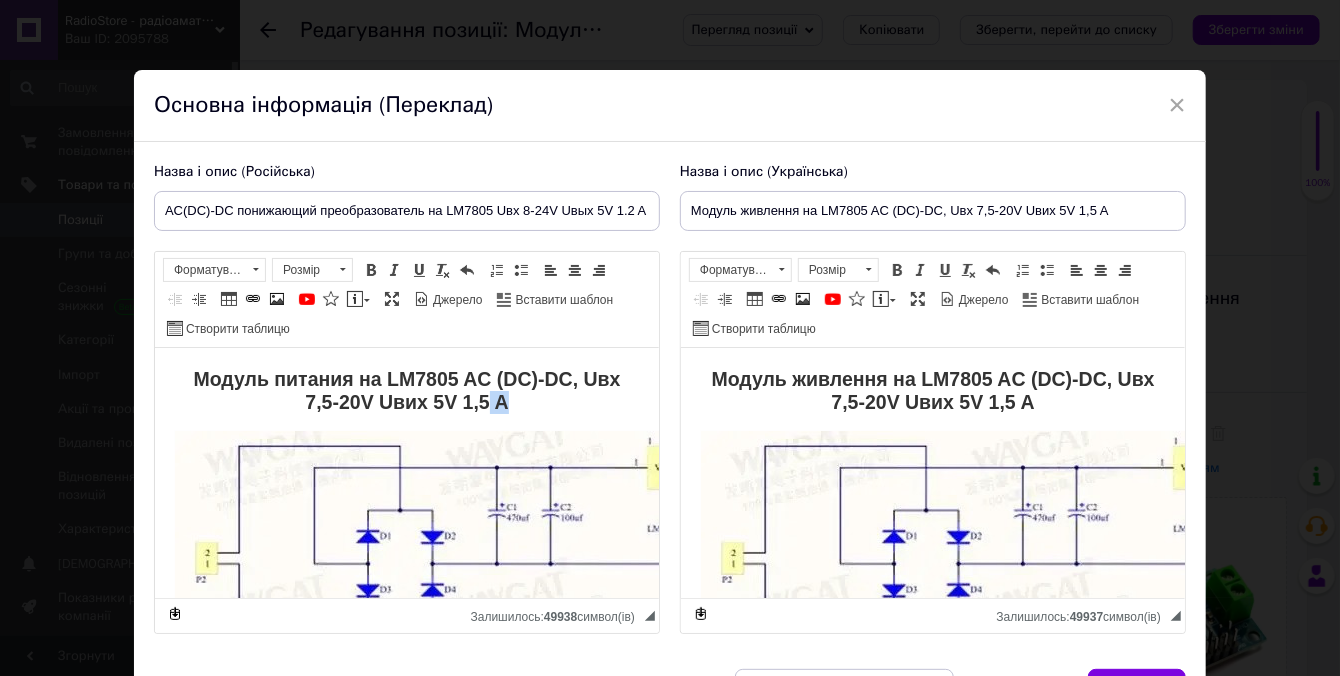 scroll, scrollTop: 0, scrollLeft: 0, axis: both 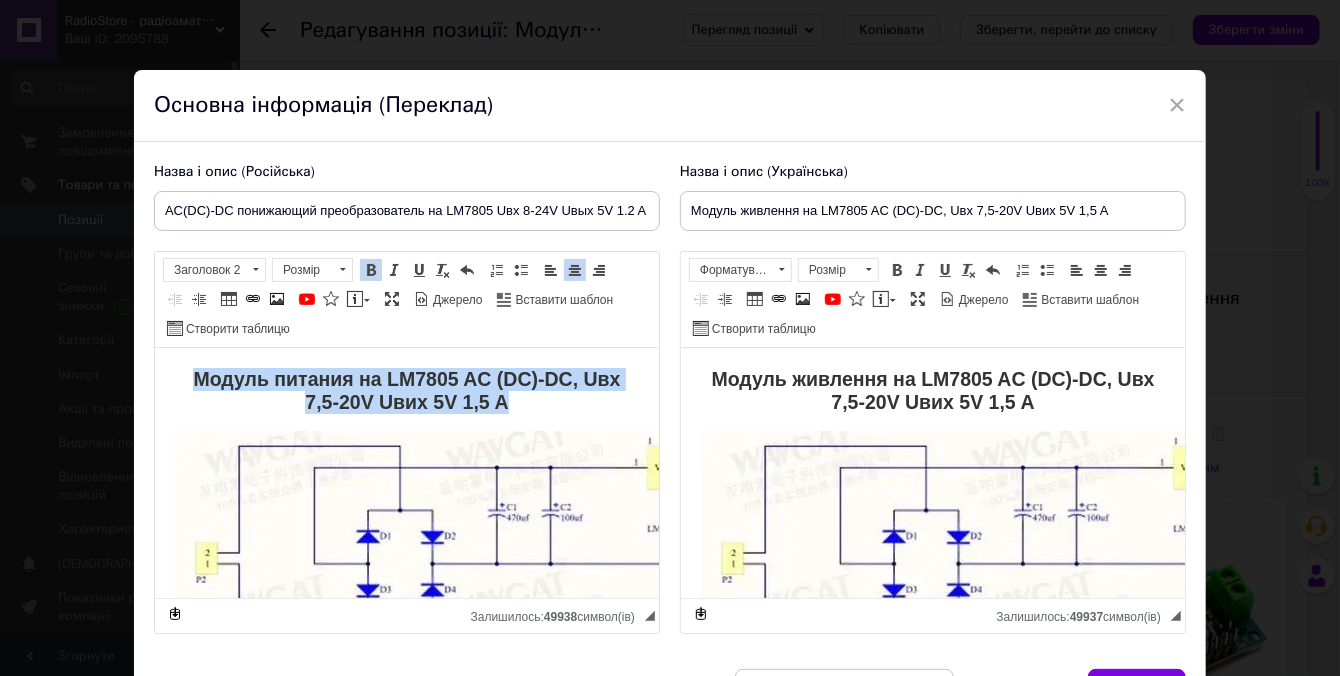 drag, startPoint x: 495, startPoint y: 403, endPoint x: 158, endPoint y: 379, distance: 337.85352 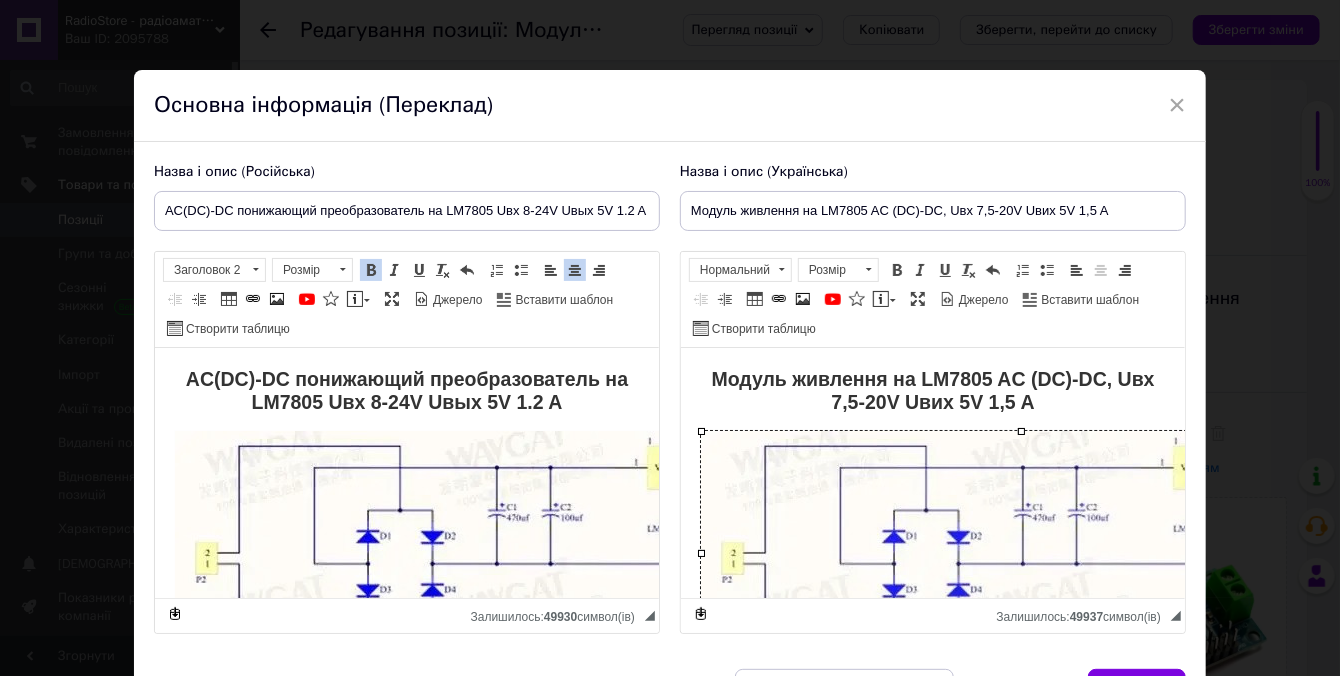 click at bounding box center (1020, 552) 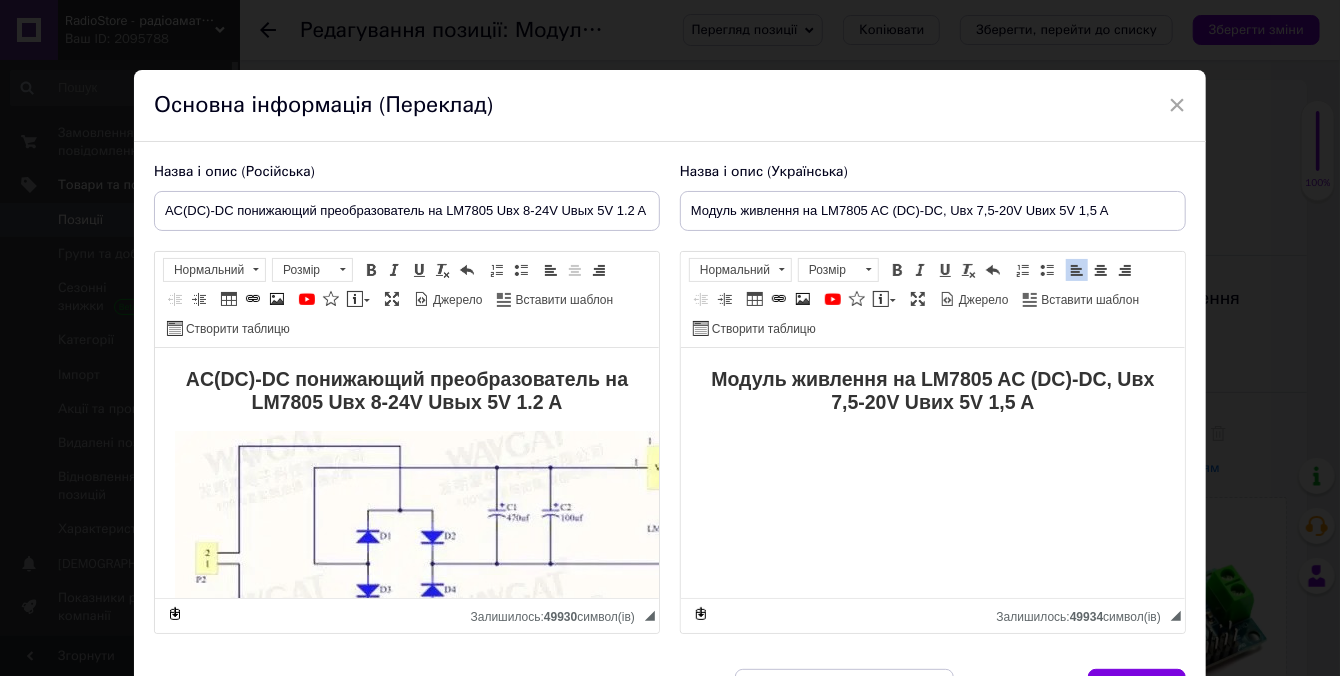 click at bounding box center (494, 552) 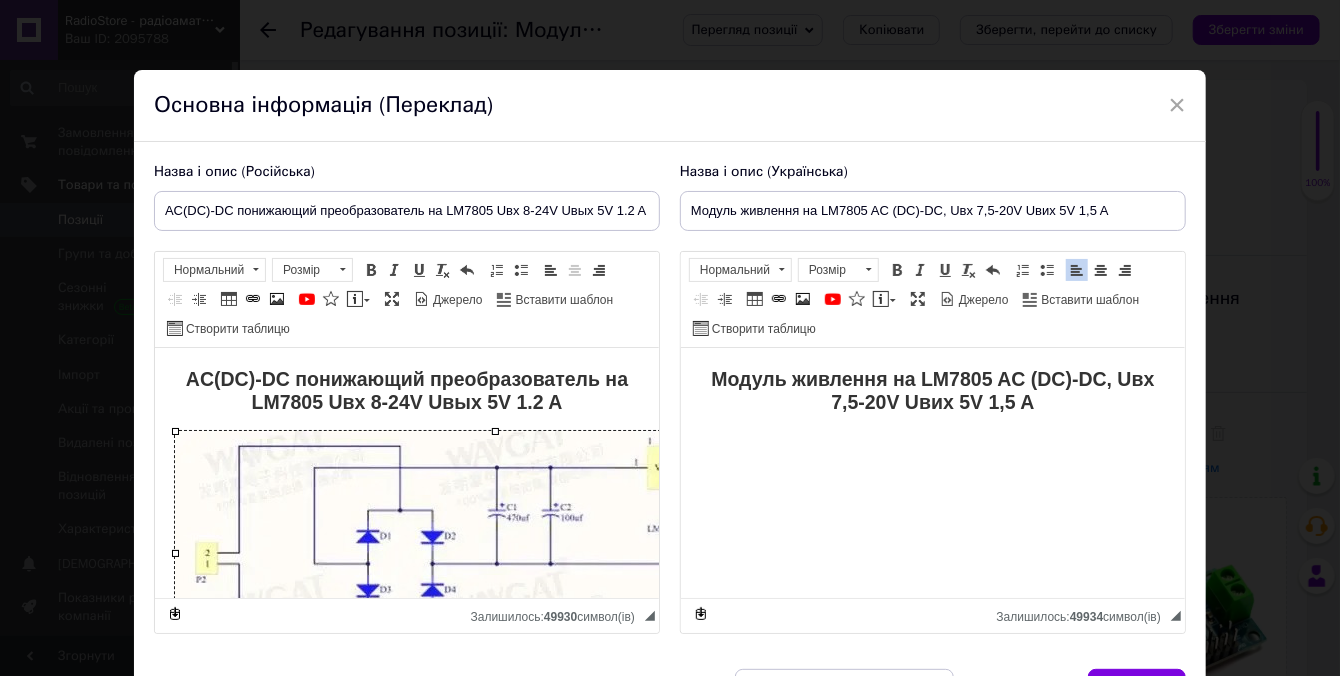 type 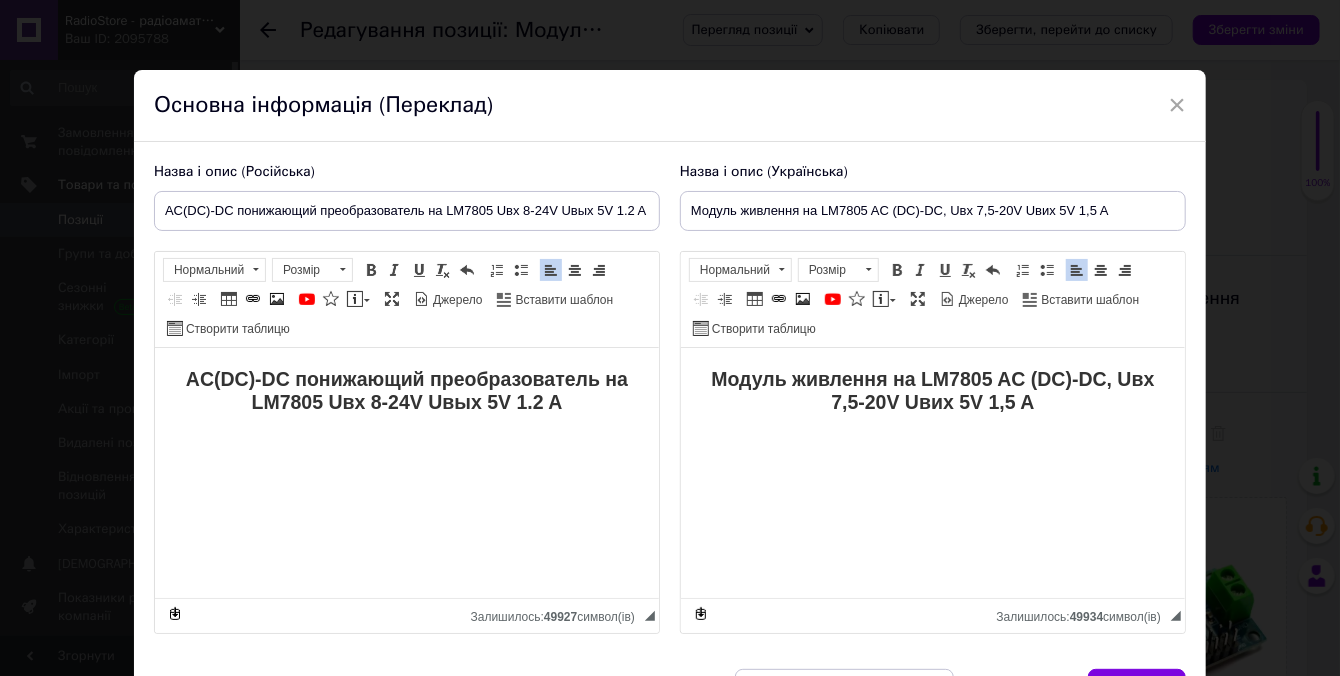 click at bounding box center (932, 441) 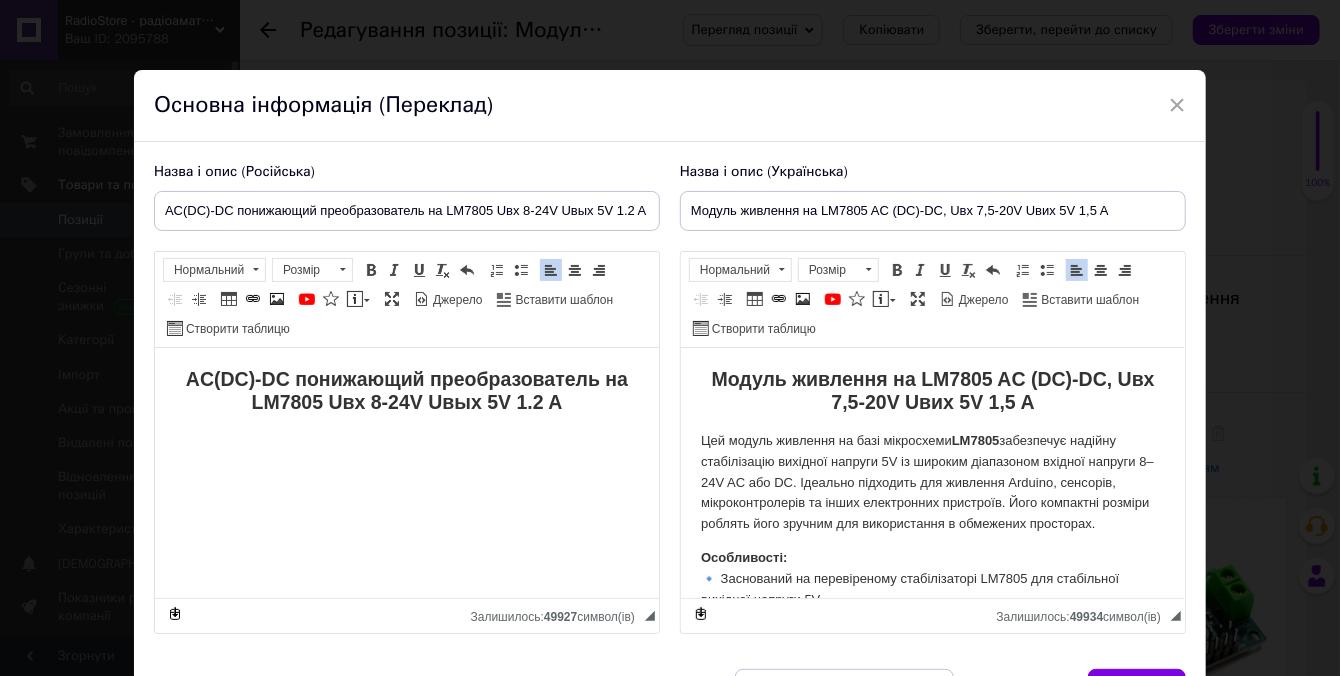 scroll, scrollTop: 2258, scrollLeft: 0, axis: vertical 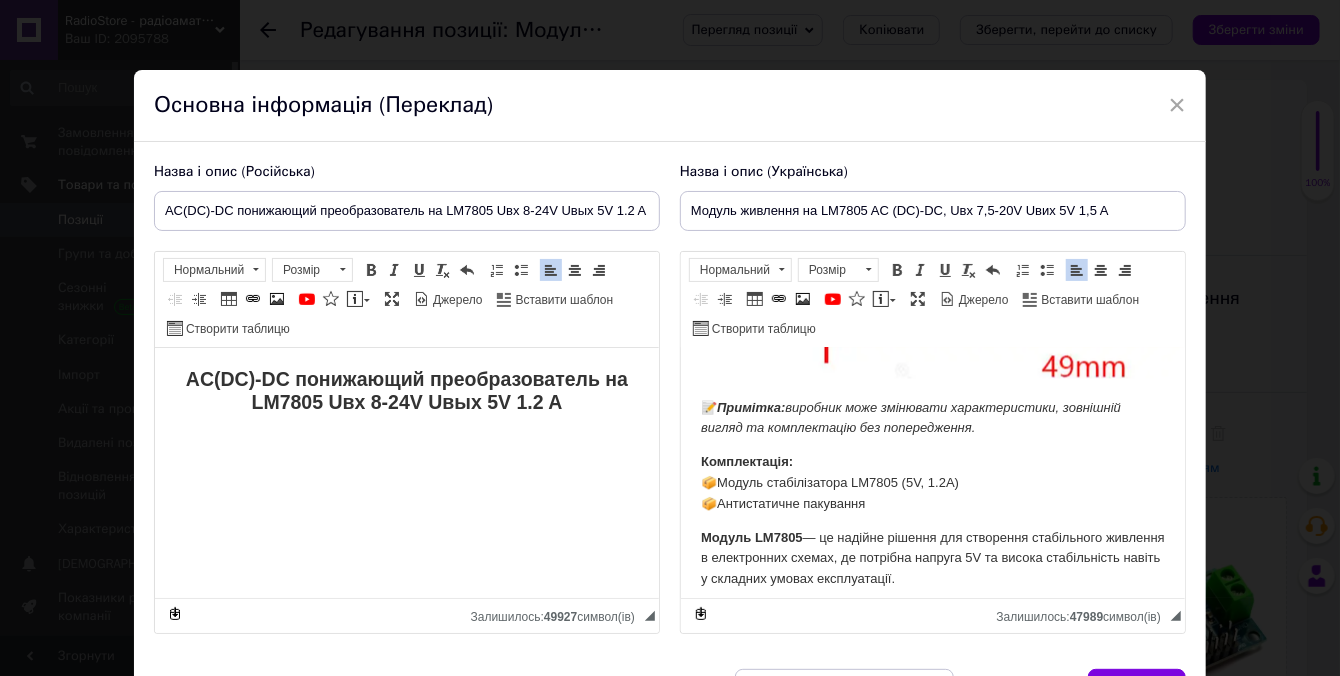 drag, startPoint x: 698, startPoint y: 397, endPoint x: 988, endPoint y: 419, distance: 290.83328 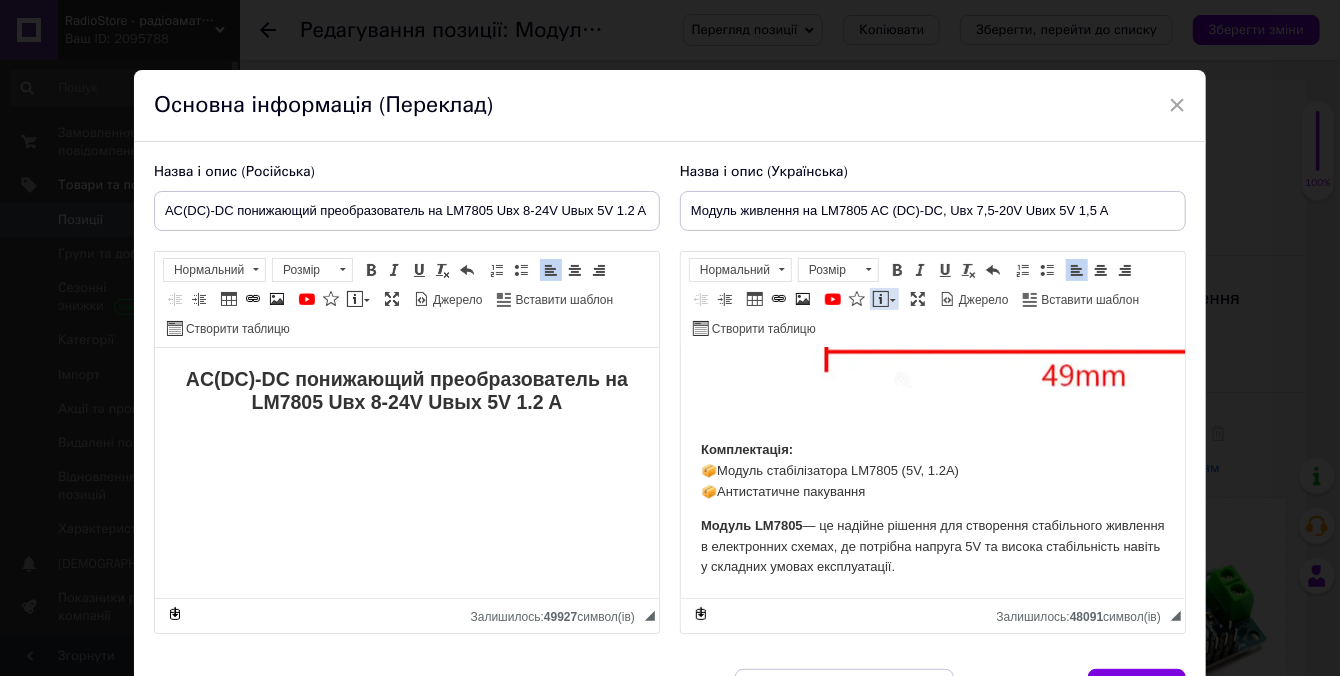 click on "Вставити повідомлення" at bounding box center [884, 299] 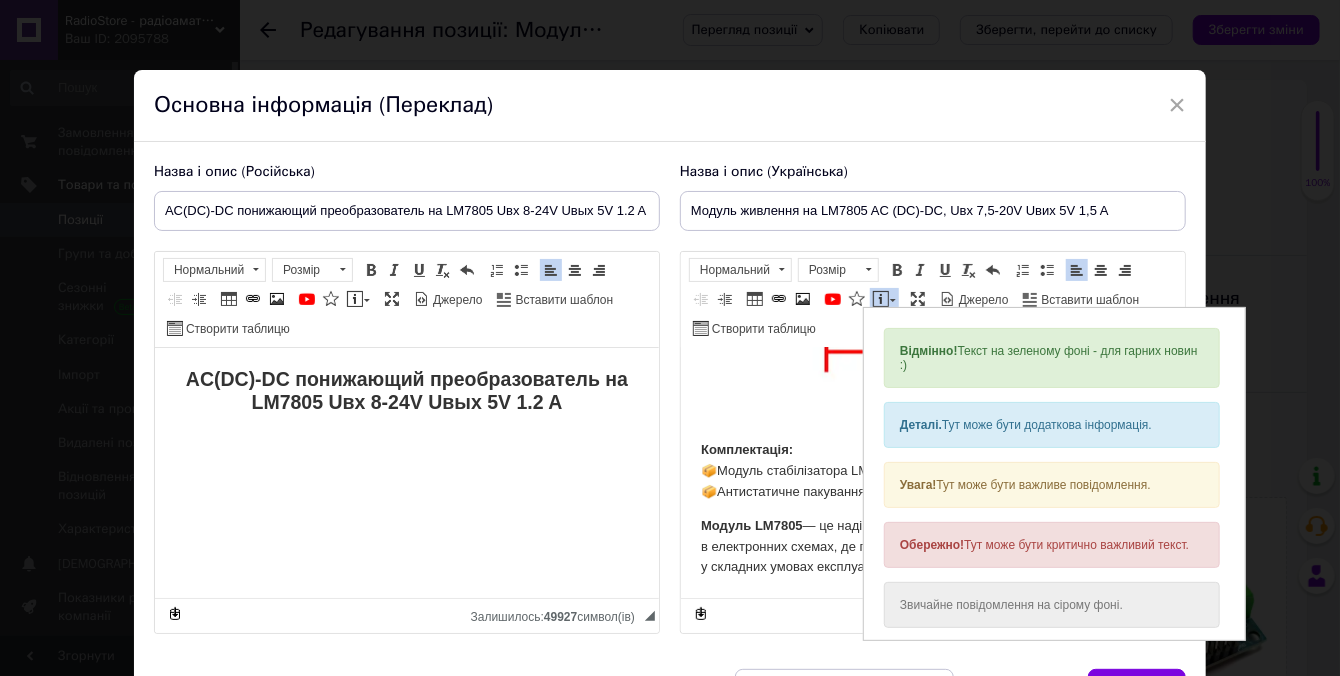 scroll, scrollTop: 0, scrollLeft: 0, axis: both 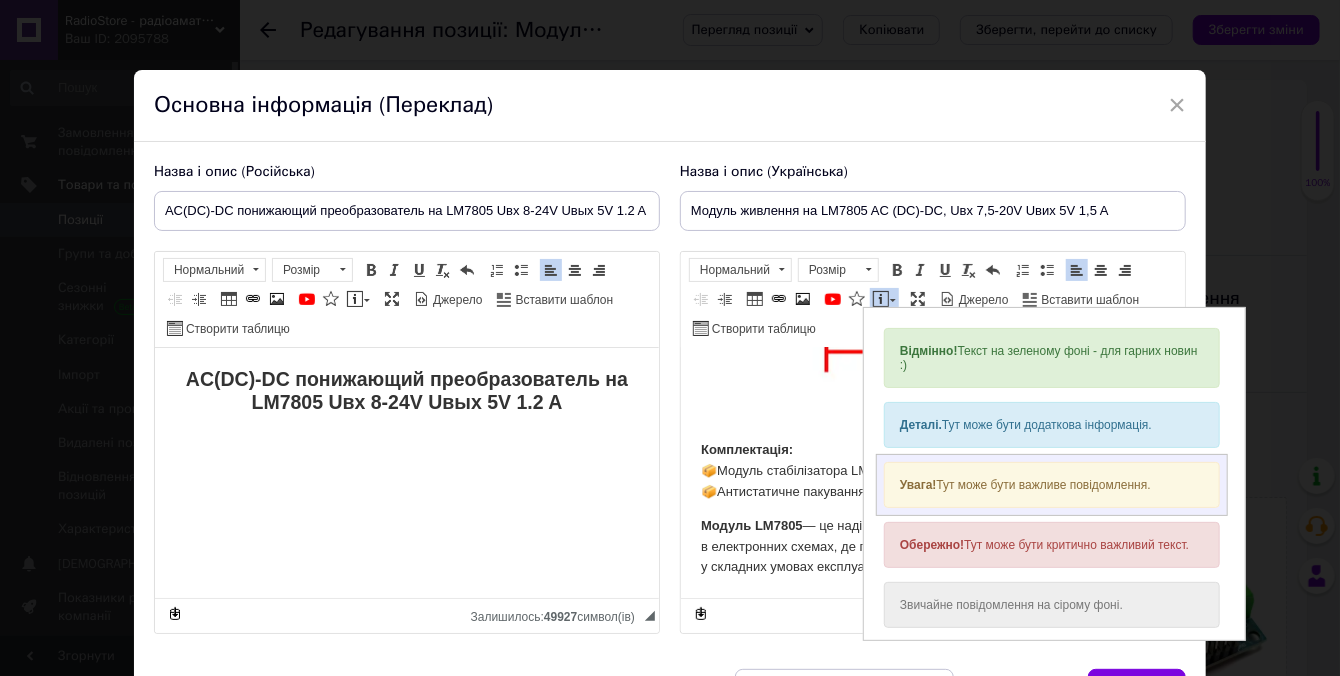 drag, startPoint x: 924, startPoint y: 481, endPoint x: 1078, endPoint y: 427, distance: 163.19313 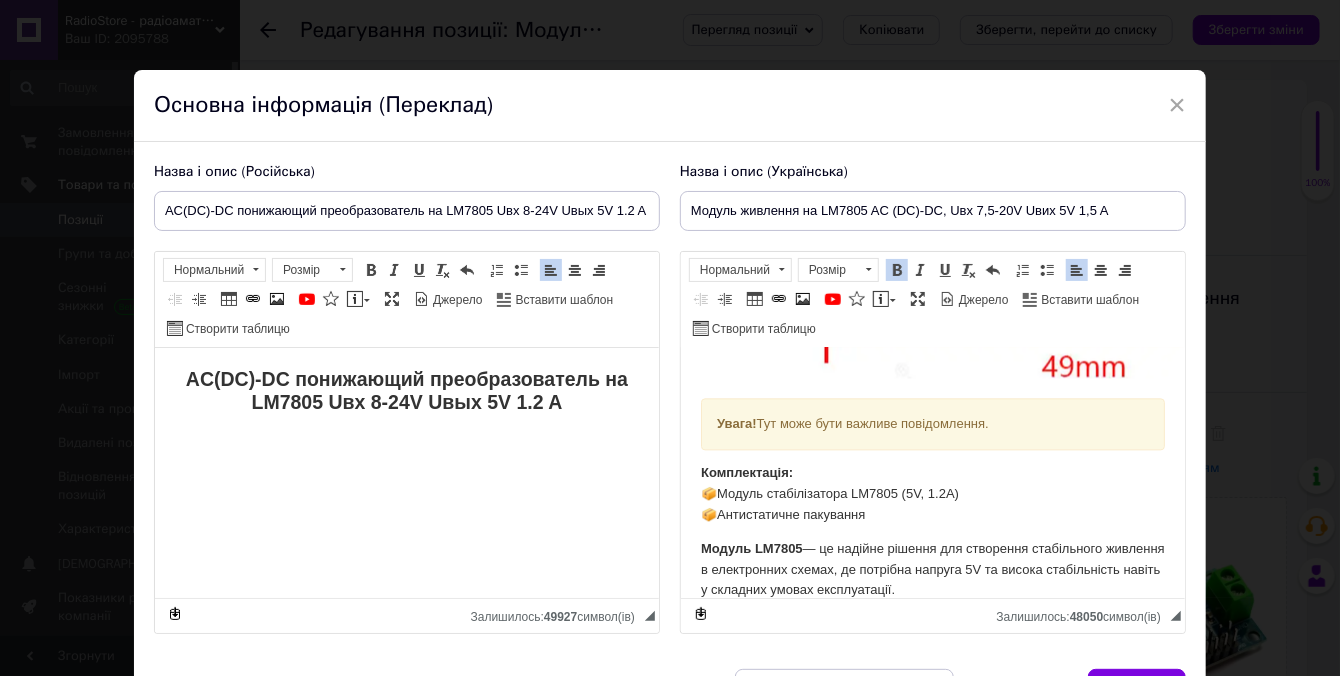 drag, startPoint x: 1002, startPoint y: 430, endPoint x: 715, endPoint y: 431, distance: 287.00174 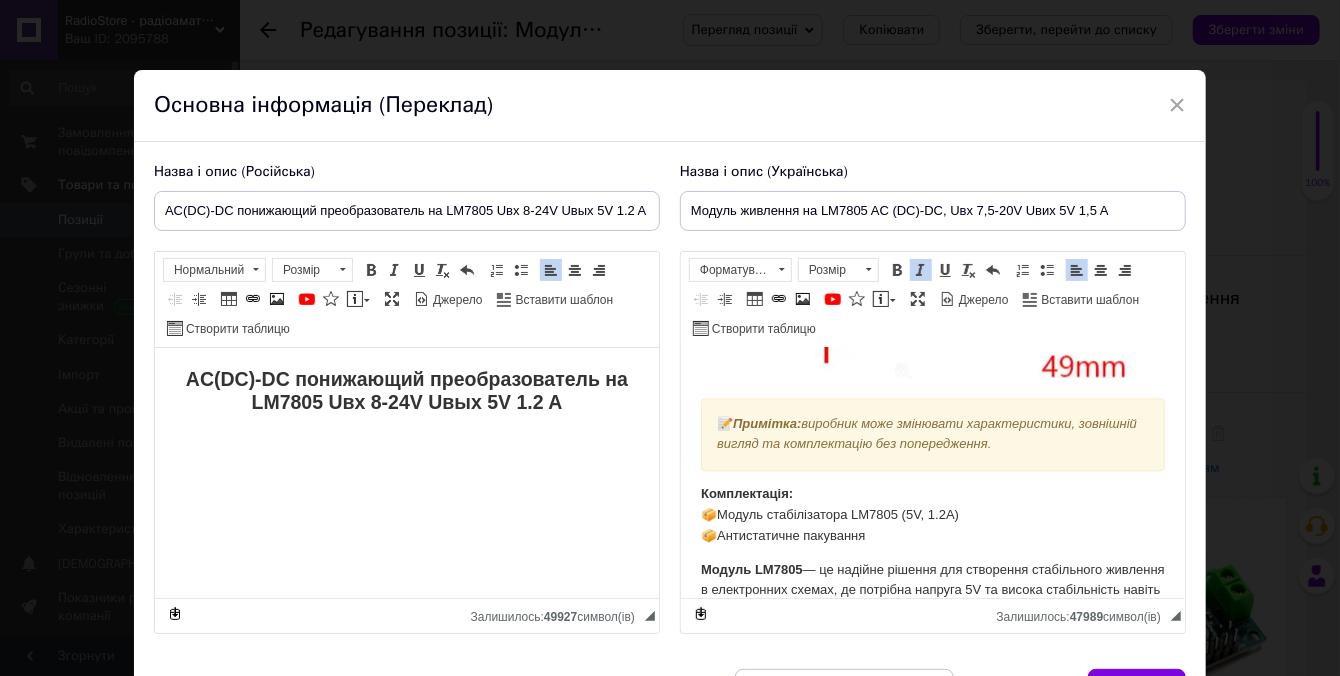 scroll, scrollTop: 2312, scrollLeft: 0, axis: vertical 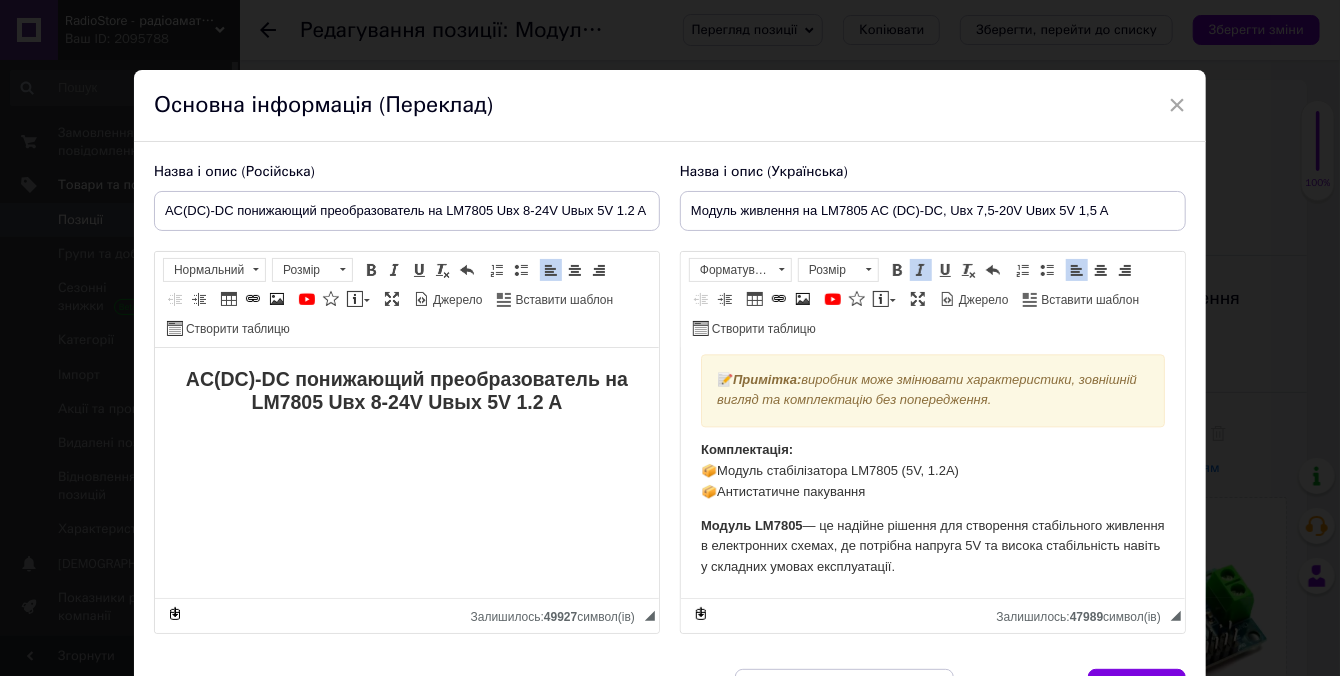click on "Комплектація: 📦  Модуль стабілізатора LM7805 (5V, 1.2A) 📦  Антистатичне пакування" at bounding box center [932, 471] 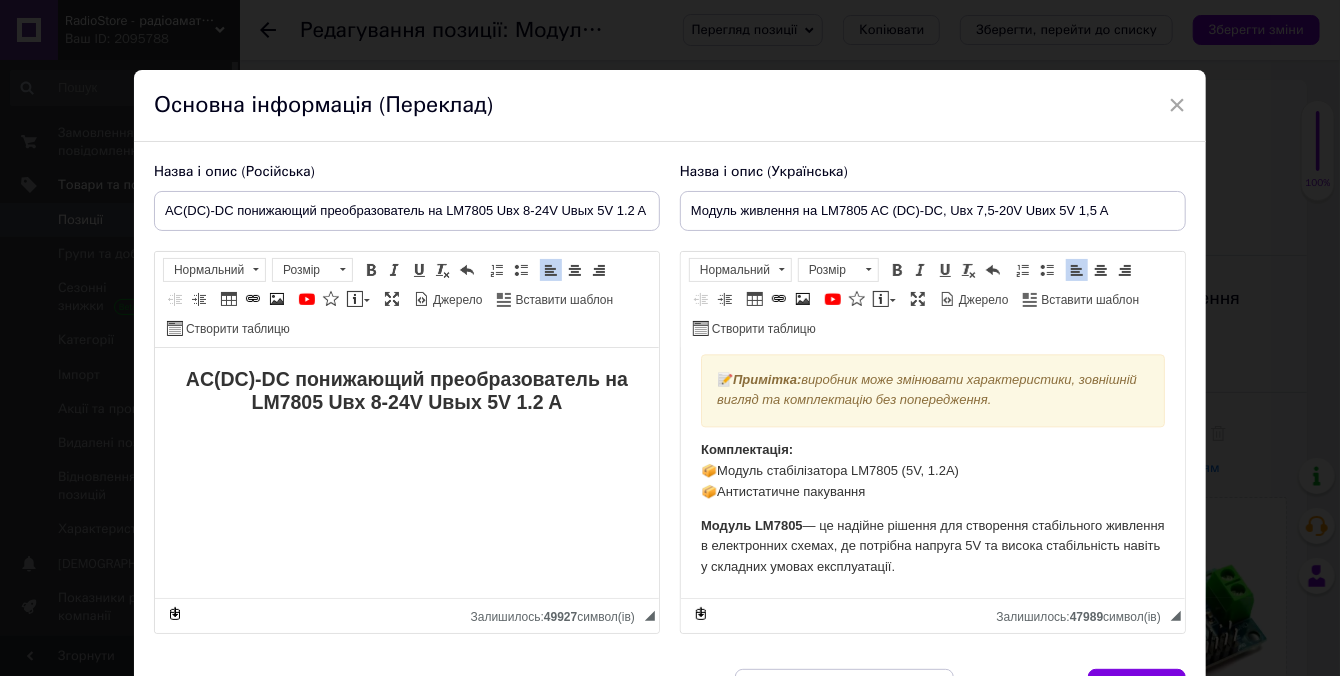 drag, startPoint x: 969, startPoint y: 447, endPoint x: 972, endPoint y: 475, distance: 28.160255 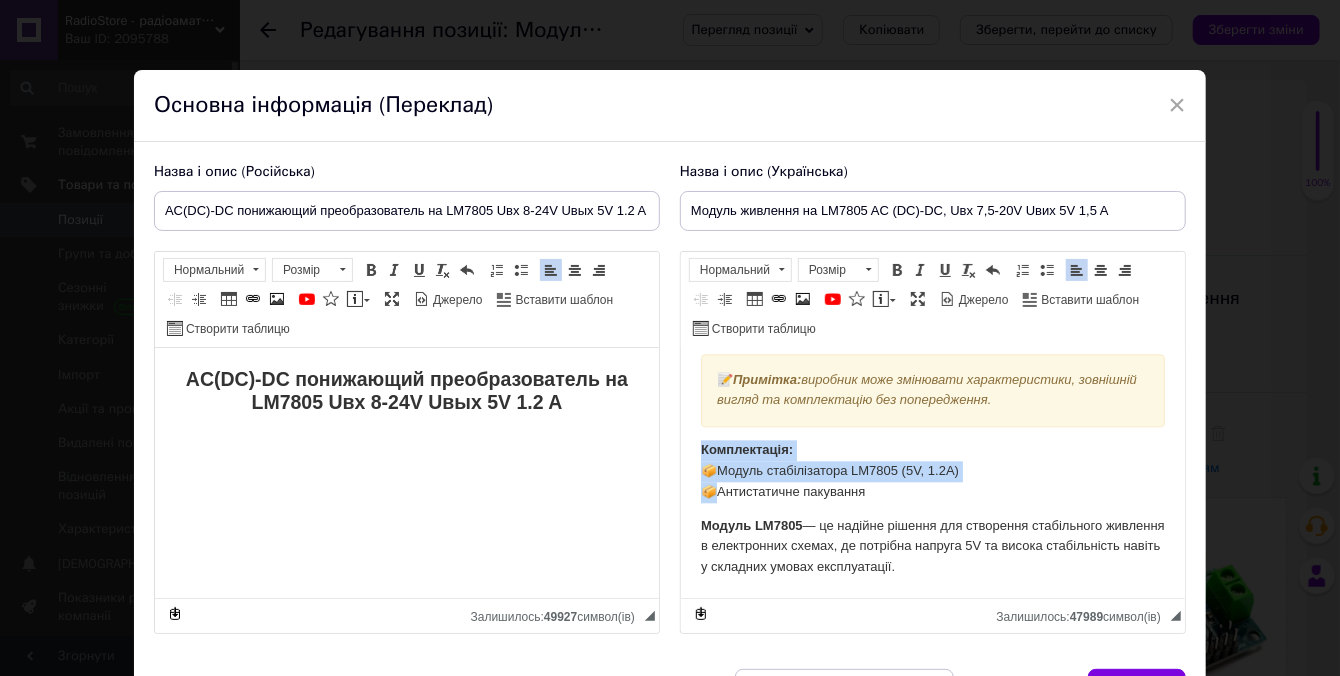 click on "Комплектація: 📦  Модуль стабілізатора LM7805 (5V, 1.2A) 📦  Антистатичне пакування" at bounding box center [932, 471] 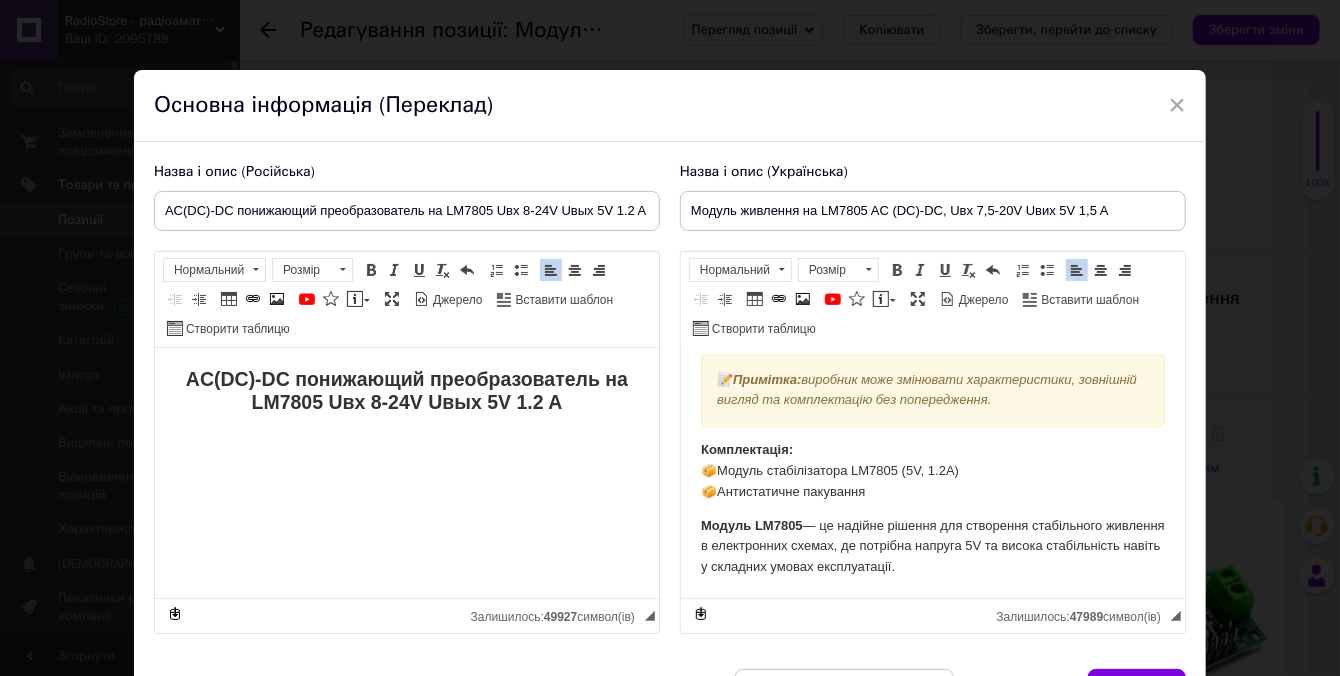 drag, startPoint x: 966, startPoint y: 457, endPoint x: 970, endPoint y: 474, distance: 17.464249 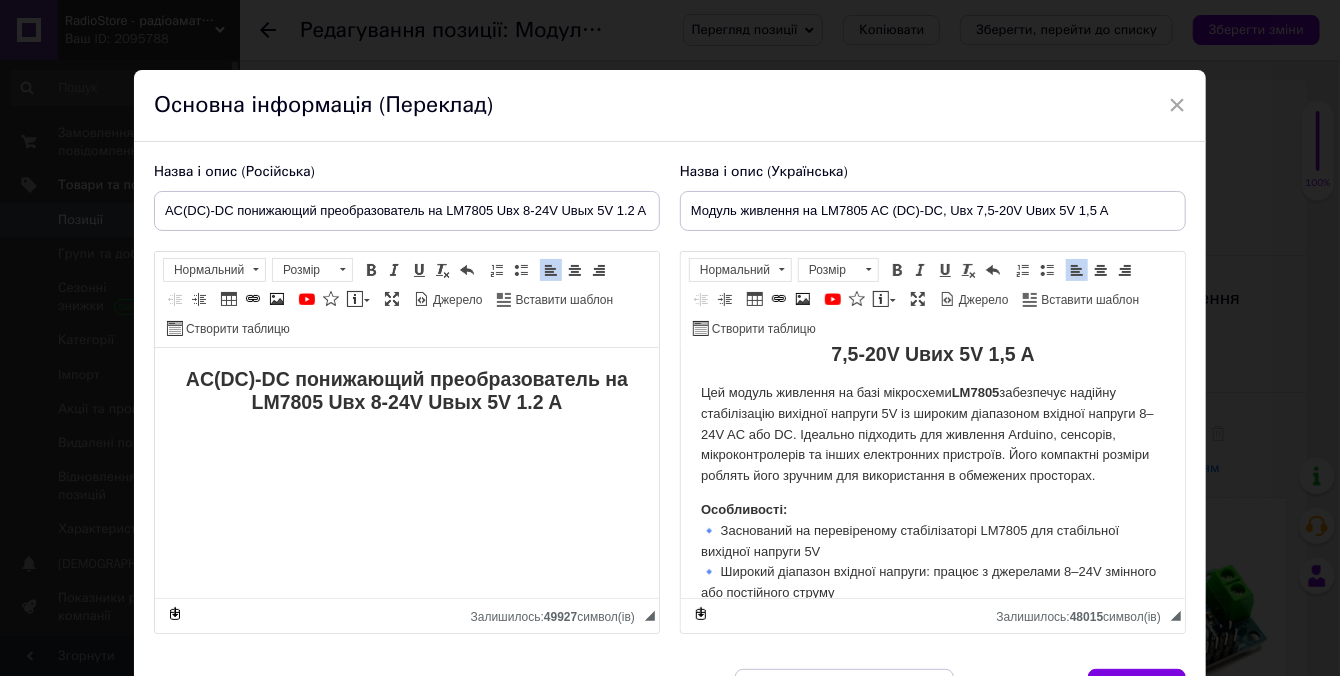scroll, scrollTop: 0, scrollLeft: 0, axis: both 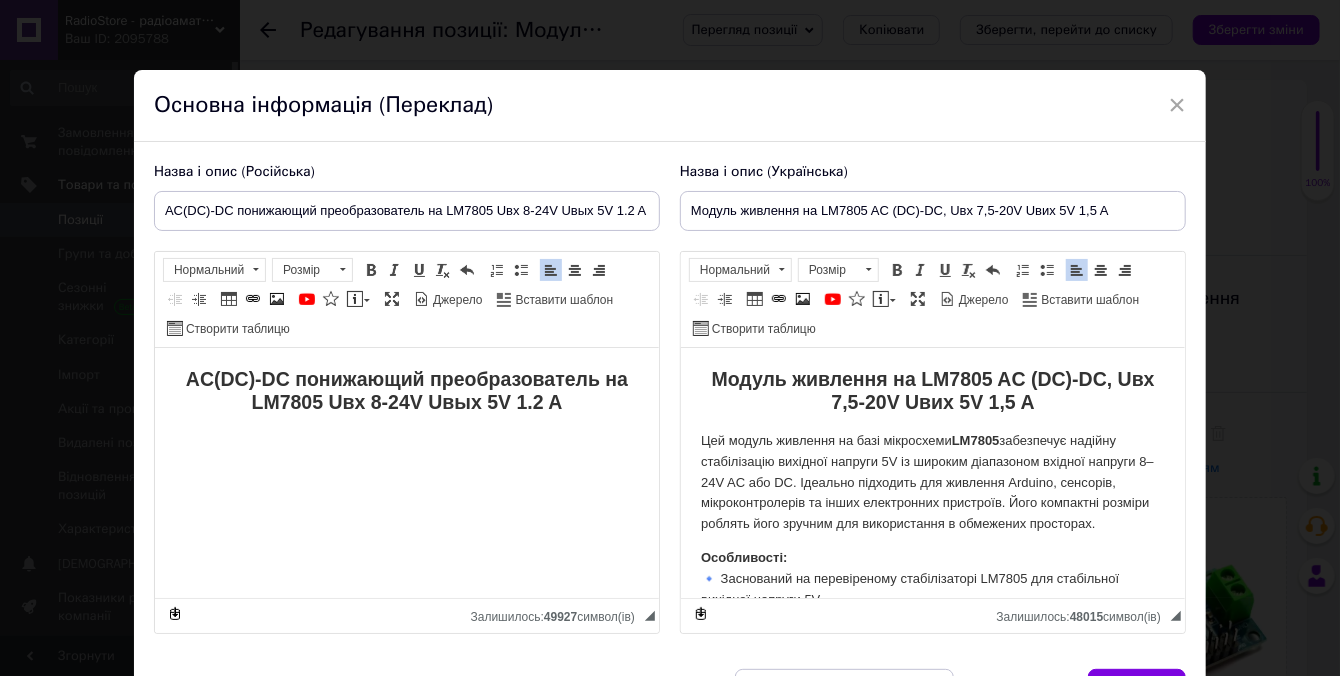 click at bounding box center (406, 441) 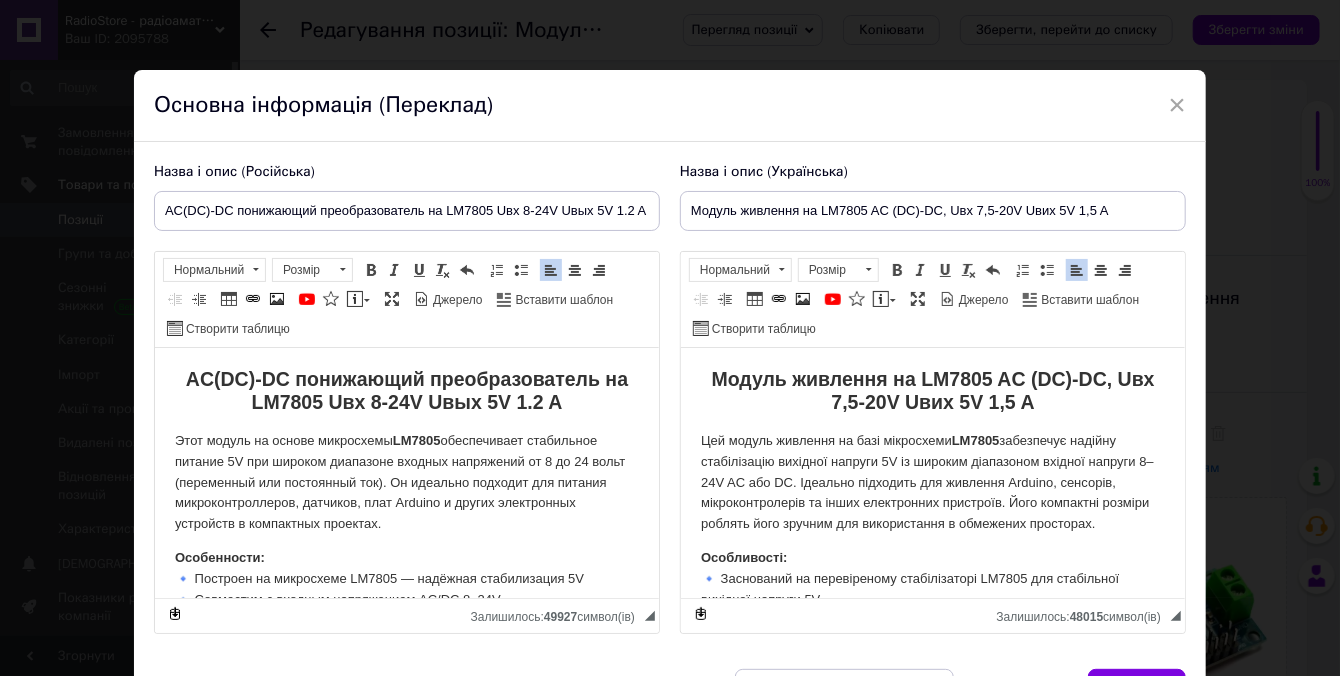 scroll, scrollTop: 2176, scrollLeft: 0, axis: vertical 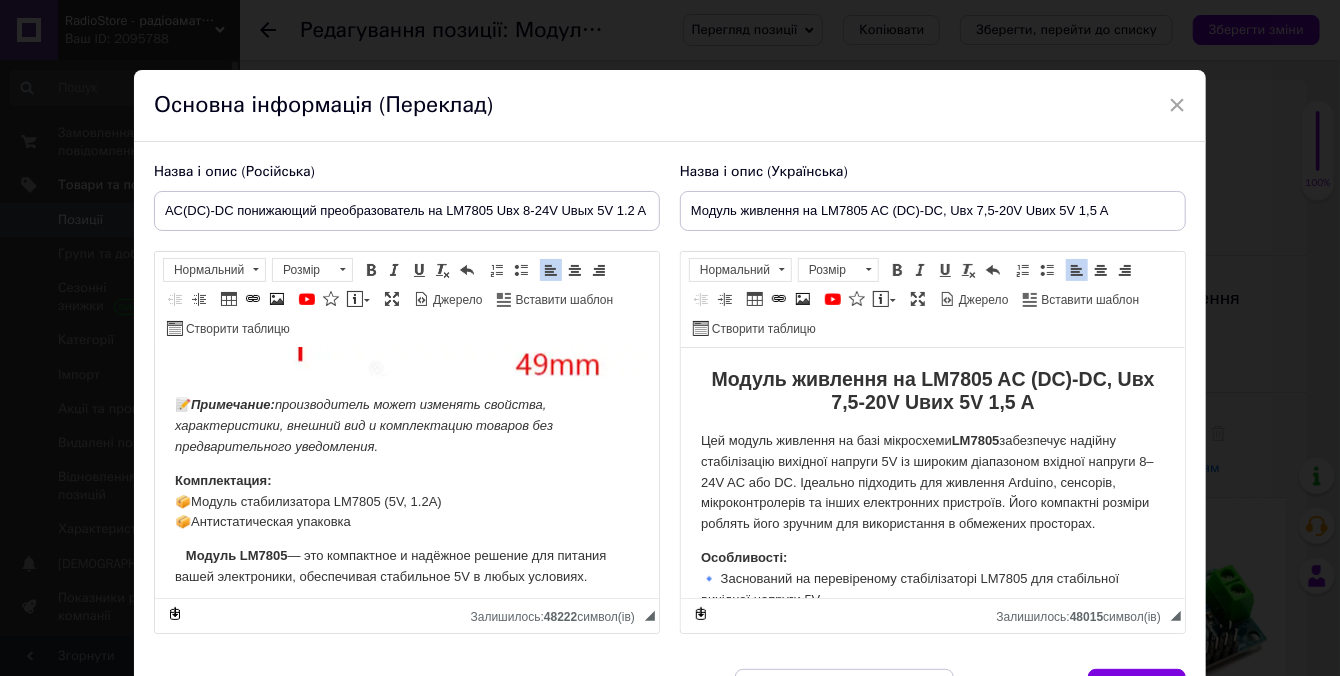 drag, startPoint x: 463, startPoint y: 506, endPoint x: 442, endPoint y: 523, distance: 27.018513 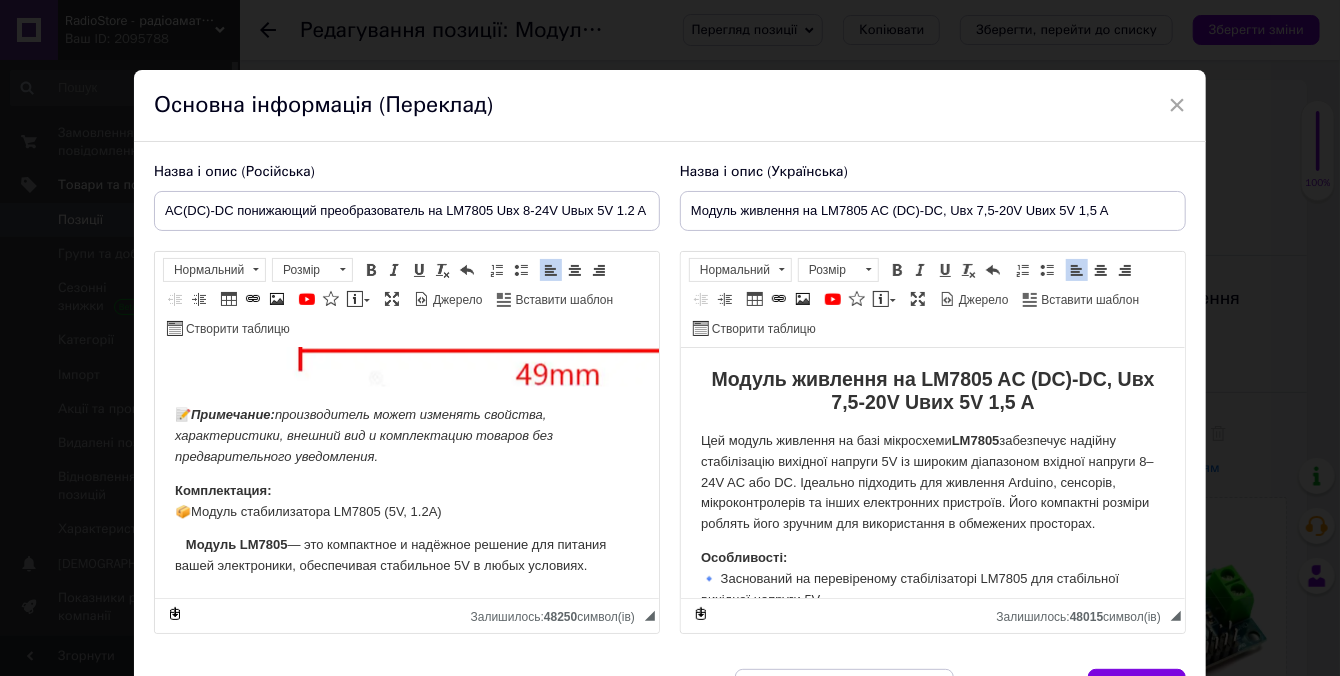 drag, startPoint x: 164, startPoint y: 397, endPoint x: 427, endPoint y: 442, distance: 266.82205 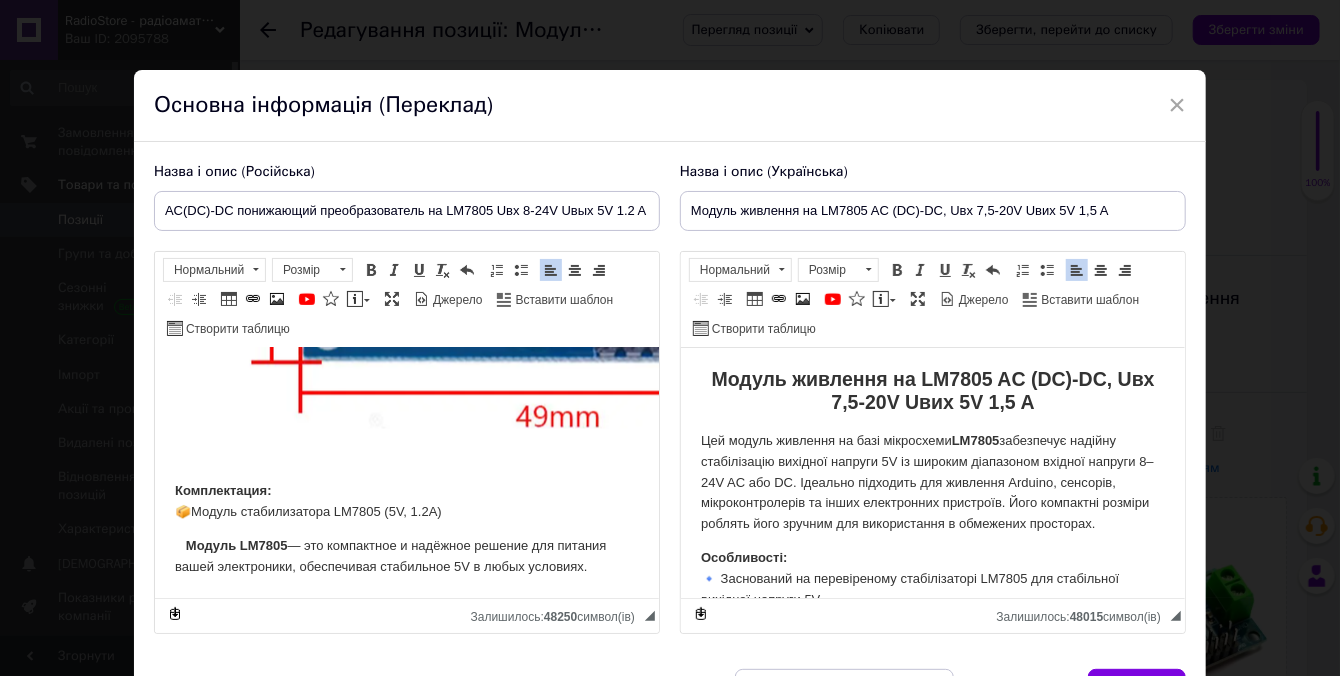 scroll, scrollTop: 2136, scrollLeft: 0, axis: vertical 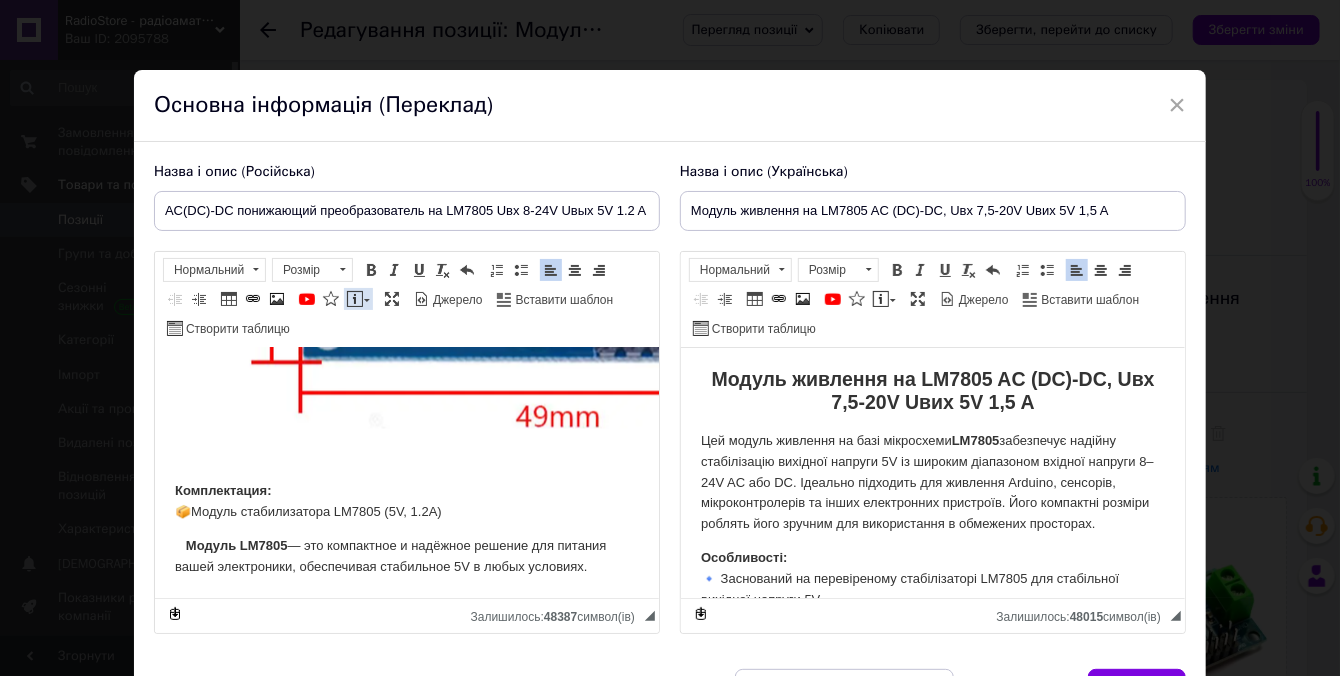 click at bounding box center [355, 299] 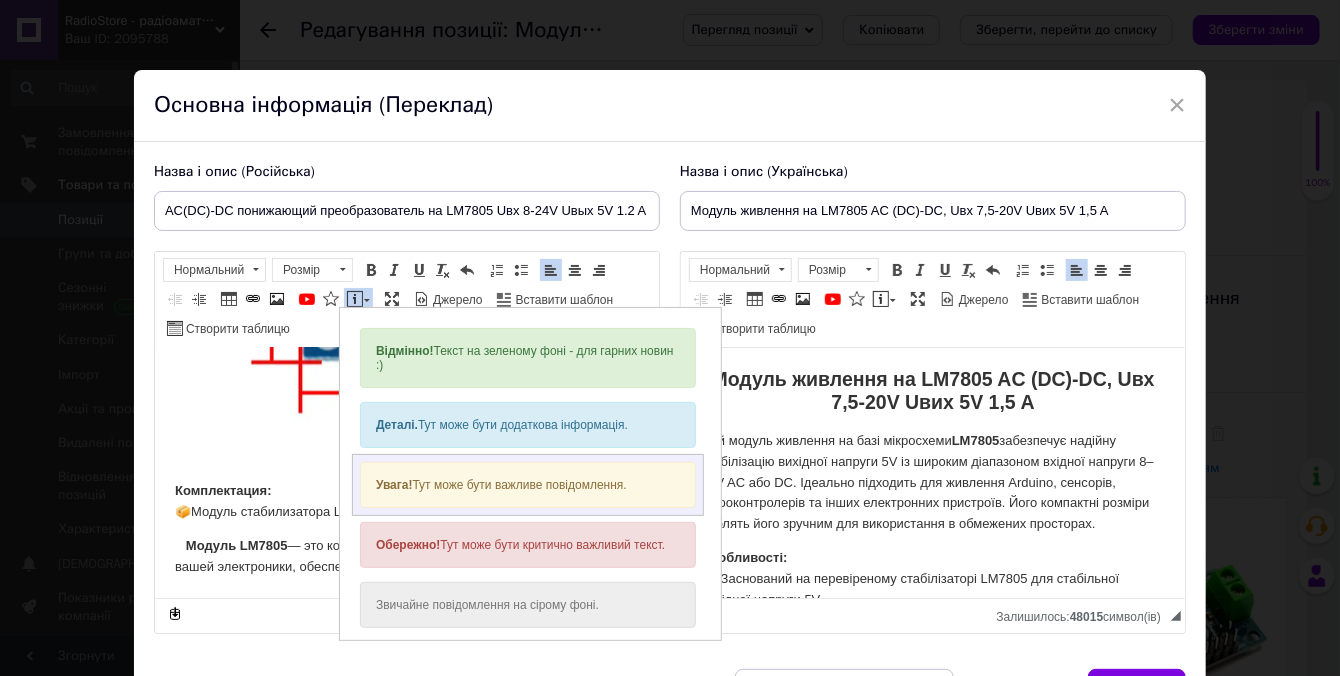 click on "Увага!  Тут може бути важливе повідомлення." at bounding box center [528, 484] 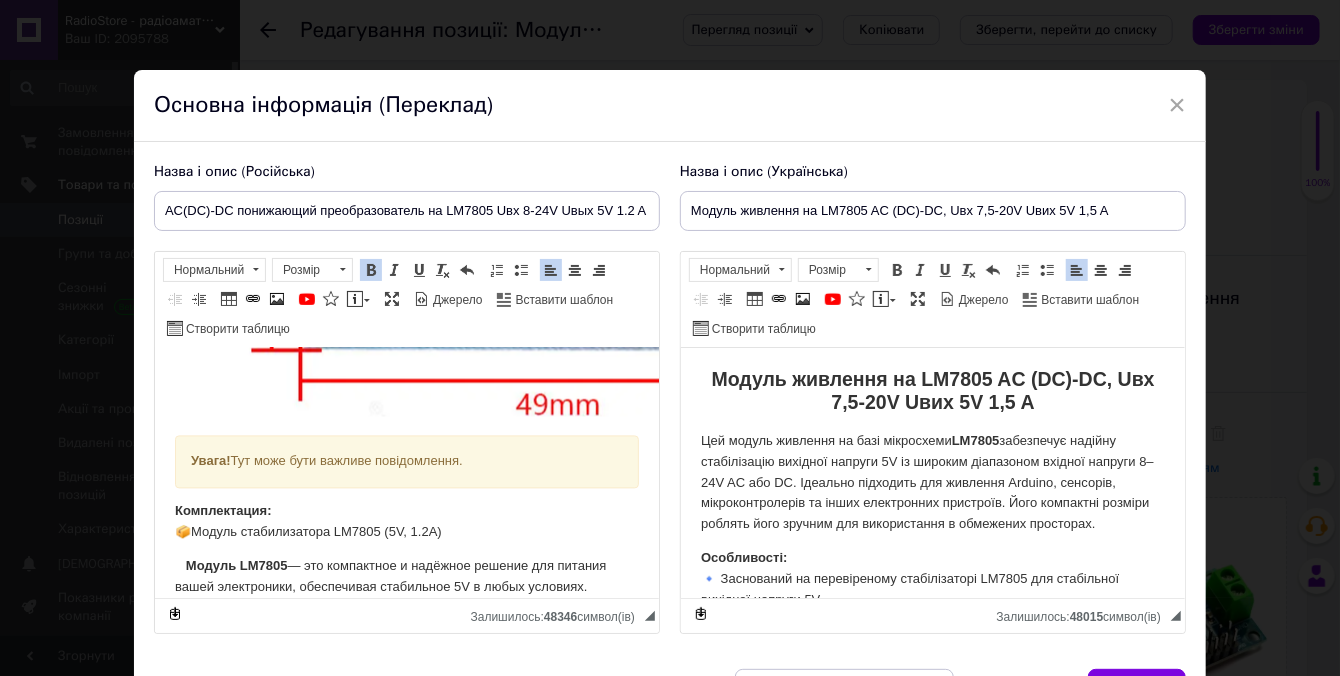 drag, startPoint x: 484, startPoint y: 455, endPoint x: 190, endPoint y: 449, distance: 294.06122 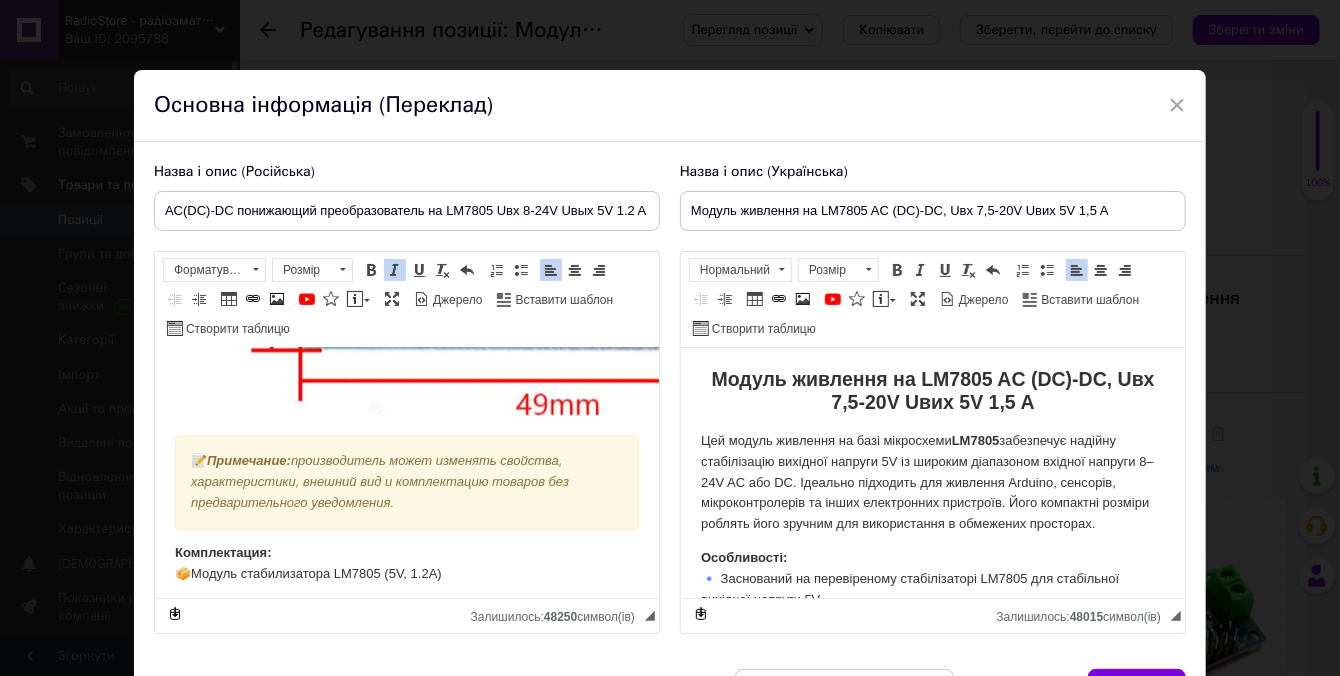 click on "Цей модуль живлення на базі мікросхеми  LM7805  забезпечує надійну стабілізацію вихідної напруги 5V із широким діапазоном вхідної напруги 8–24V AC або DC. Ідеально підходить для живлення Arduino, сенсорів, мікроконтролерів та інших електронних пристроїв. Його компактні розміри роблять його зручним для використання в обмежених просторах." at bounding box center (932, 483) 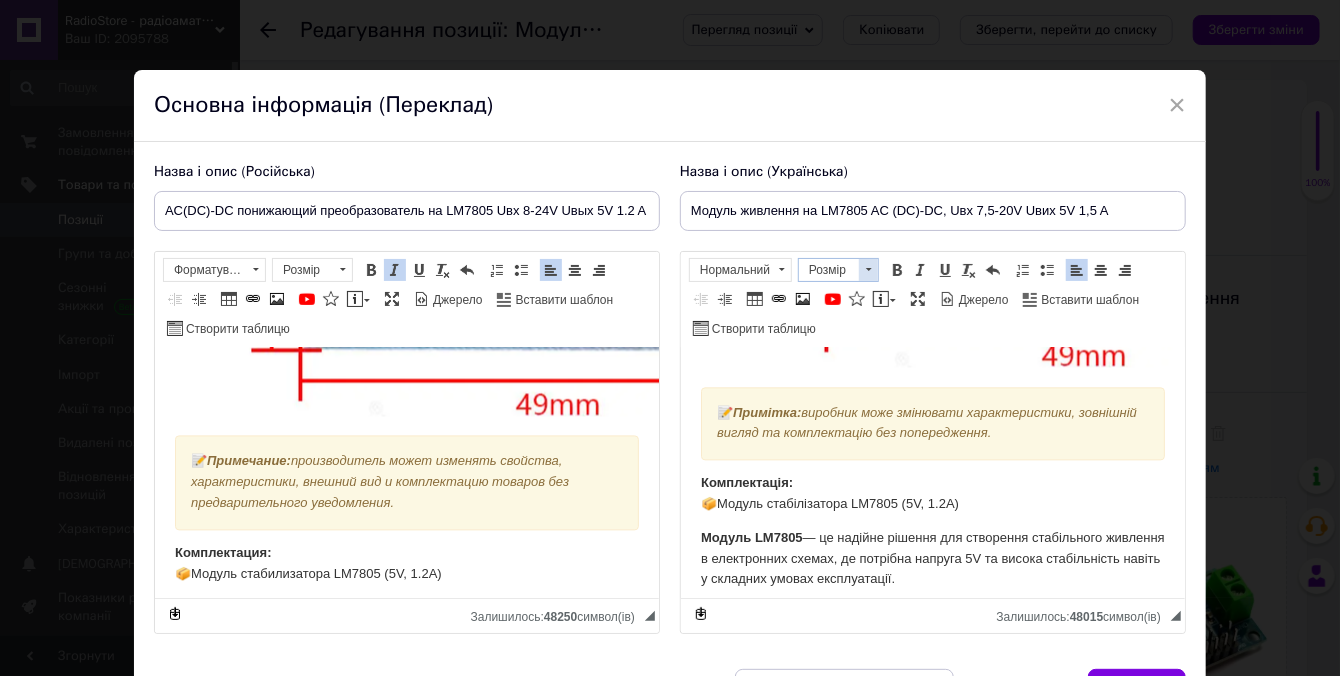 click on "Розмір" at bounding box center [829, 270] 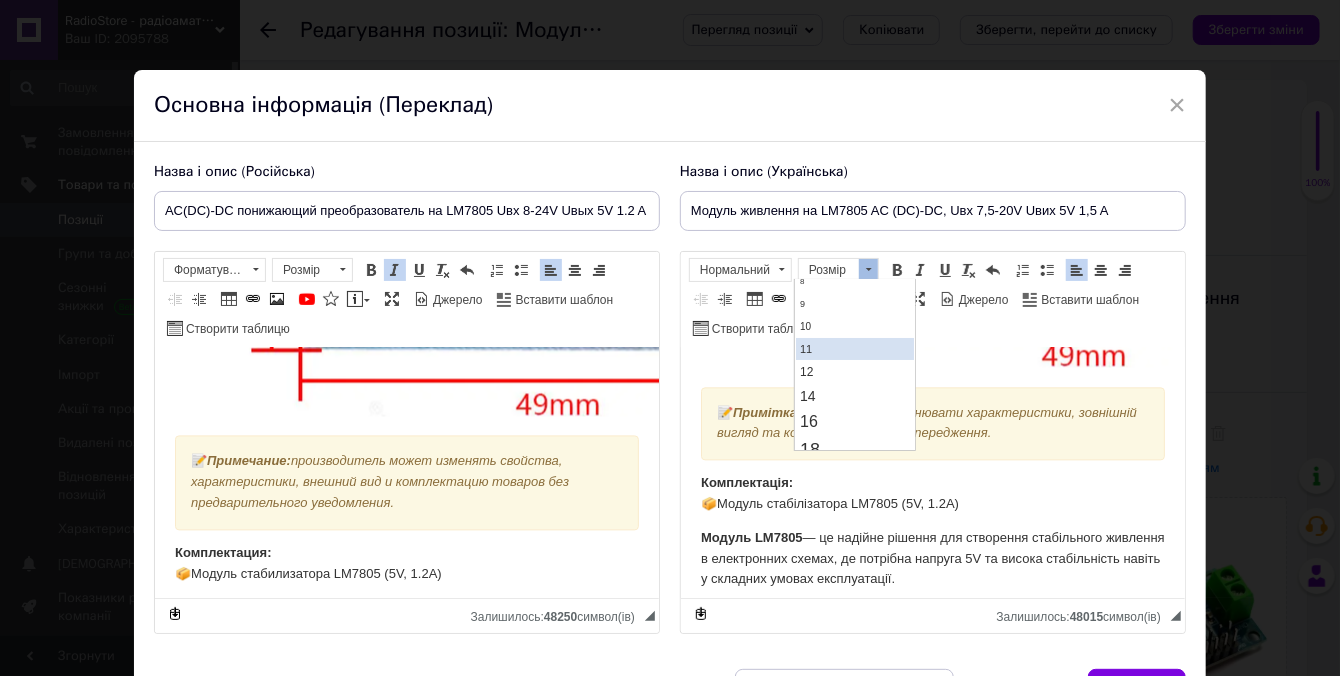 scroll, scrollTop: 90, scrollLeft: 0, axis: vertical 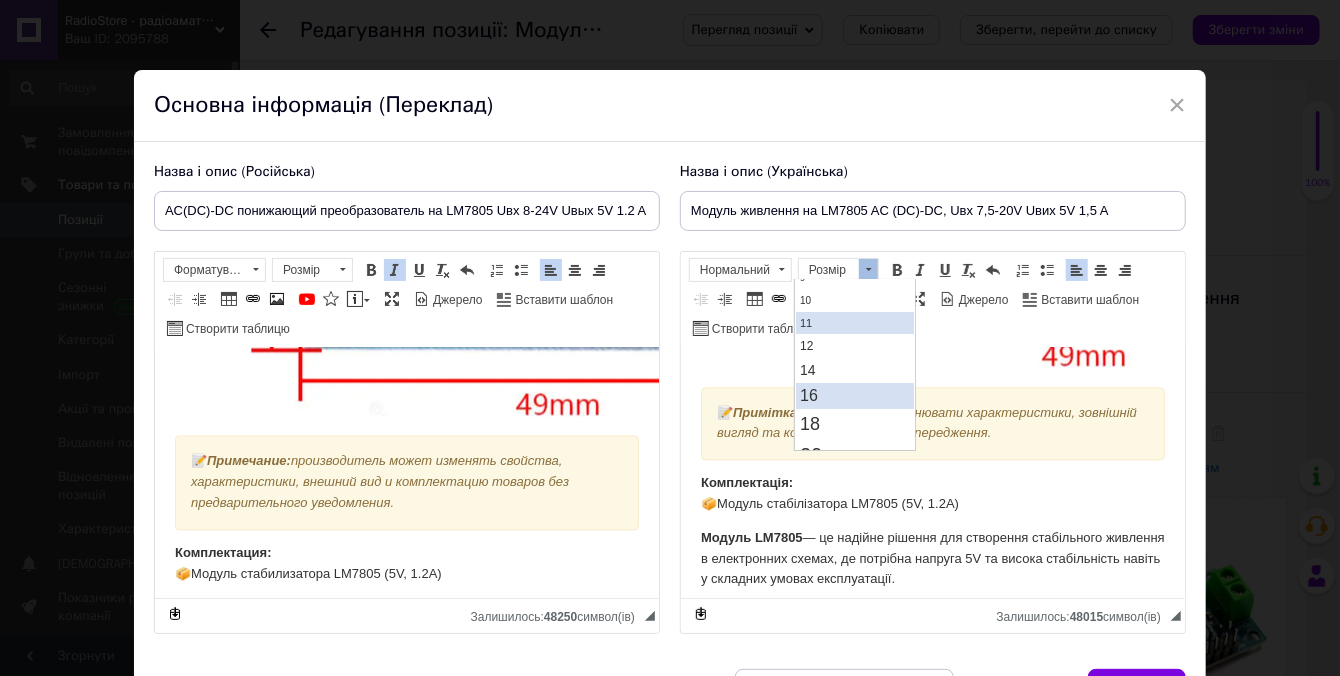 click on "16" at bounding box center [855, 396] 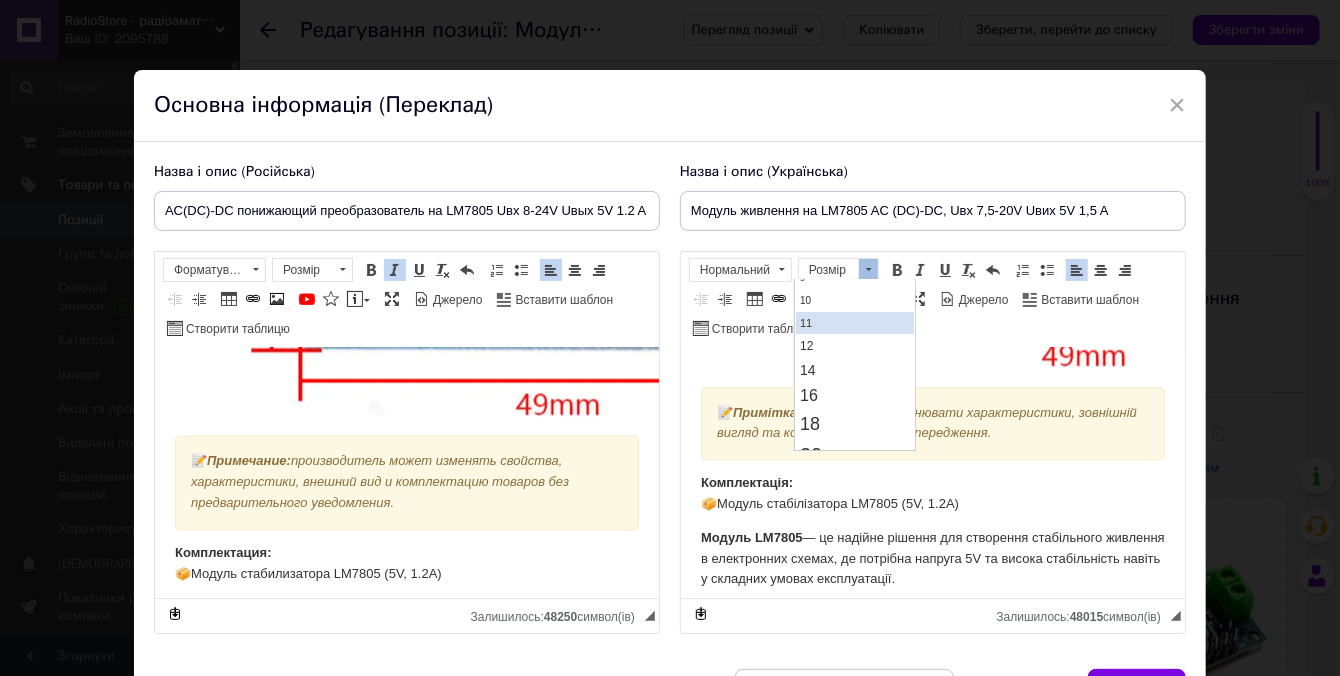 scroll, scrollTop: 0, scrollLeft: 0, axis: both 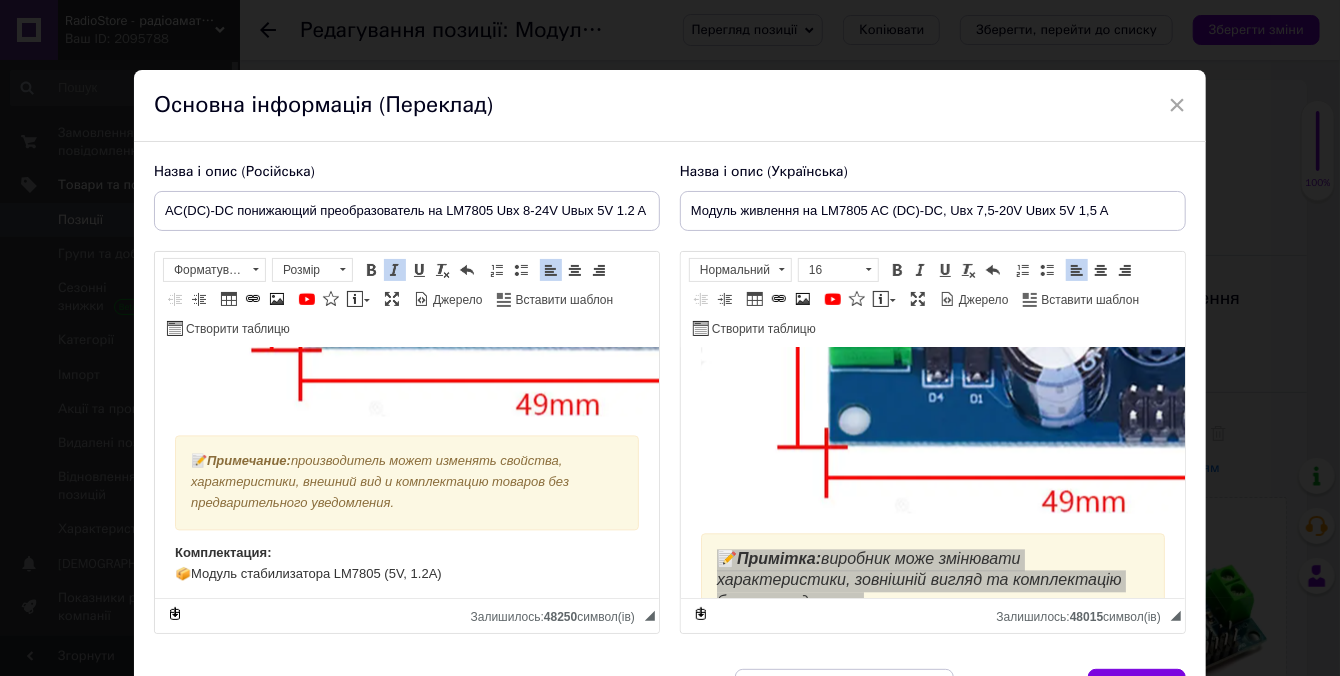 click on "📝  Примечание:  производитель может изменять свойства, характеристики, внешний вид и комплектацию товаров без предварительного уведомления." at bounding box center [406, 483] 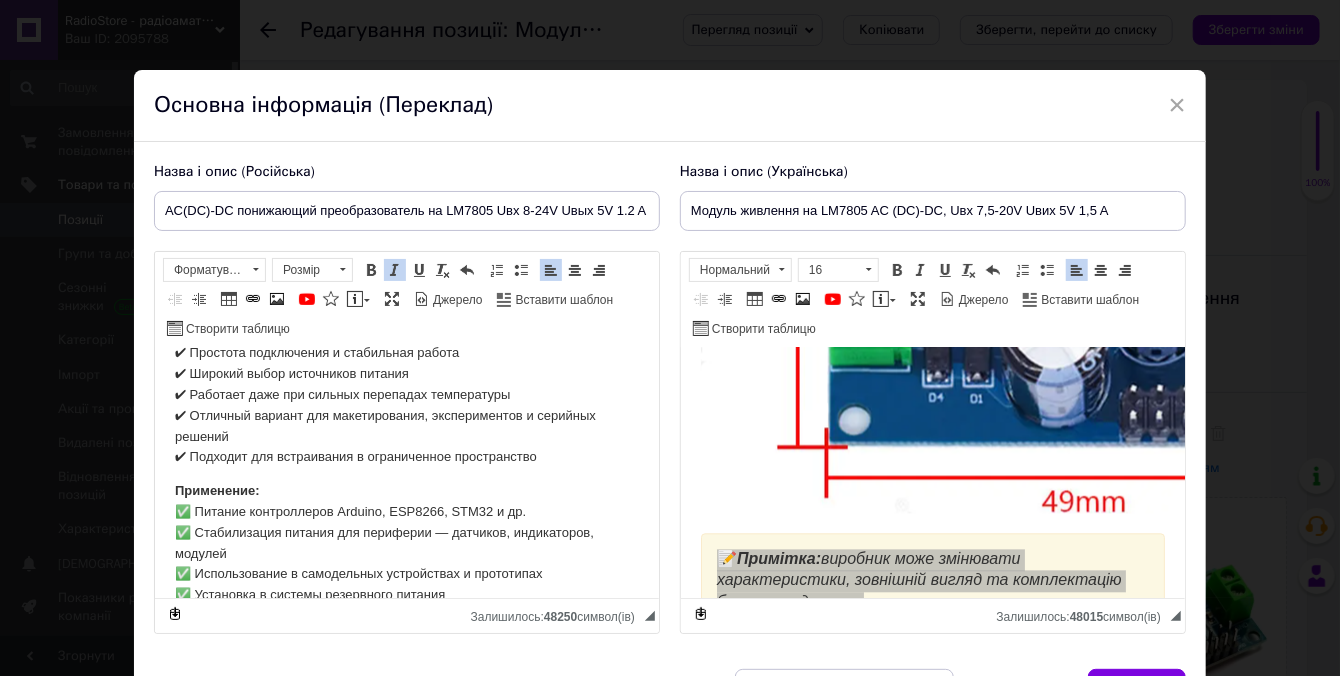 scroll, scrollTop: 0, scrollLeft: 0, axis: both 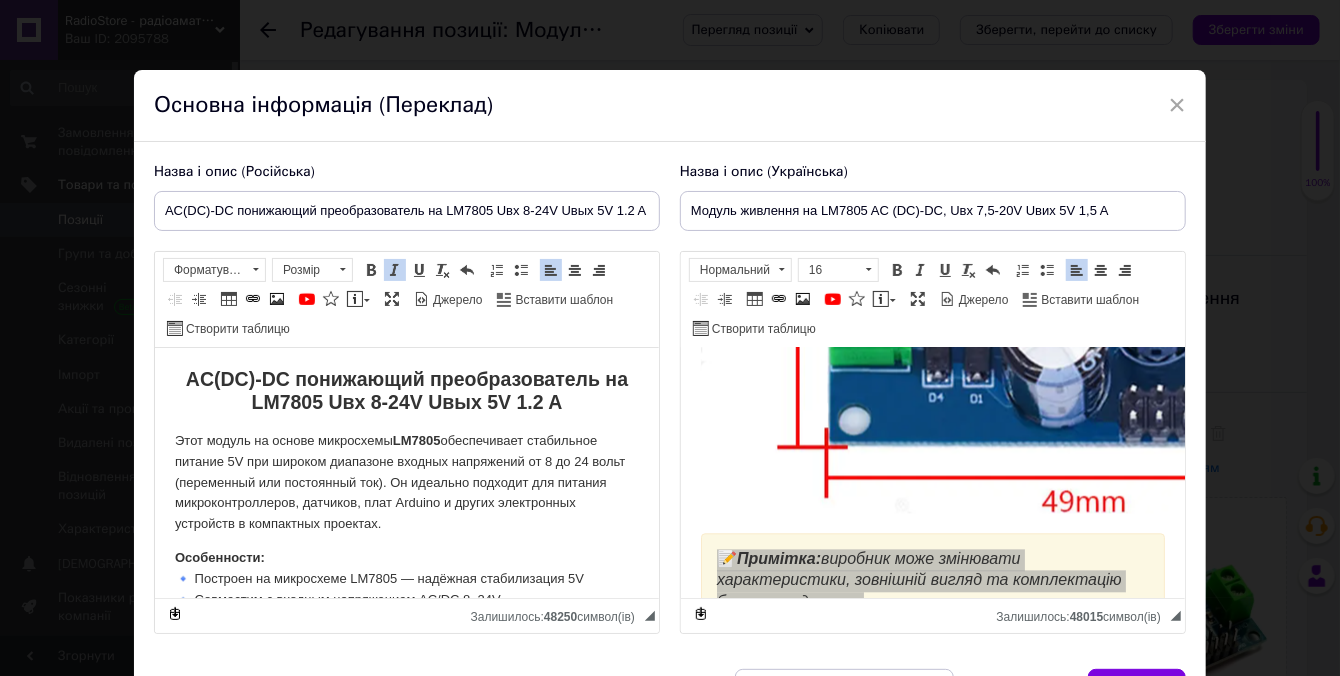 drag, startPoint x: 602, startPoint y: 560, endPoint x: 167, endPoint y: 444, distance: 450.20108 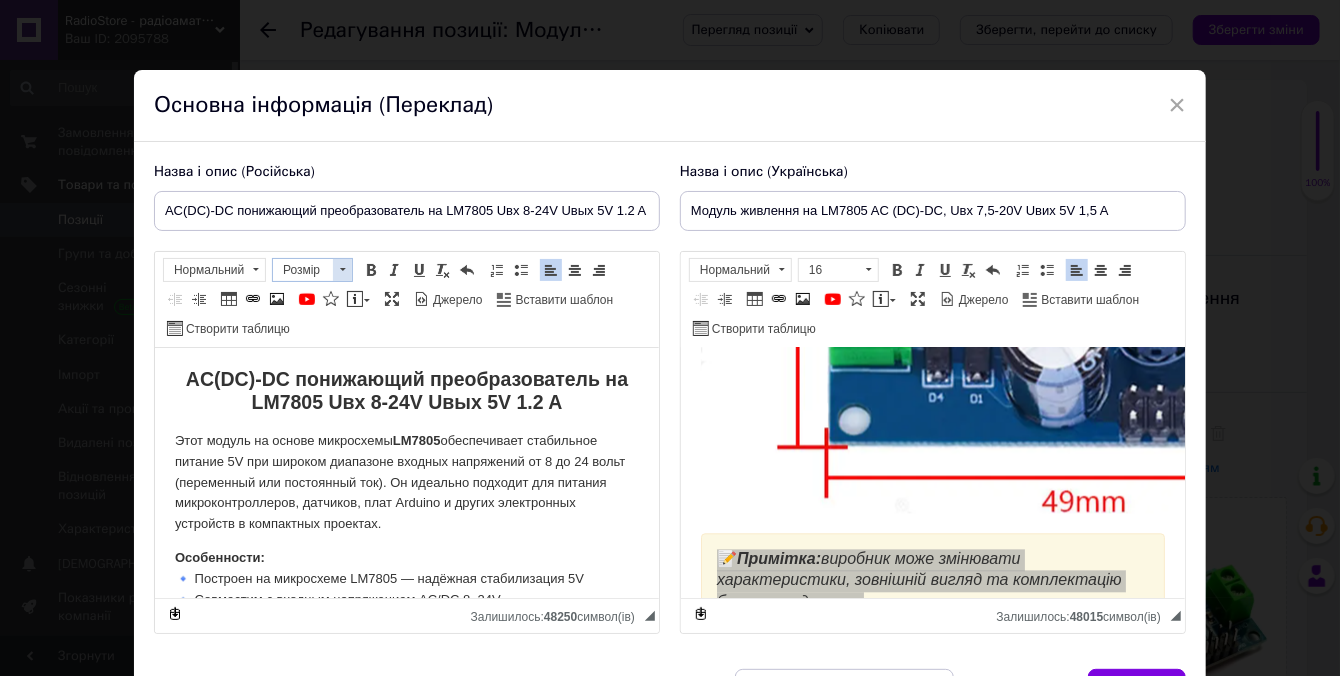 click at bounding box center [342, 270] 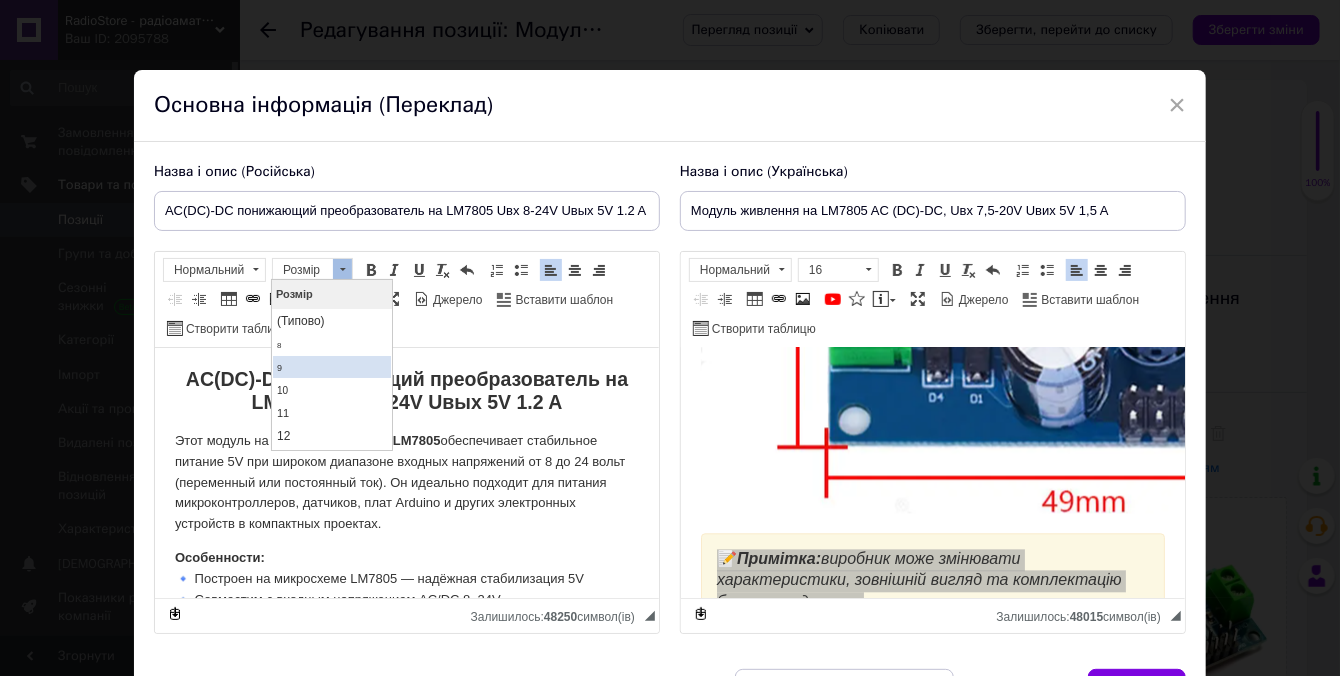 scroll, scrollTop: 90, scrollLeft: 0, axis: vertical 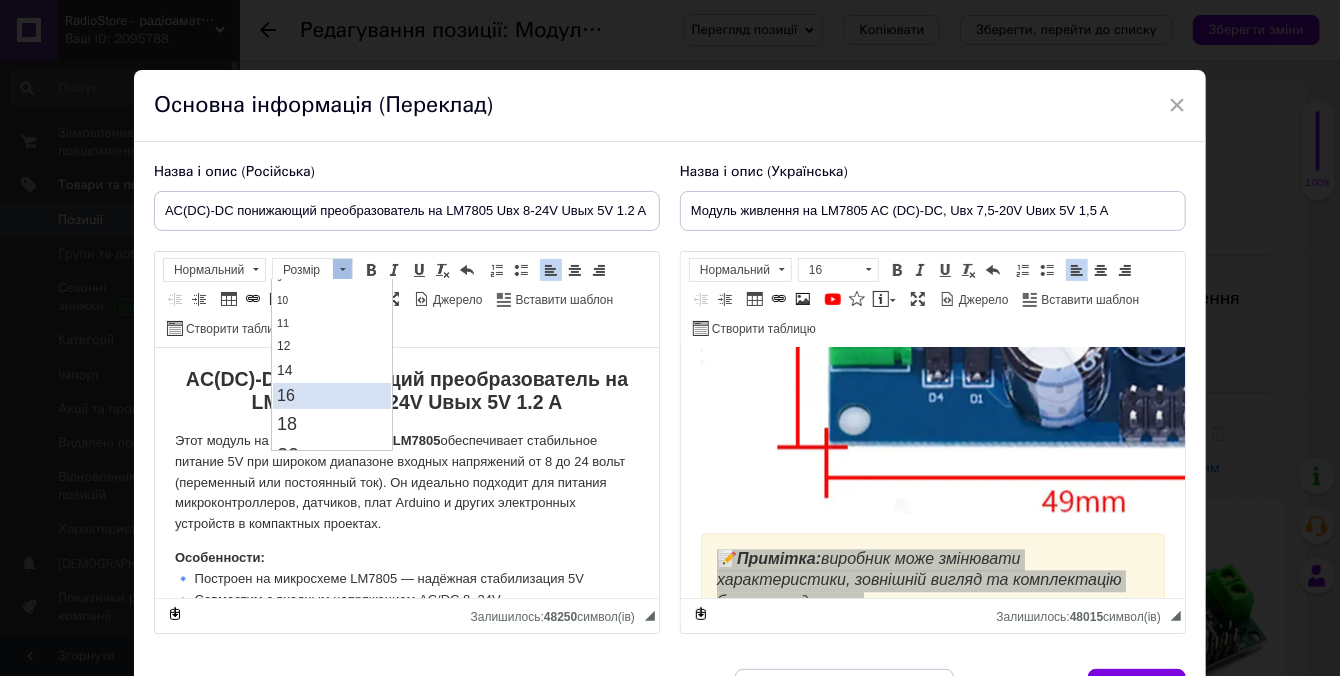 click on "16" at bounding box center [331, 396] 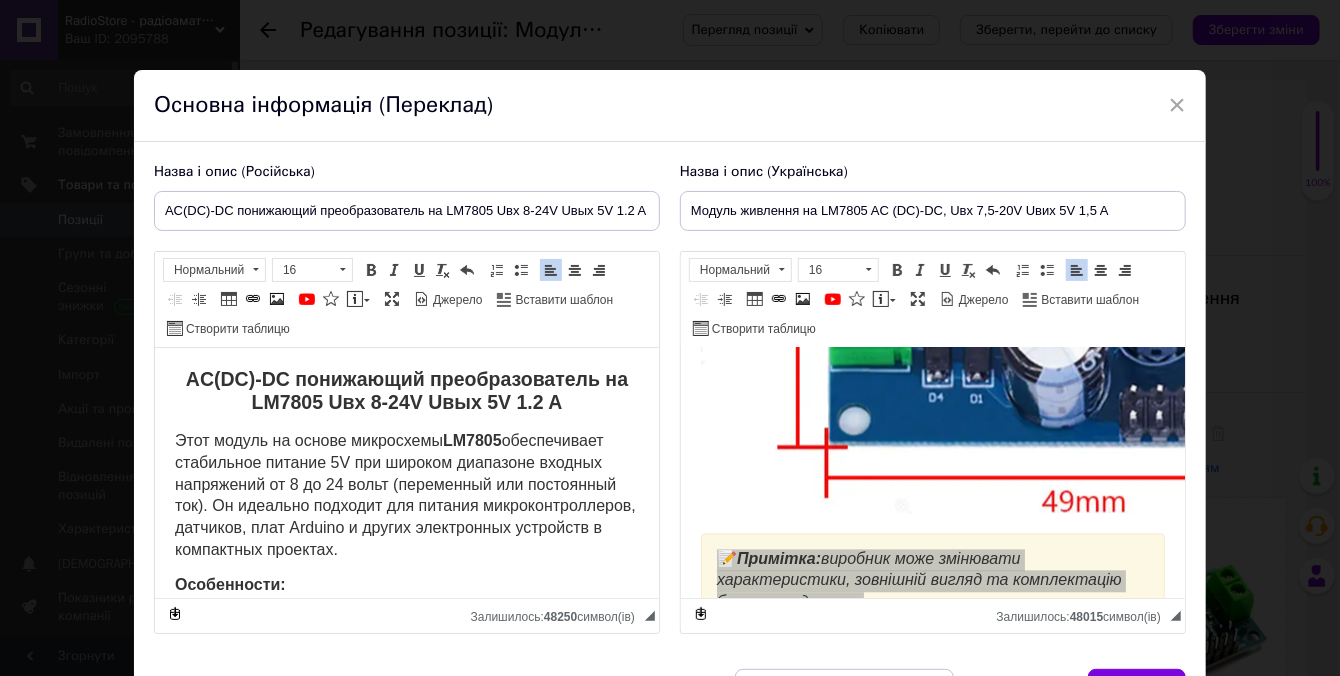 click on "AC(DC)-DC понижающий преобразователь на LM7805 Uвх 8-24V Uвых 5V 1.2 A" at bounding box center [406, 390] 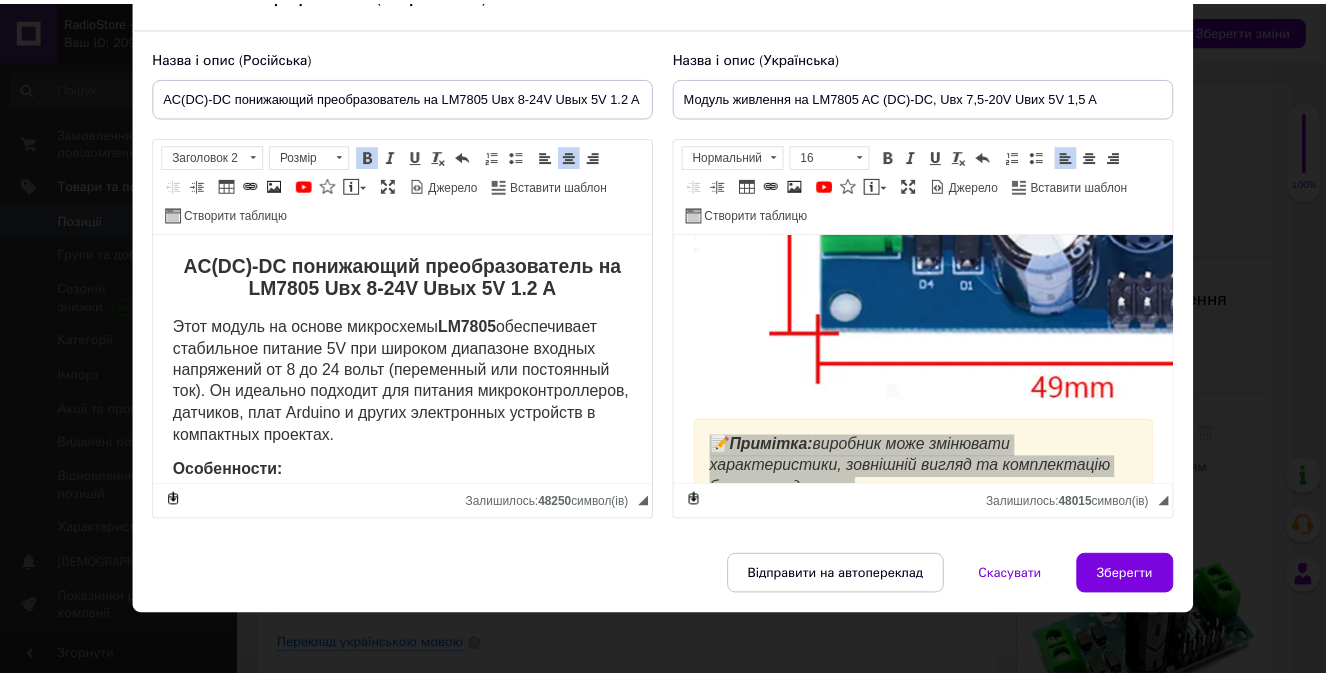 scroll, scrollTop: 120, scrollLeft: 0, axis: vertical 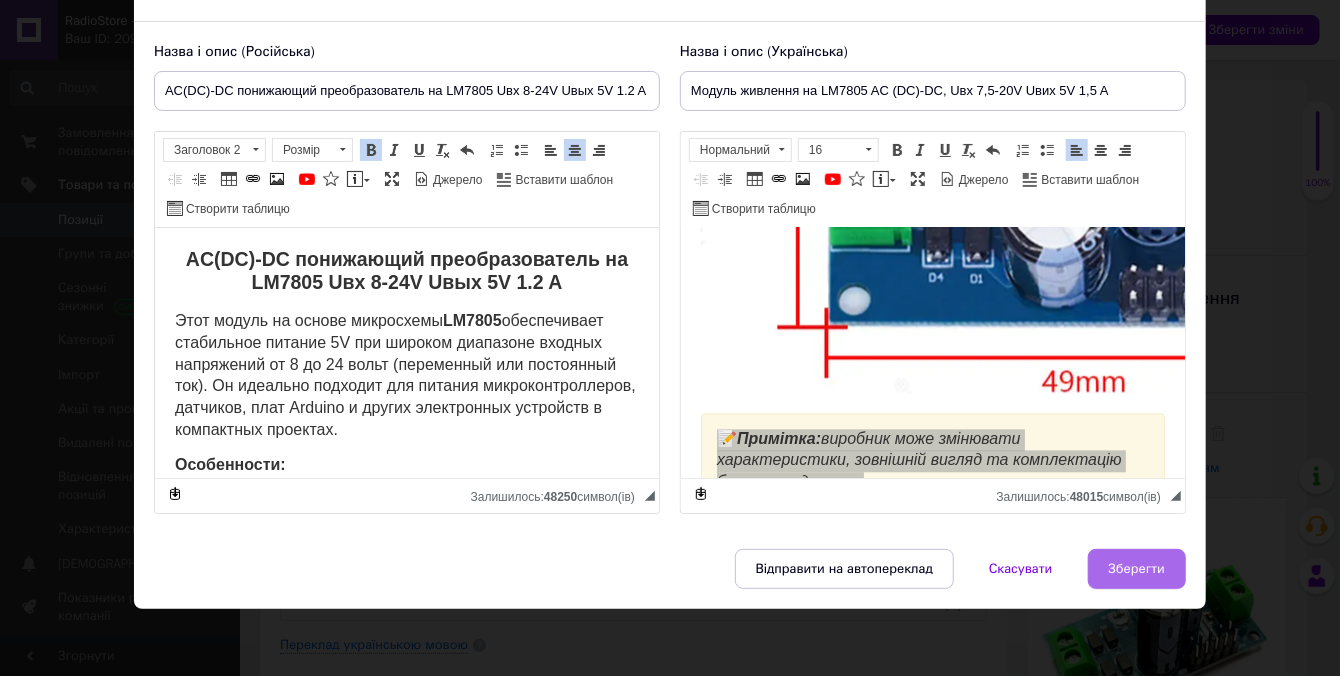 click on "Зберегти" at bounding box center (1137, 569) 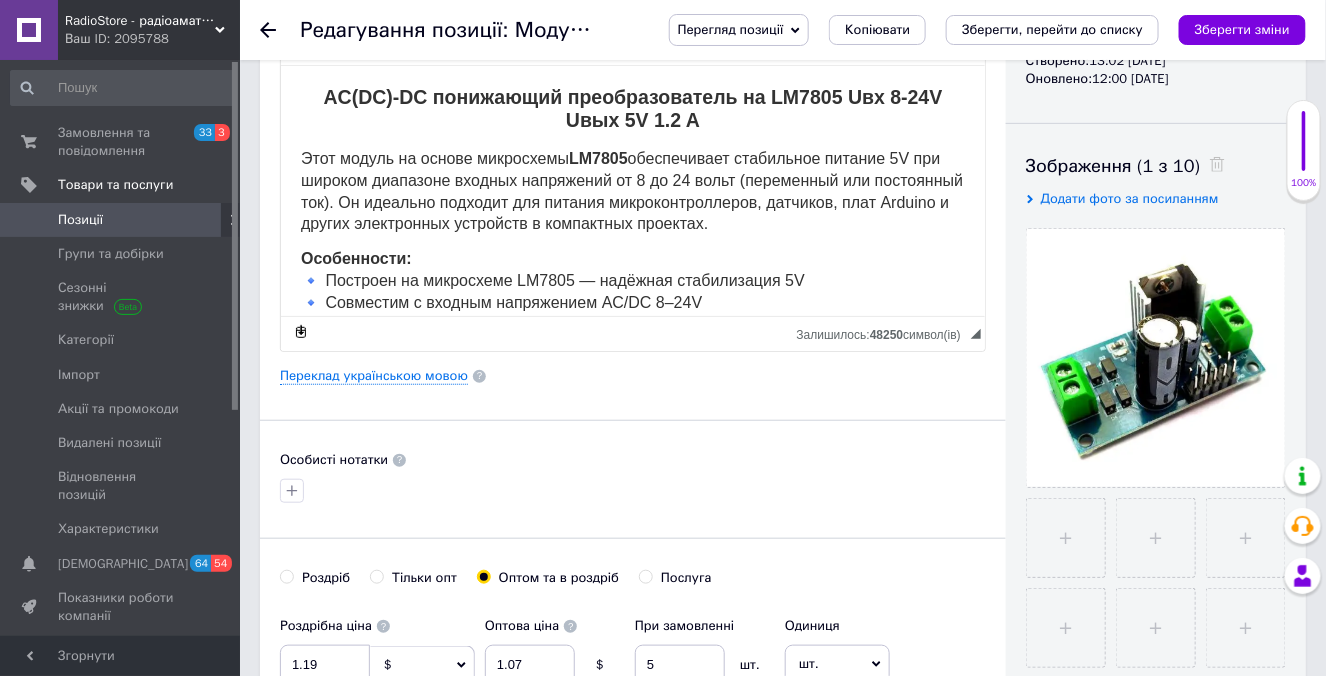 scroll, scrollTop: 272, scrollLeft: 0, axis: vertical 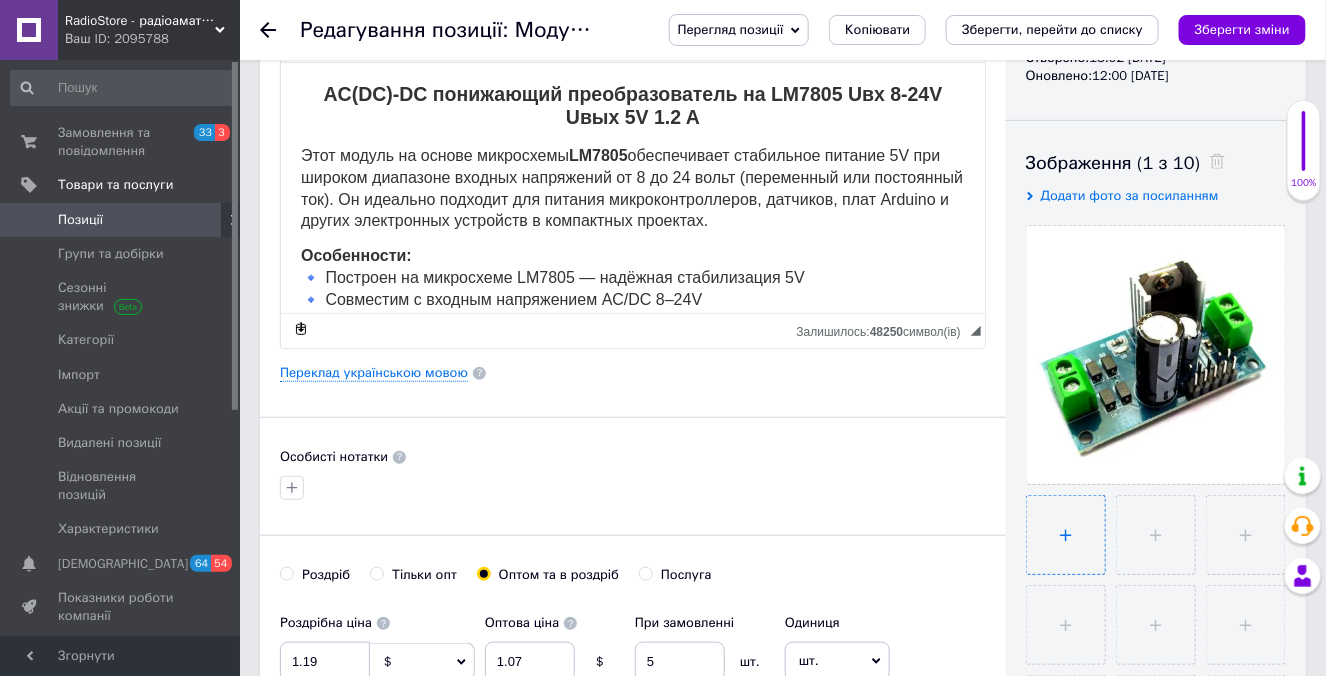 click at bounding box center (1066, 535) 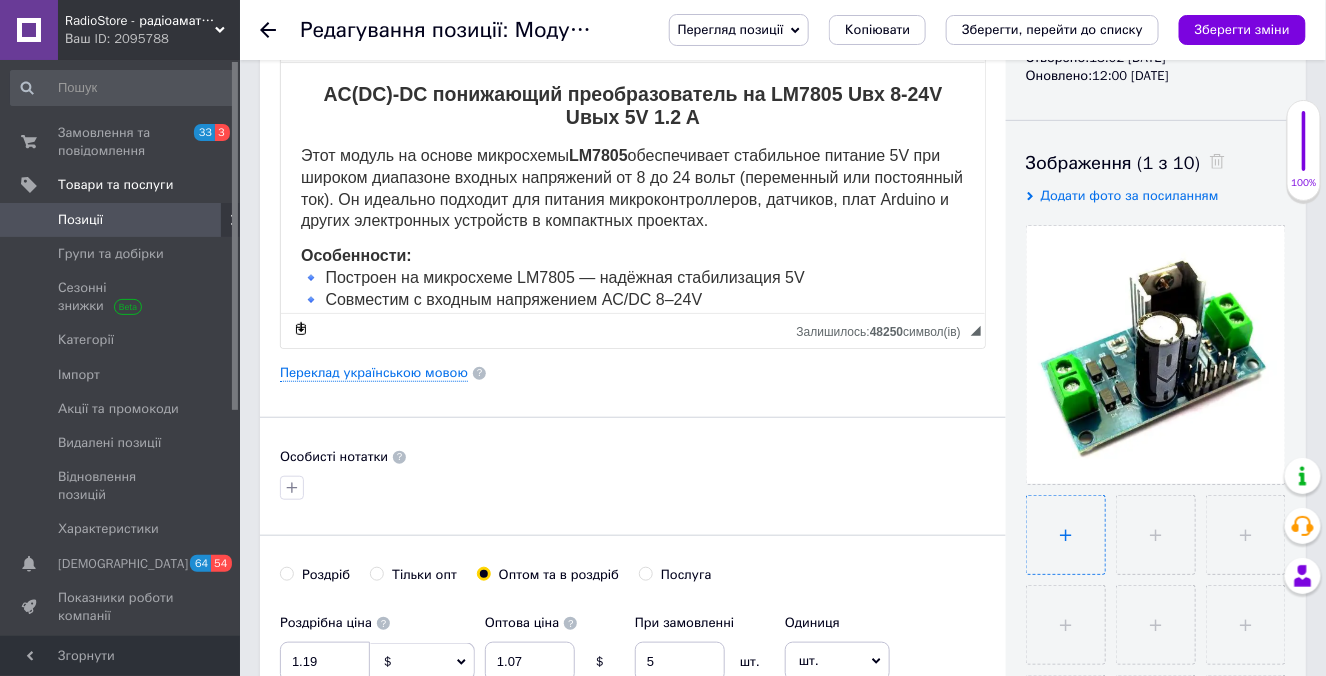click at bounding box center (1066, 535) 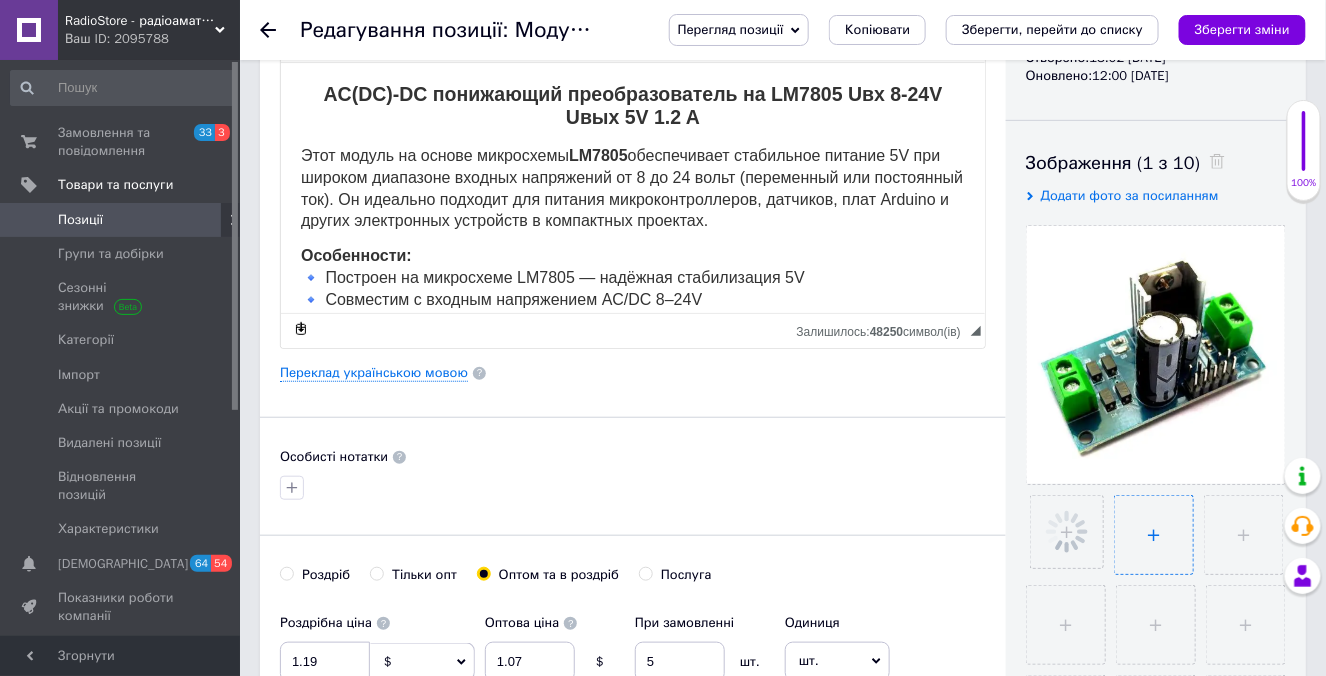click at bounding box center [1154, 535] 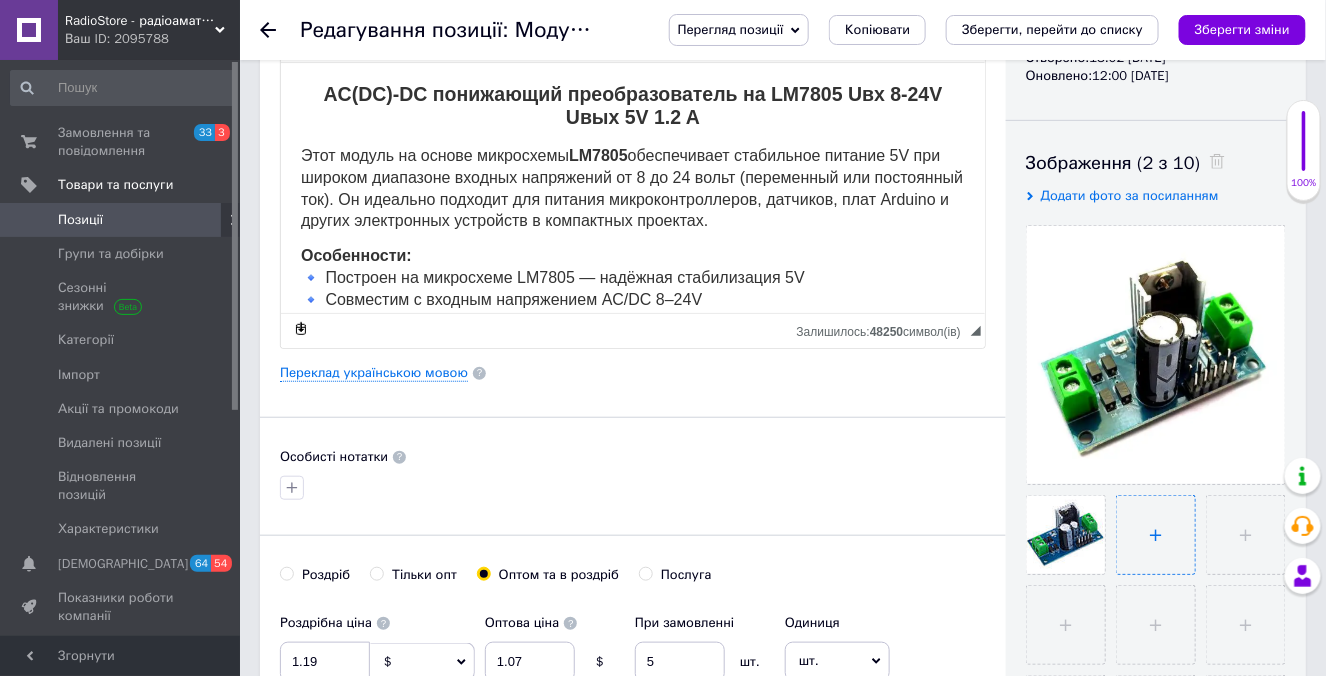 type on "C:\fakepath\6692718823_w1280_h1280_screenshot_35_5v.jpg" 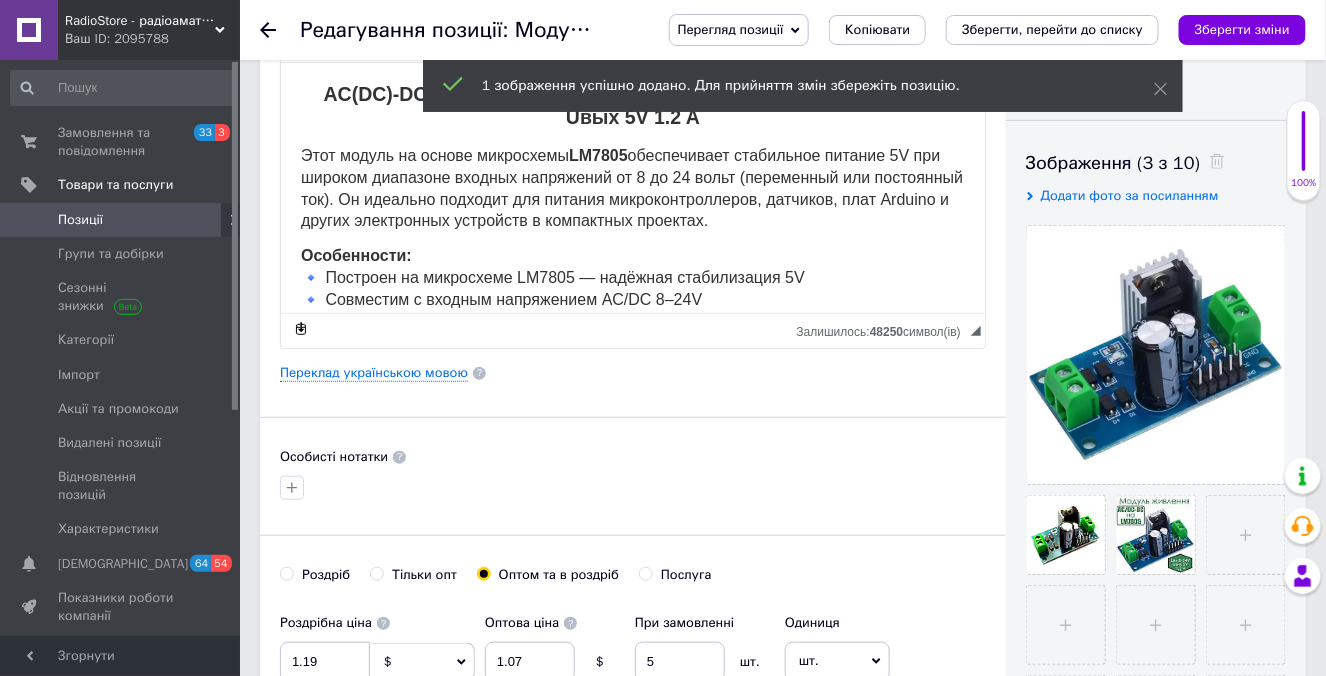 click at bounding box center (1151, 620) 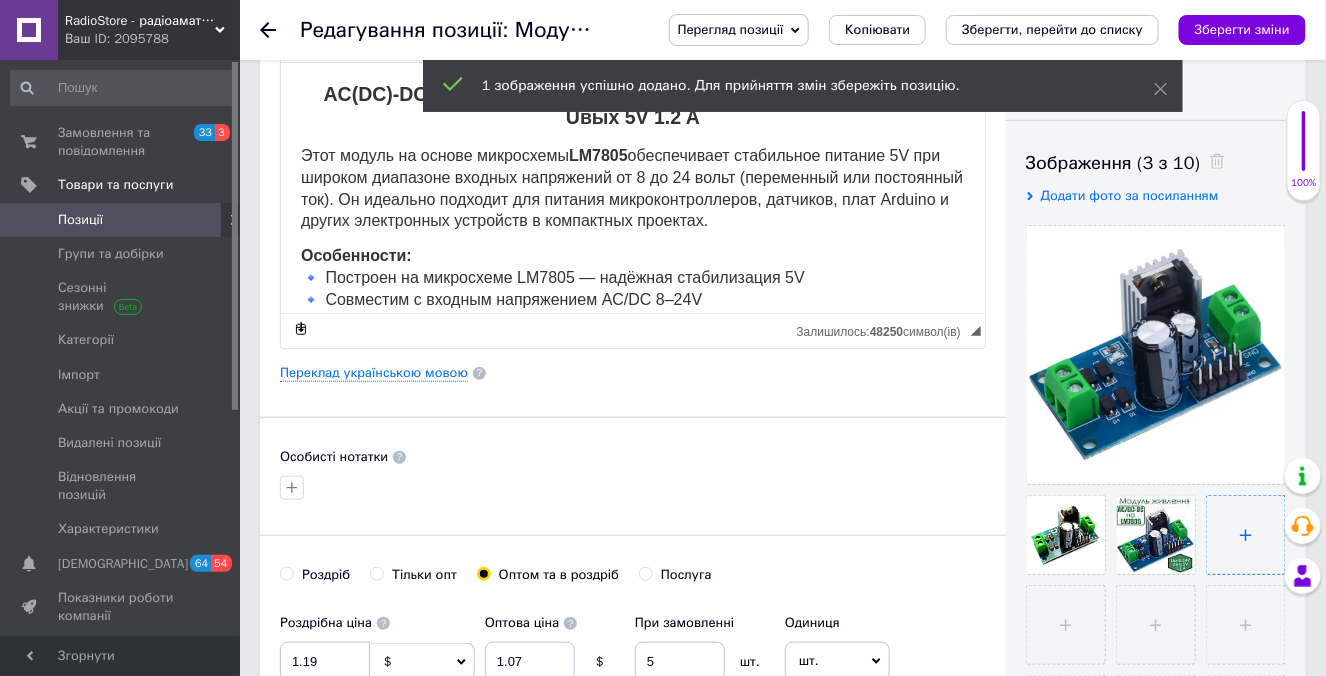 click at bounding box center [1246, 535] 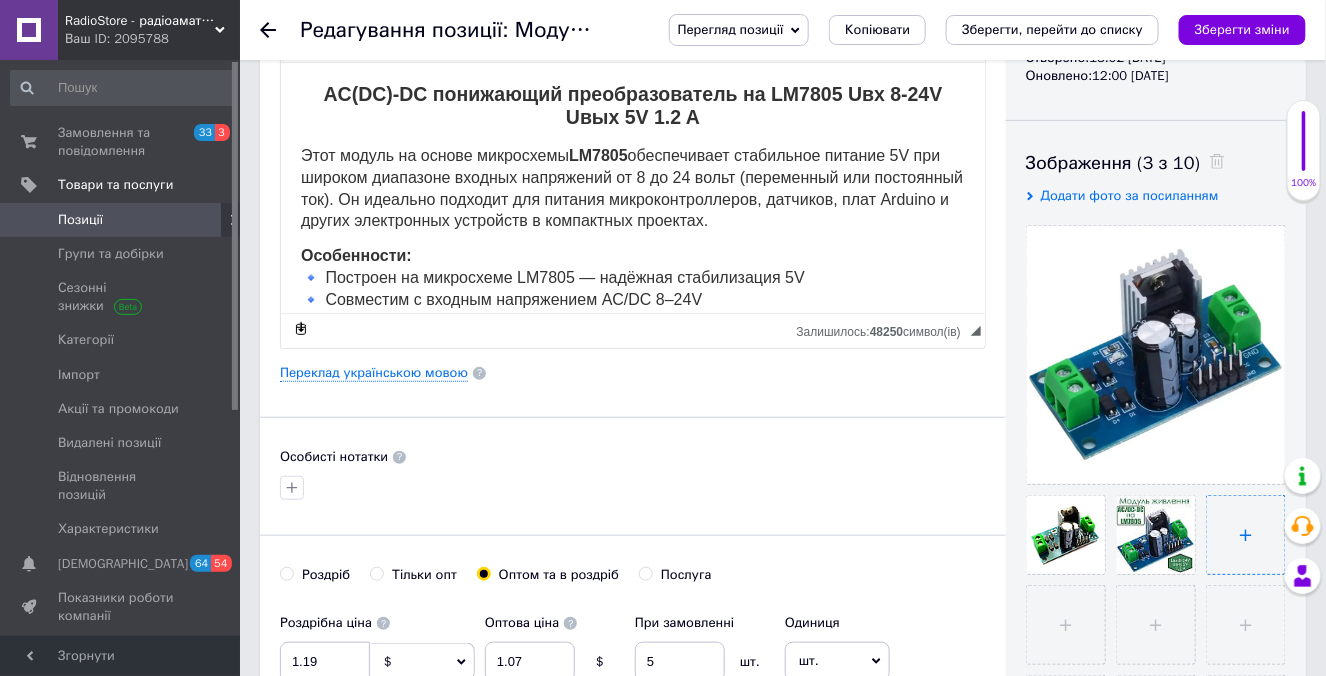 type on "C:\fakepath\6692464476_w1280_h1280_screenshot_36.jpg" 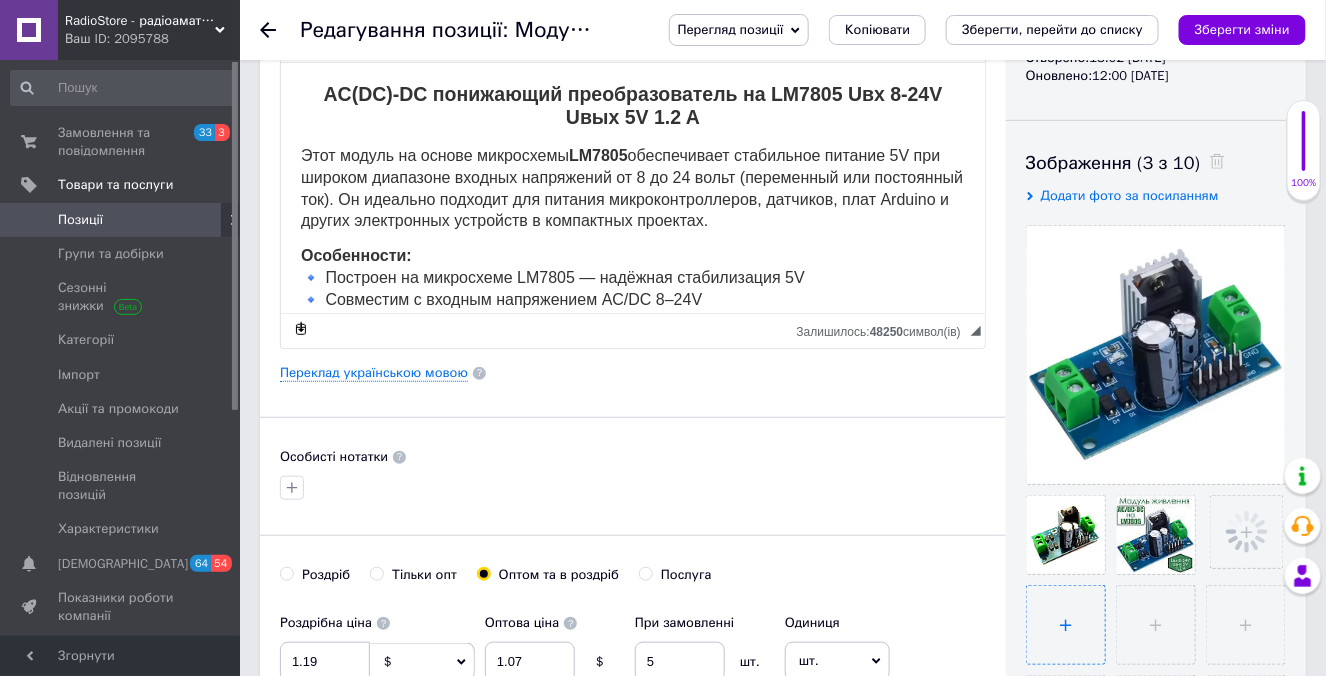 click at bounding box center [1066, 625] 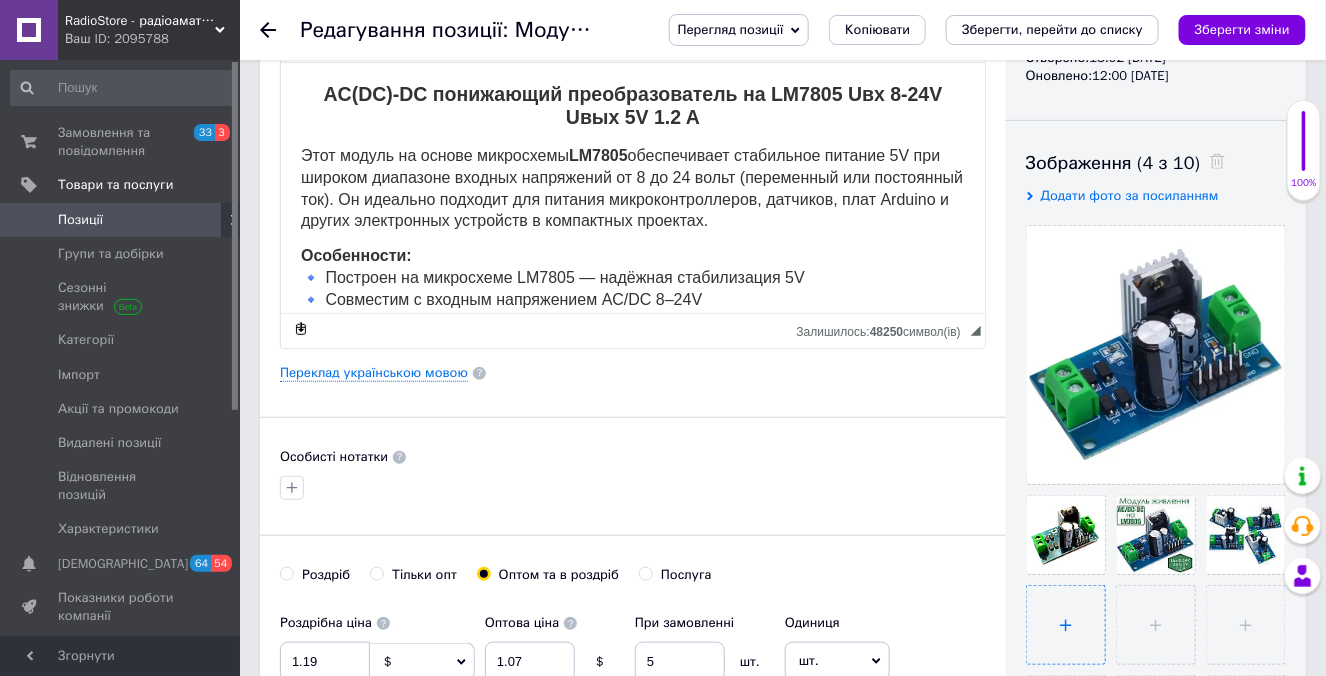type on "C:\fakepath\6692464537_w1280_h1280_screenshot_37.jpg" 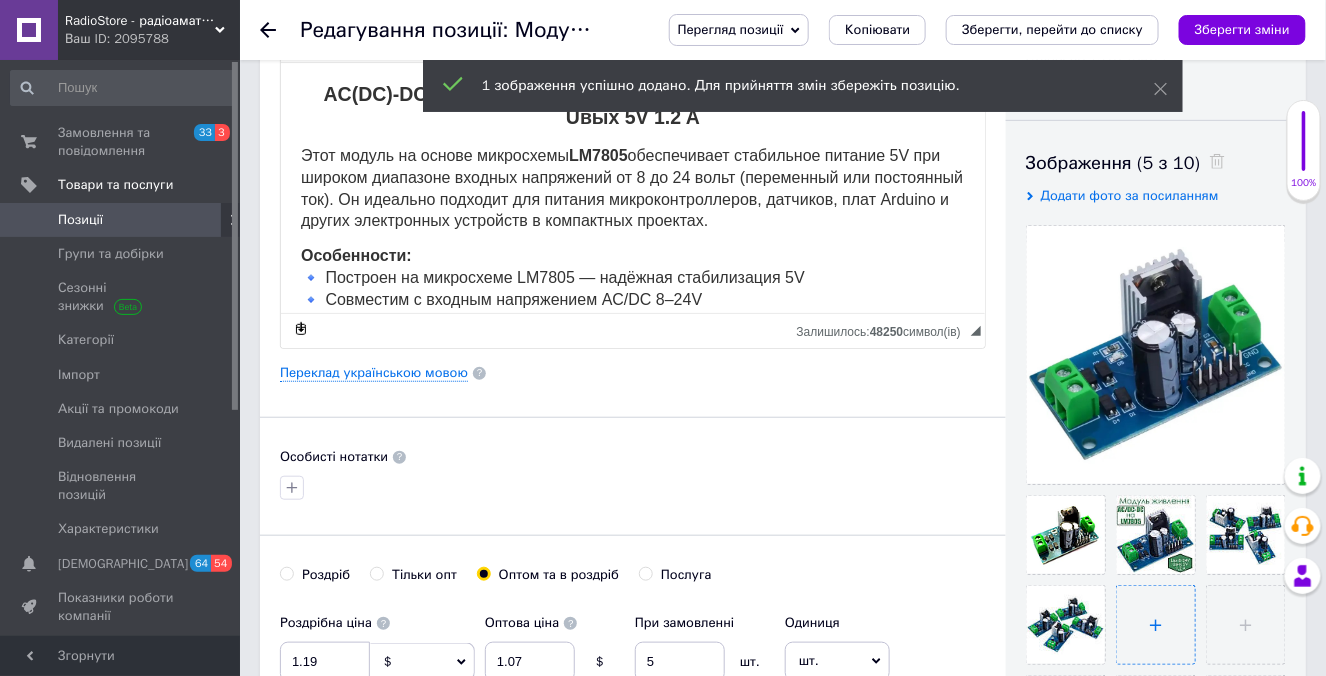 click at bounding box center [1156, 625] 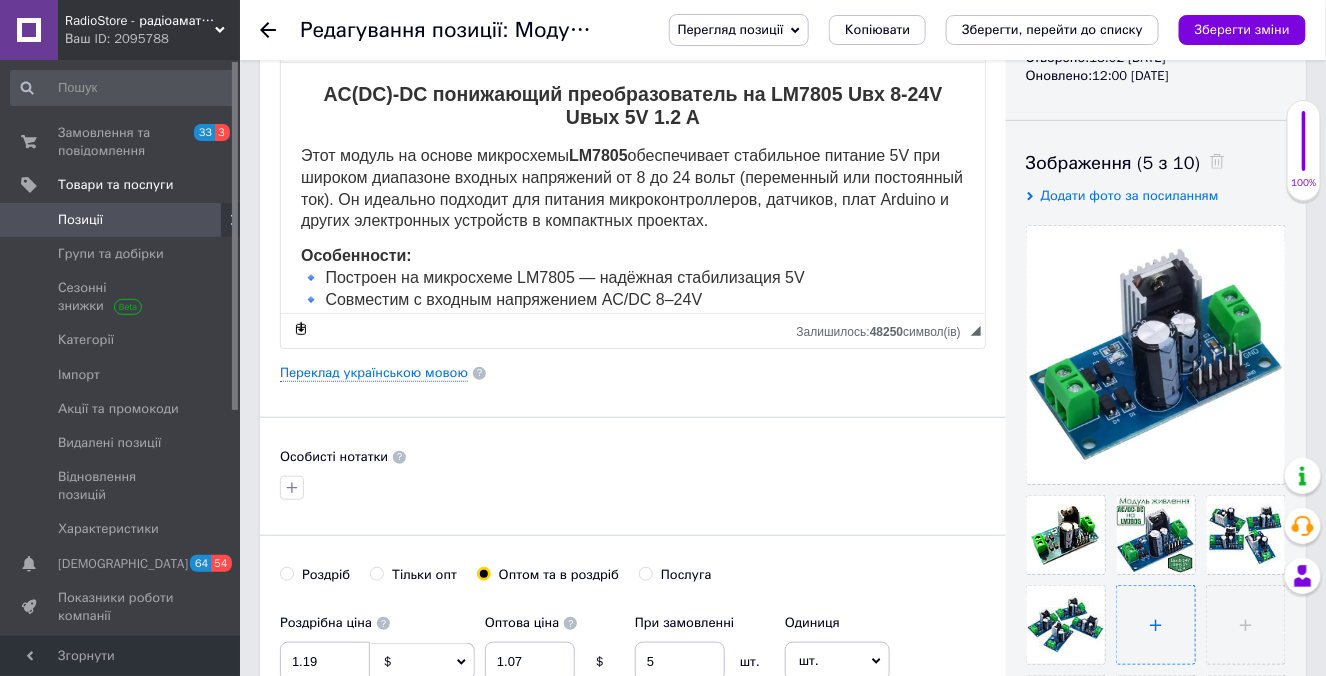 type on "C:\fakepath\6692464562_w1280_h1280_screenshot_38.jpg" 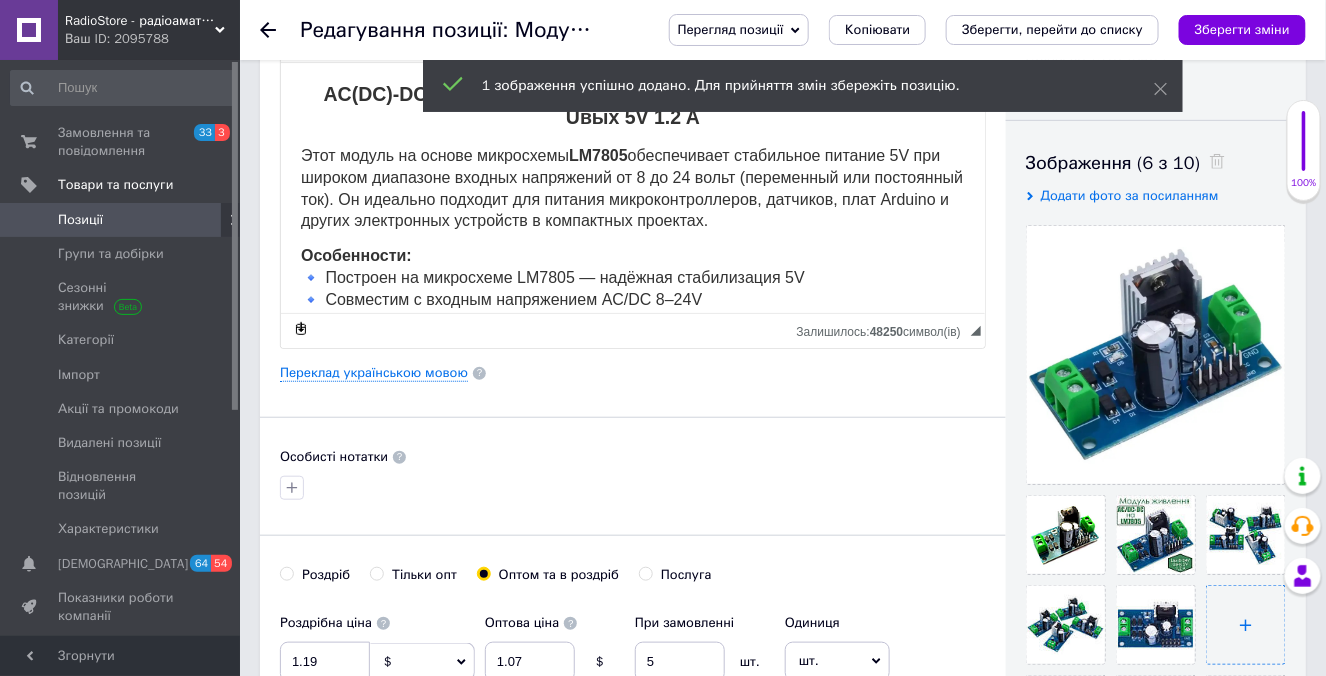 click at bounding box center (1246, 625) 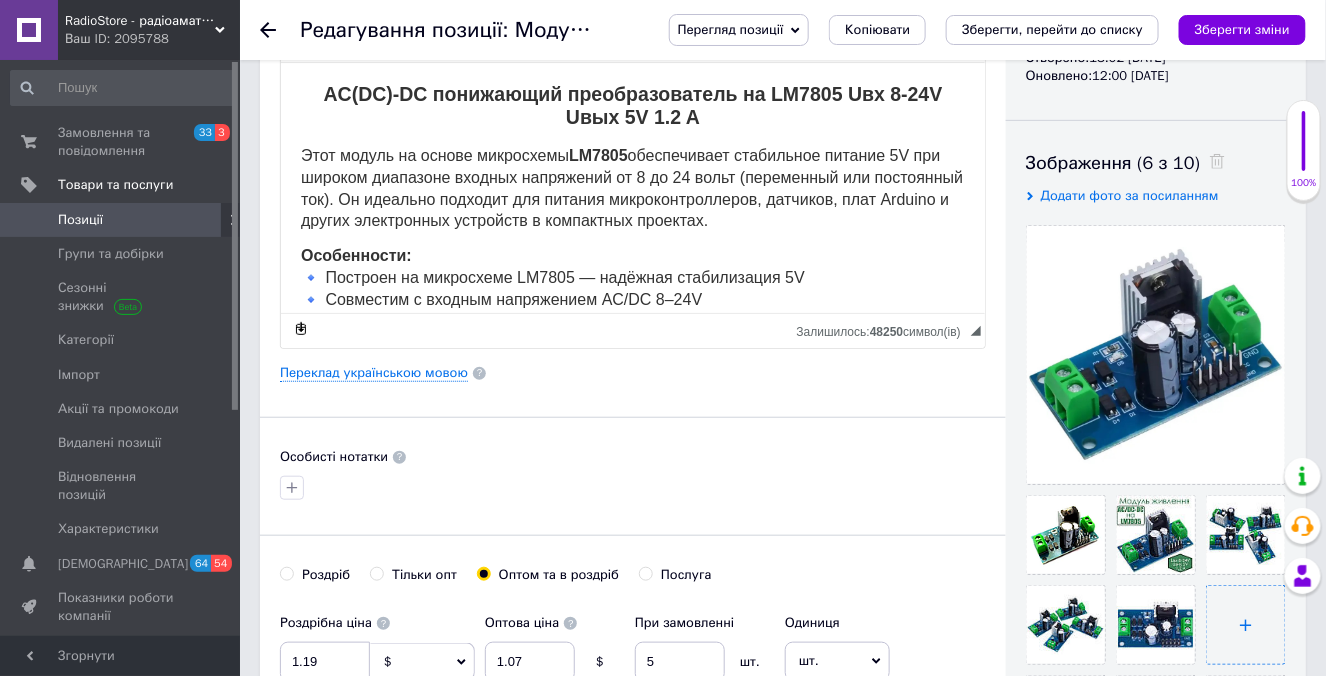 type on "C:\fakepath\6692464694_w1280_h1280_screenshot_39.jpg" 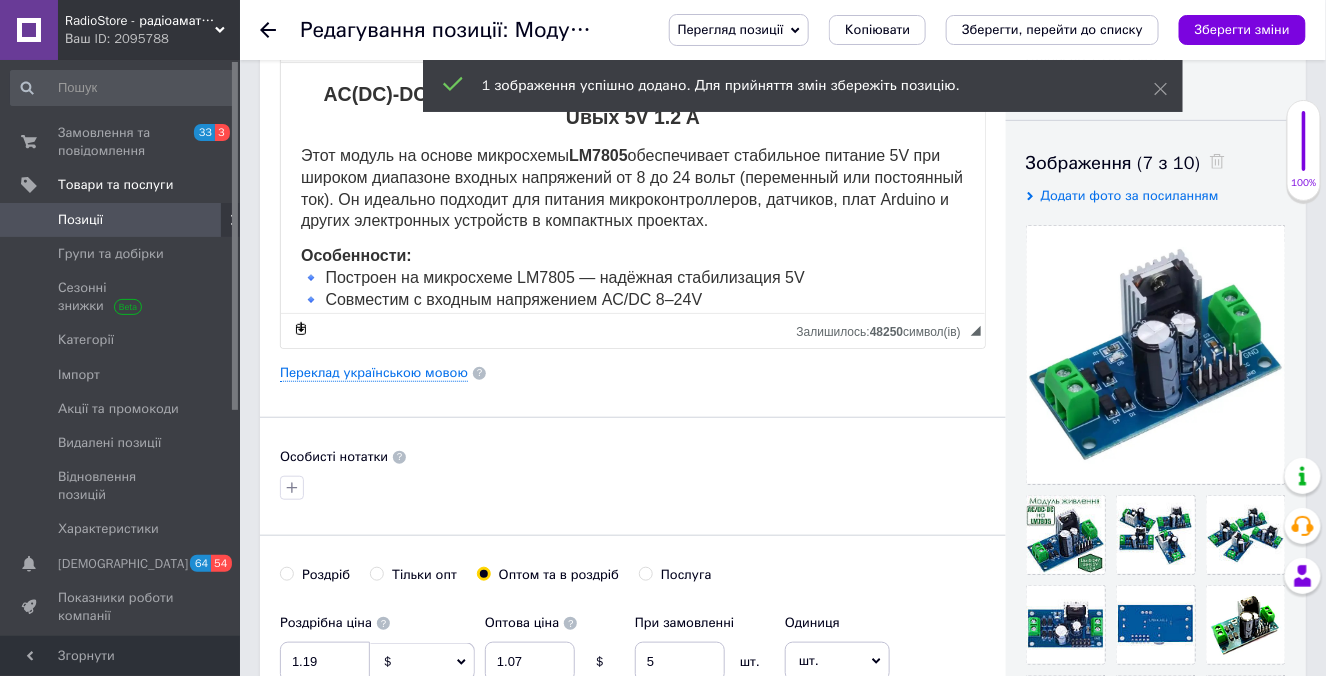 click at bounding box center (1151, 620) 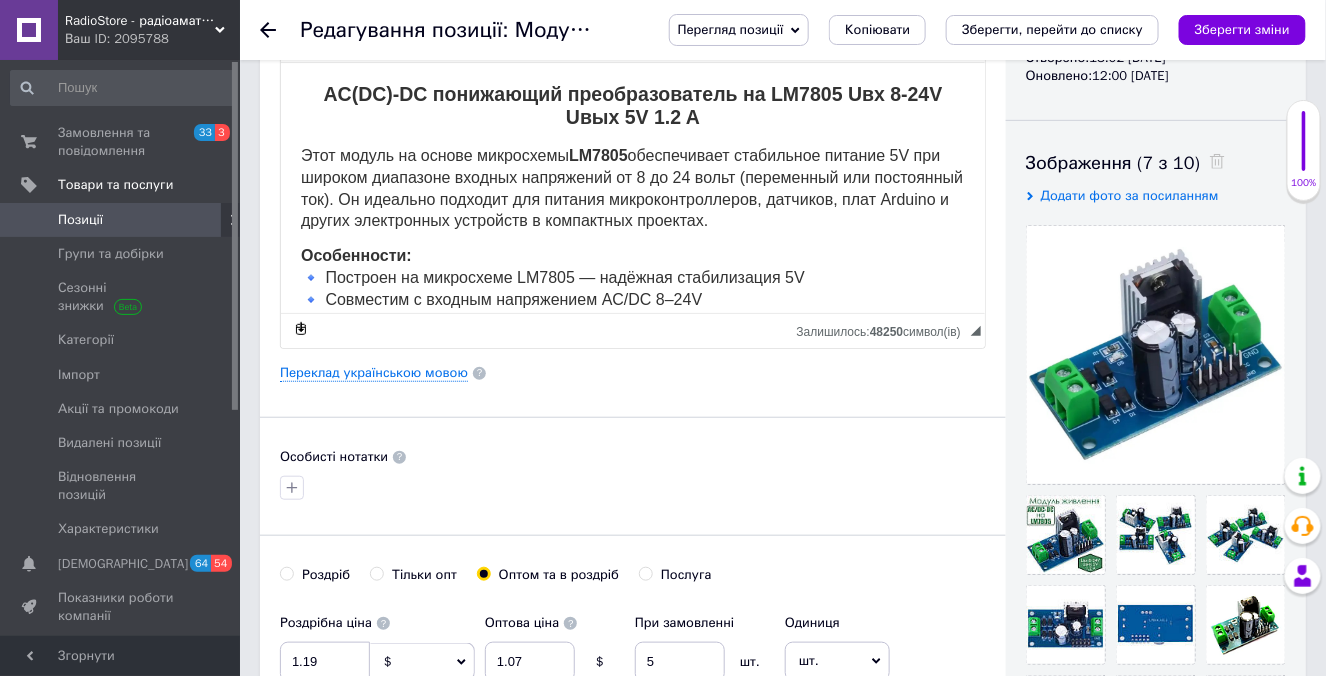 click at bounding box center (633, 488) 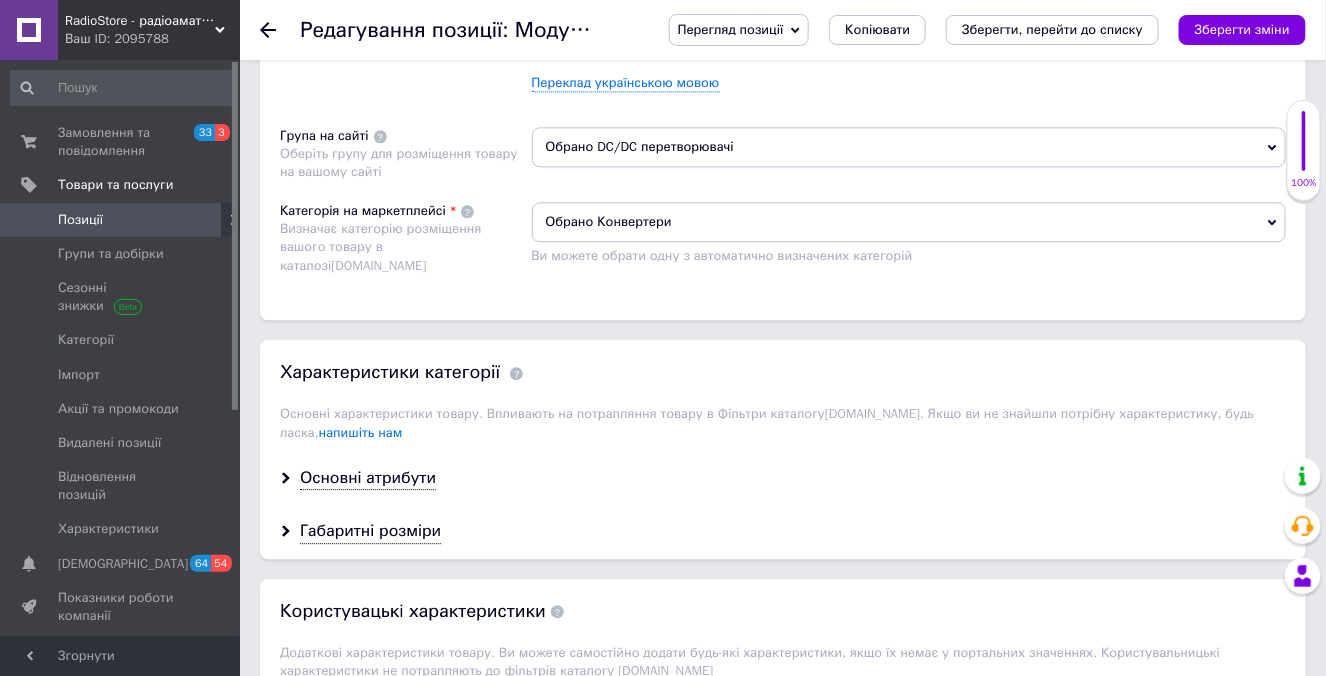 scroll, scrollTop: 1636, scrollLeft: 0, axis: vertical 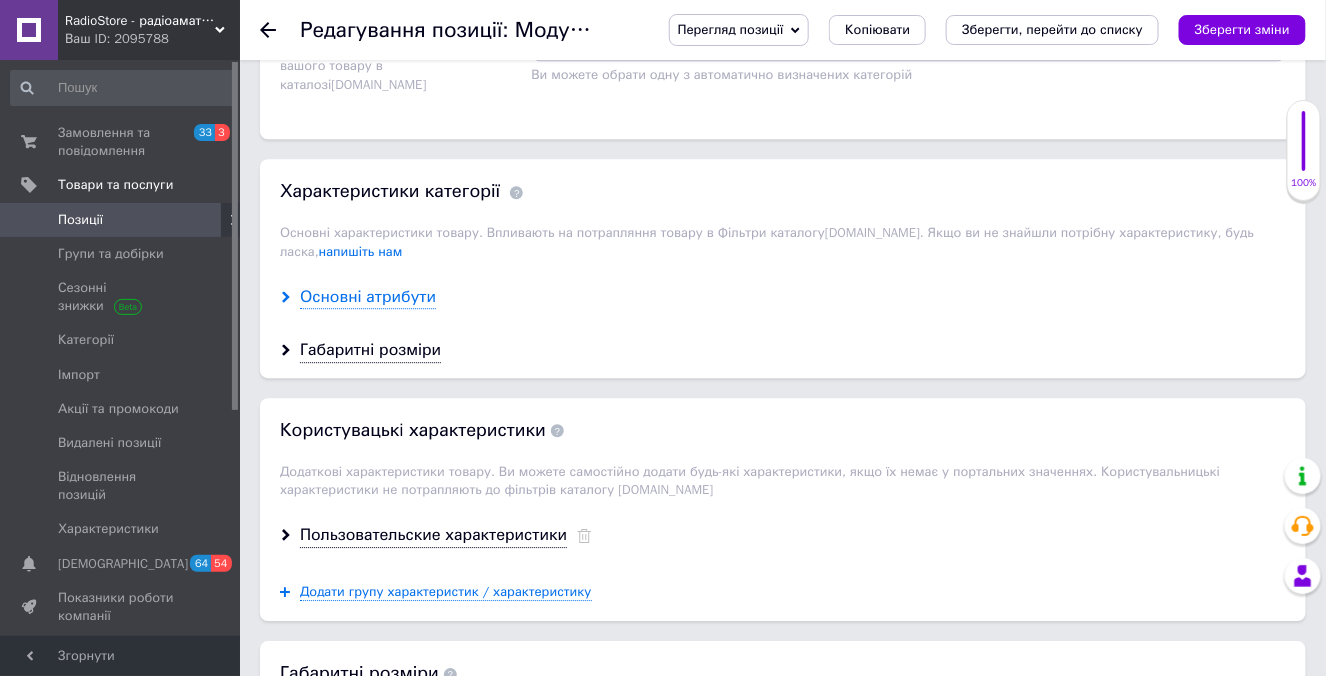 click on "Основні атрибути" at bounding box center [368, 297] 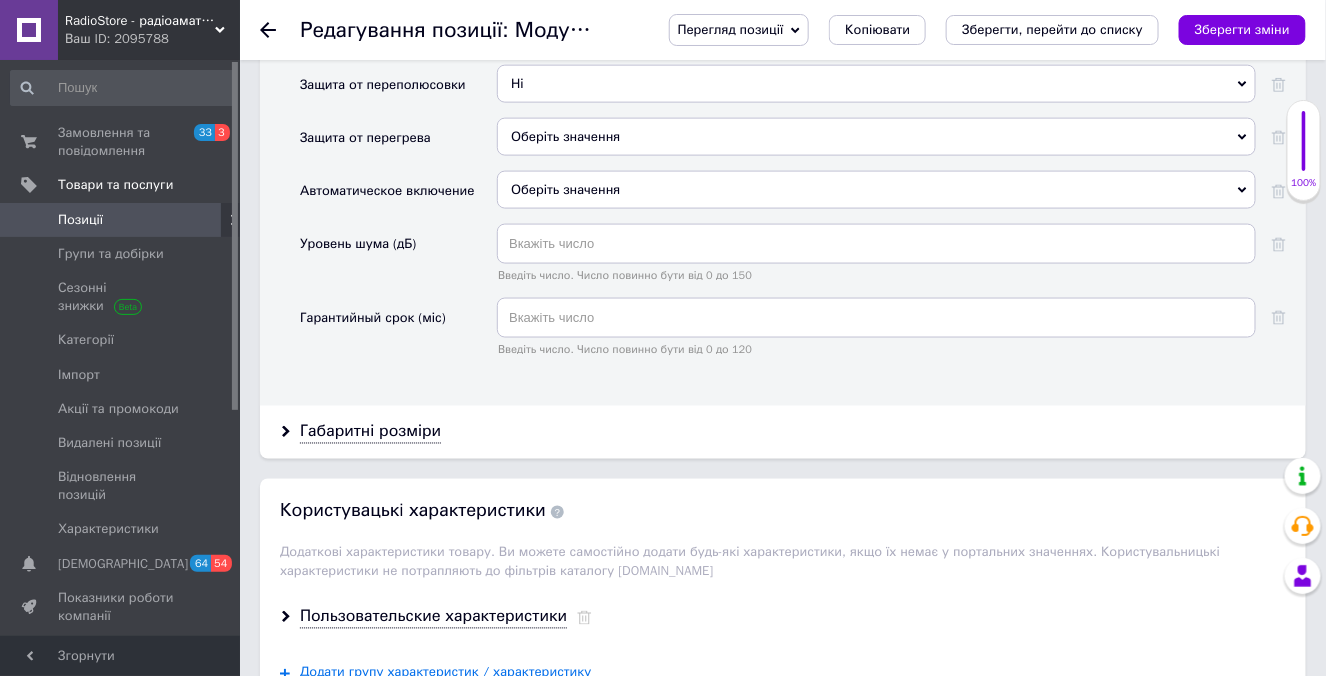 scroll, scrollTop: 3272, scrollLeft: 0, axis: vertical 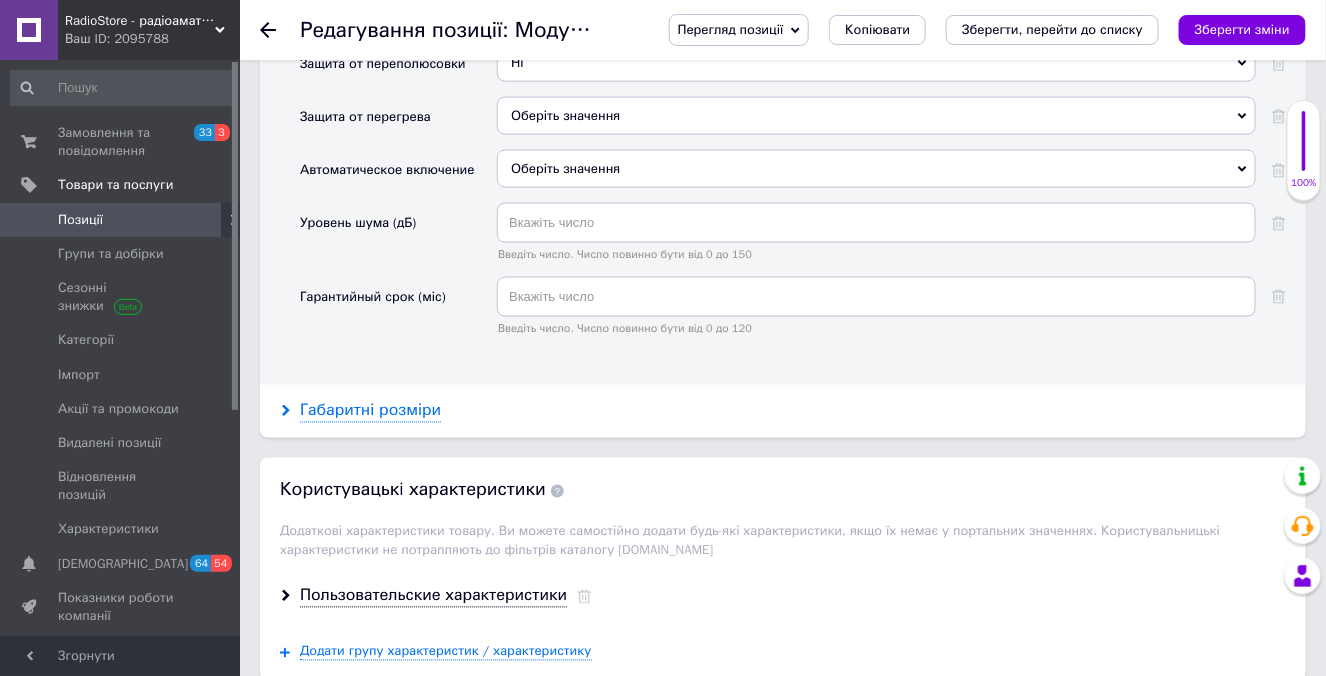 click on "Габаритні розміри" at bounding box center [370, 411] 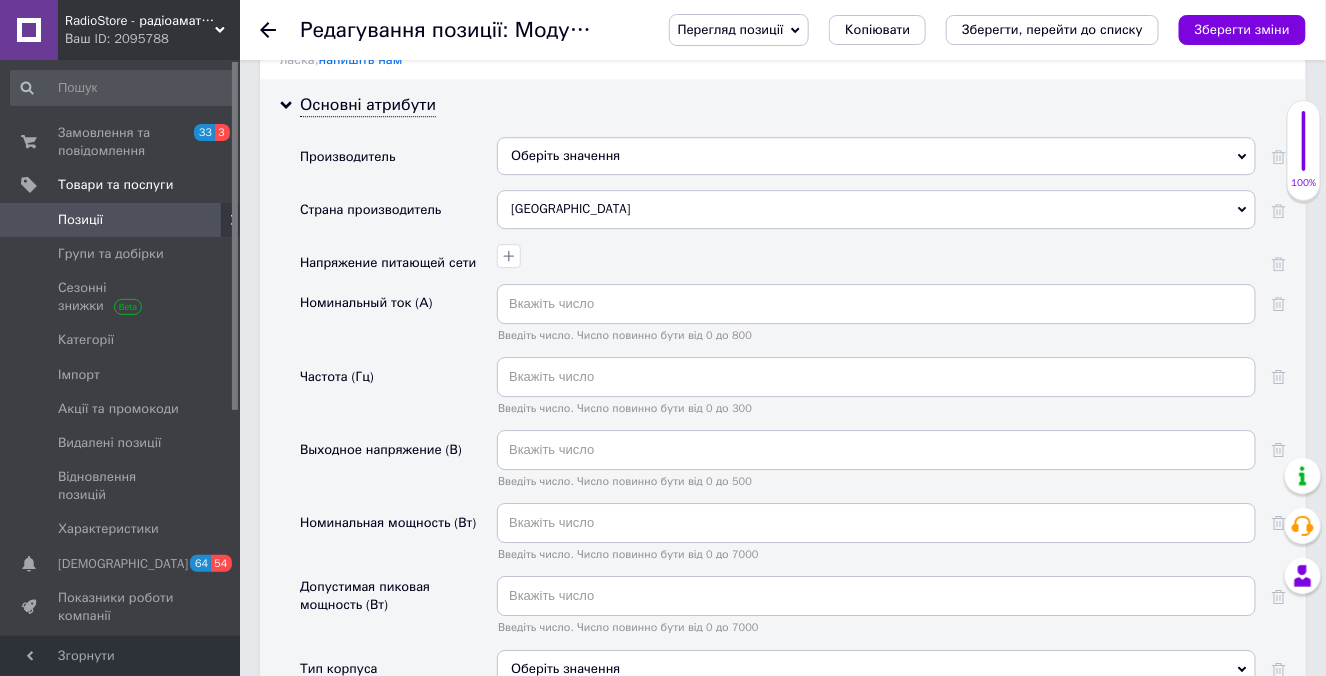 scroll, scrollTop: 1818, scrollLeft: 0, axis: vertical 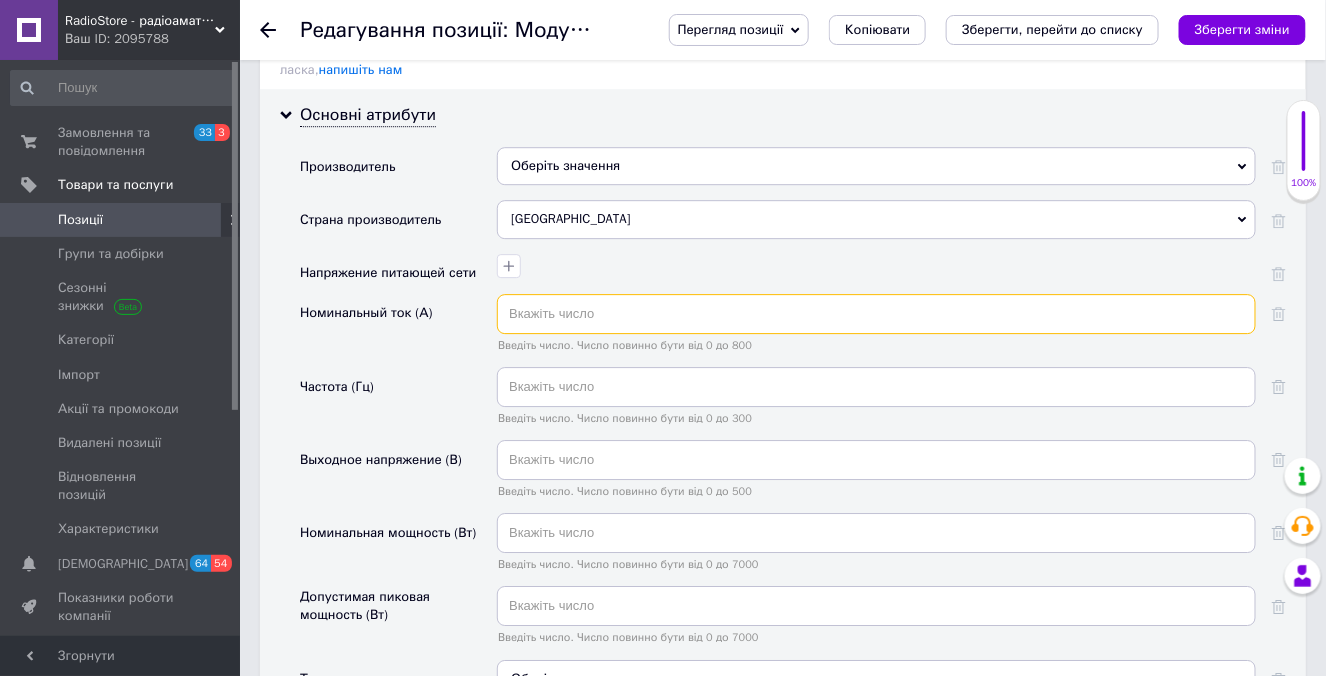 click at bounding box center [876, 314] 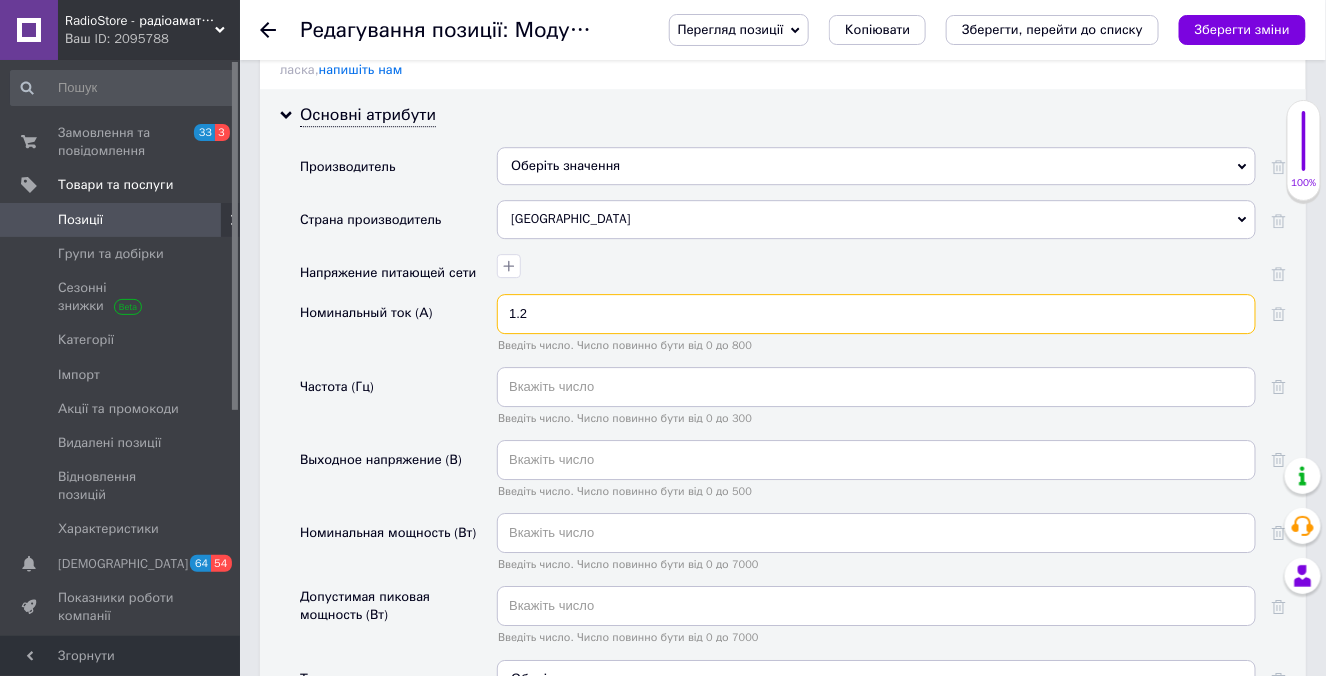 type on "1.2" 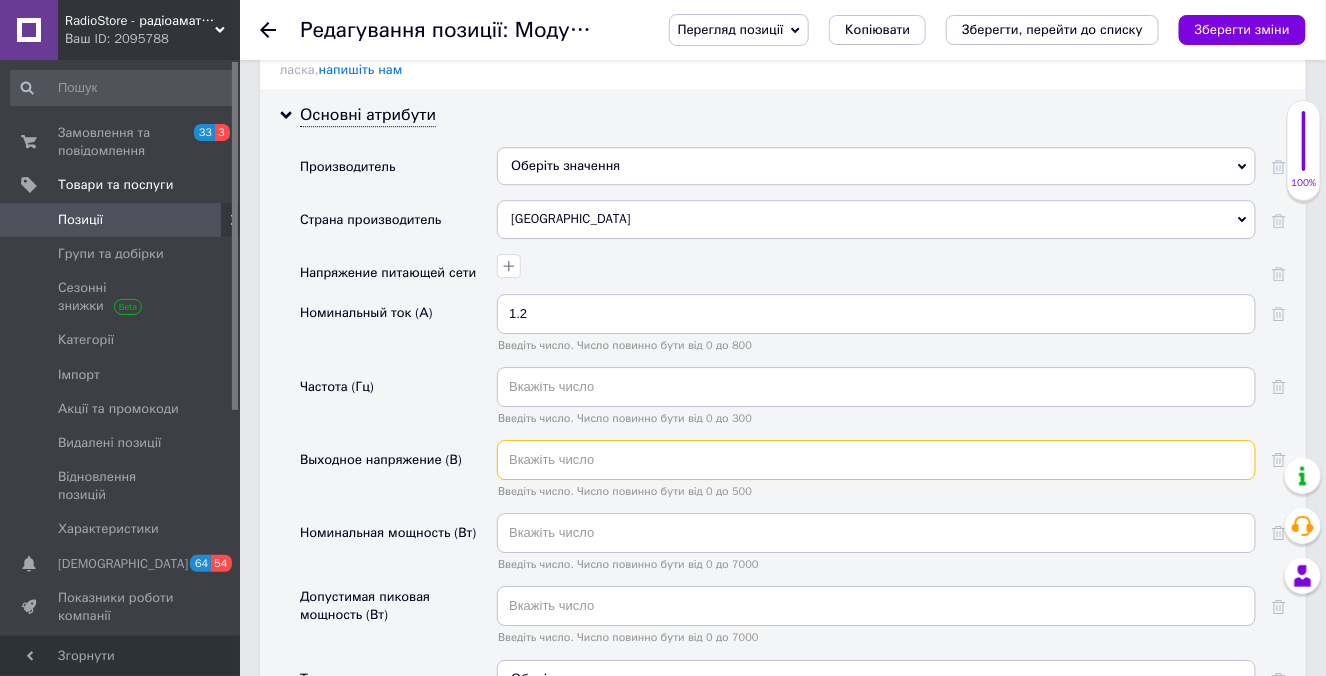 click at bounding box center [876, 460] 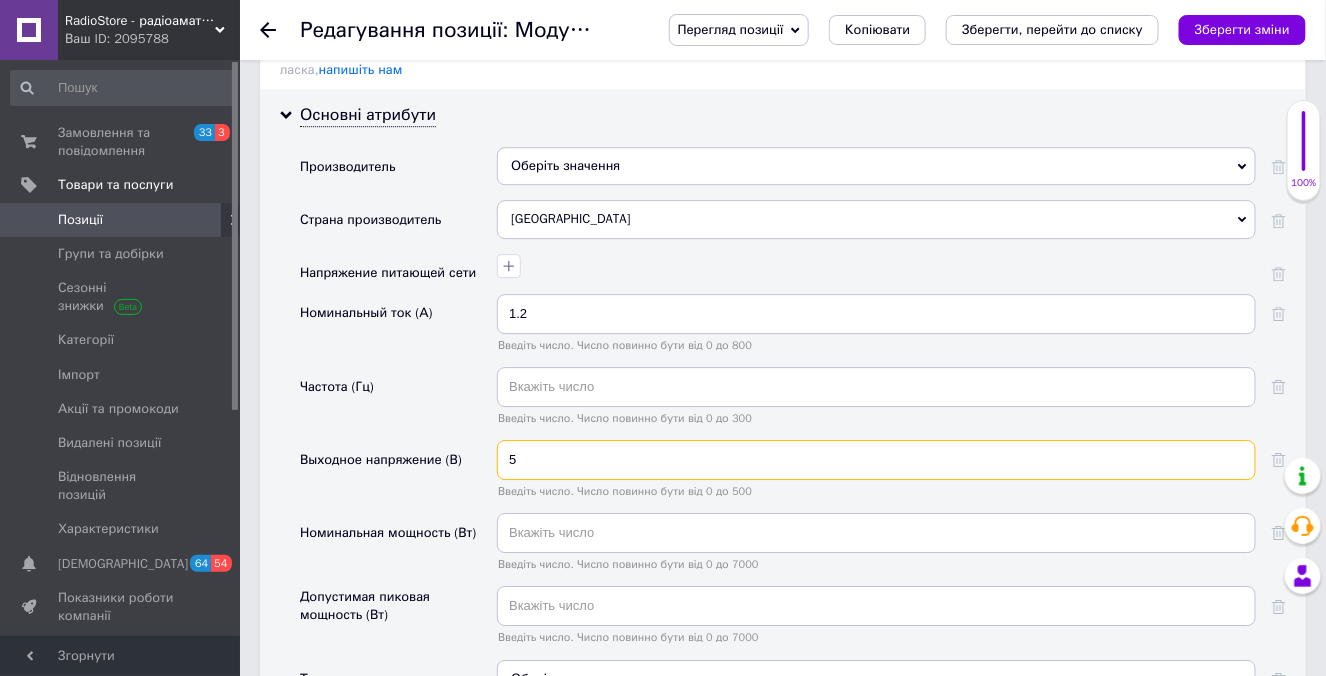 type on "5" 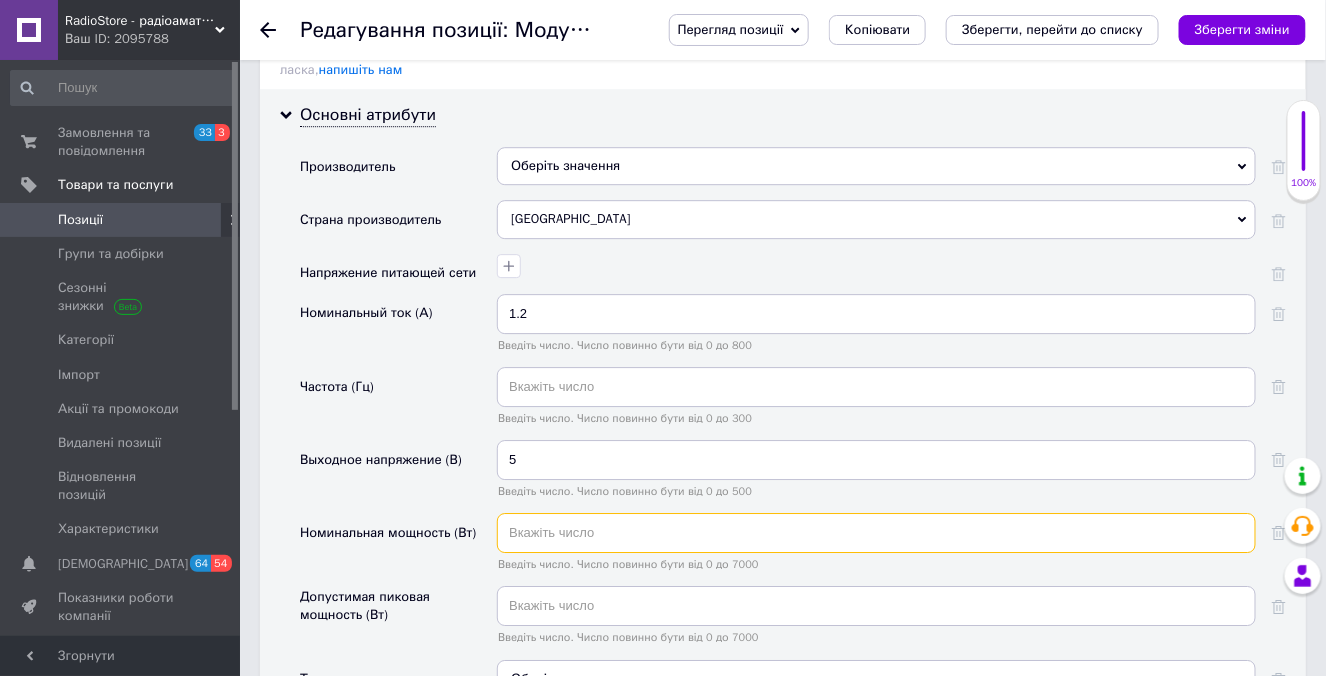 click at bounding box center (876, 533) 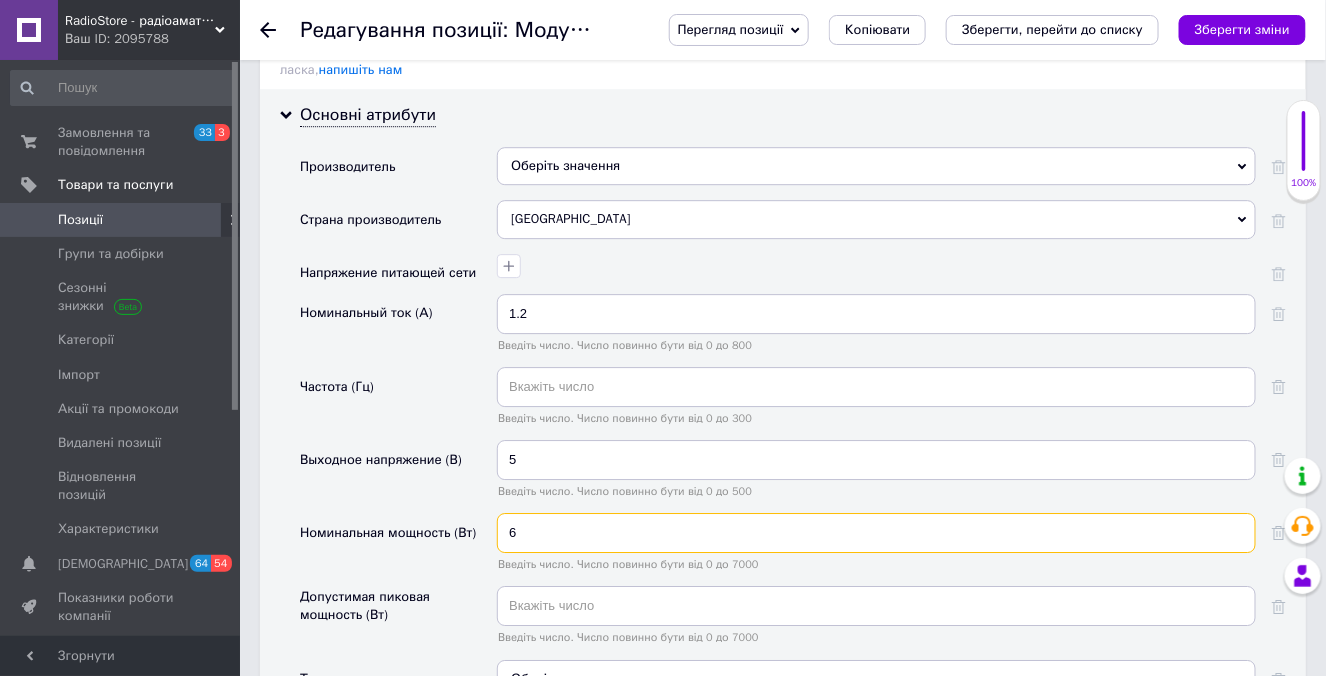 type on "6" 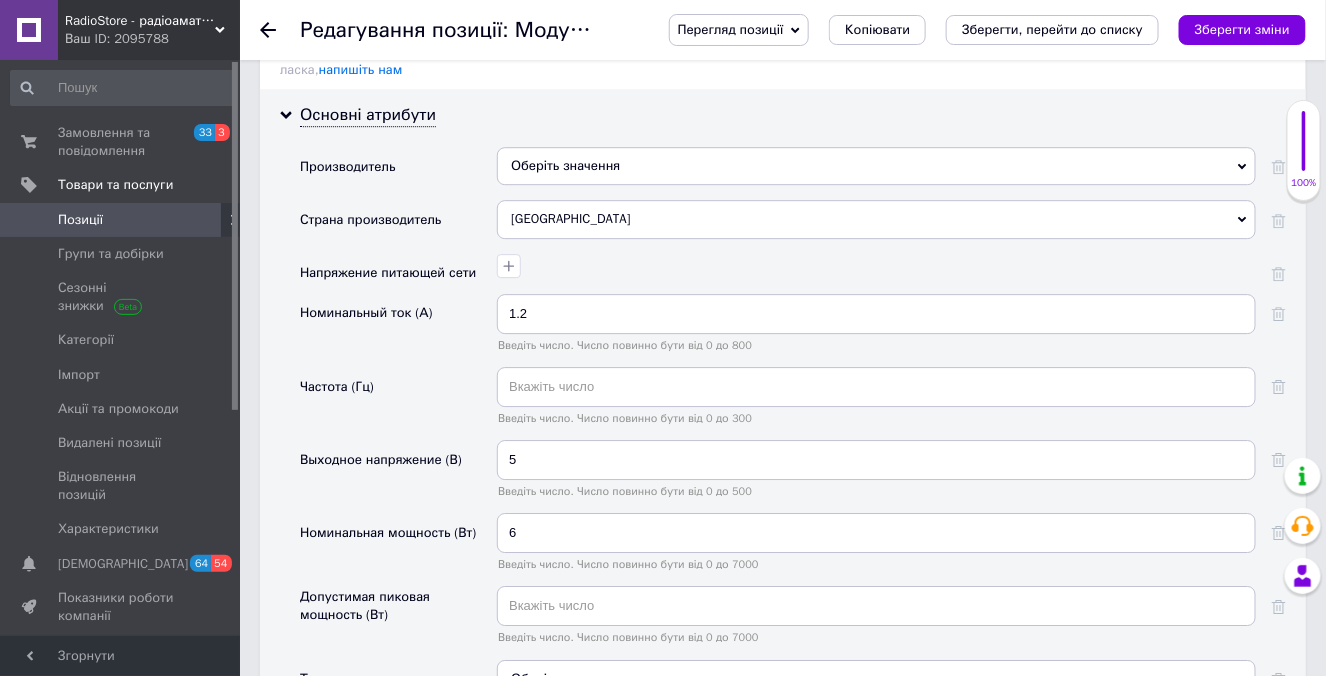 click on "Выходное напряжение (В)" at bounding box center (398, 476) 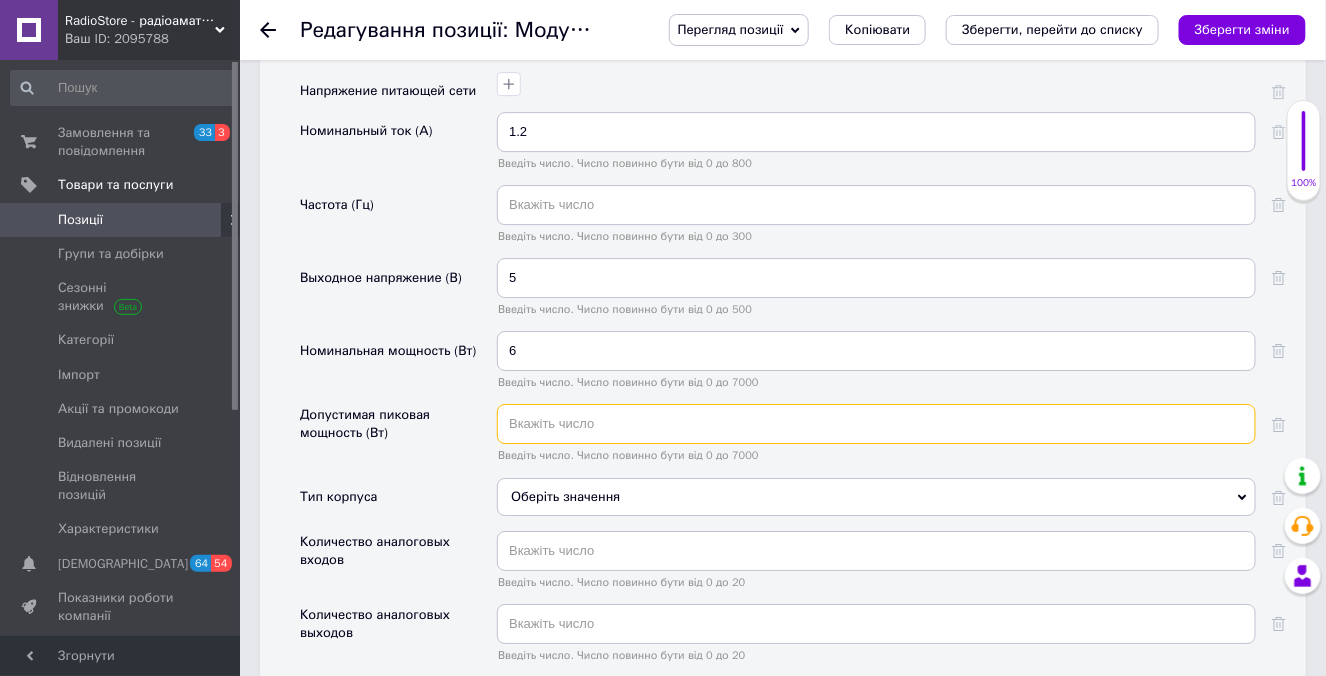 click at bounding box center [876, 424] 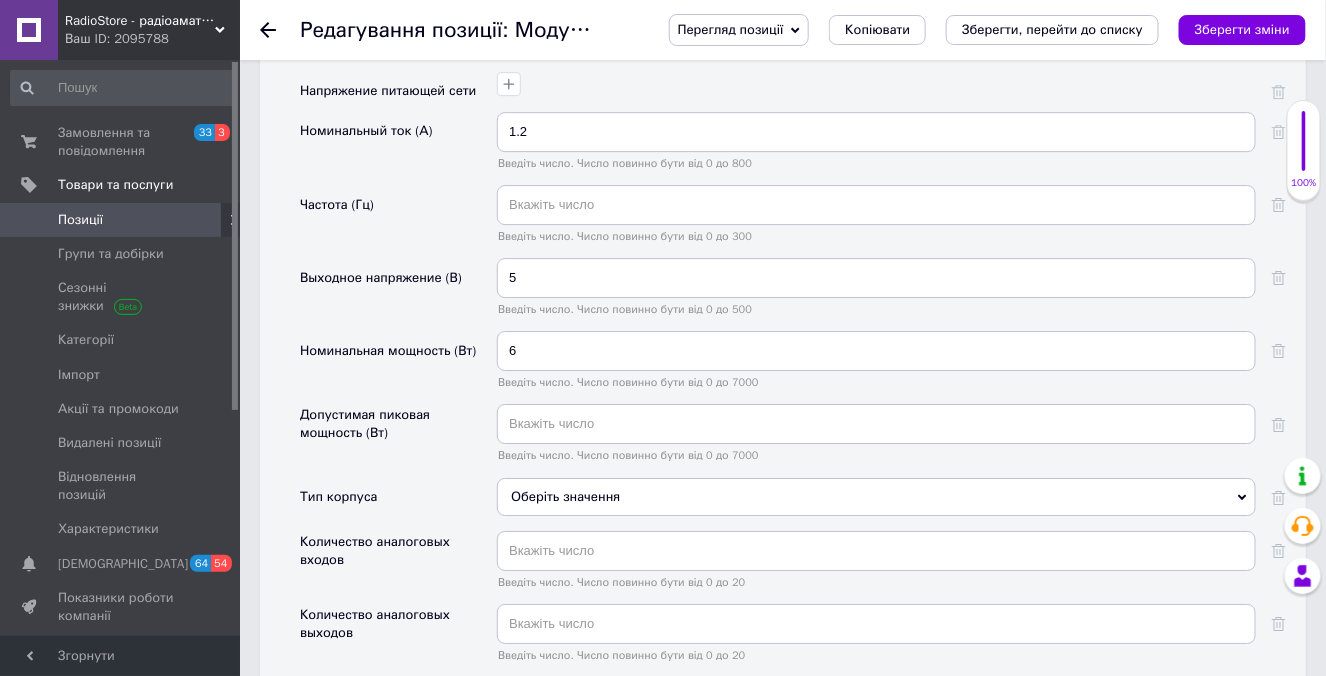 click on "Оберіть значення" at bounding box center [876, 497] 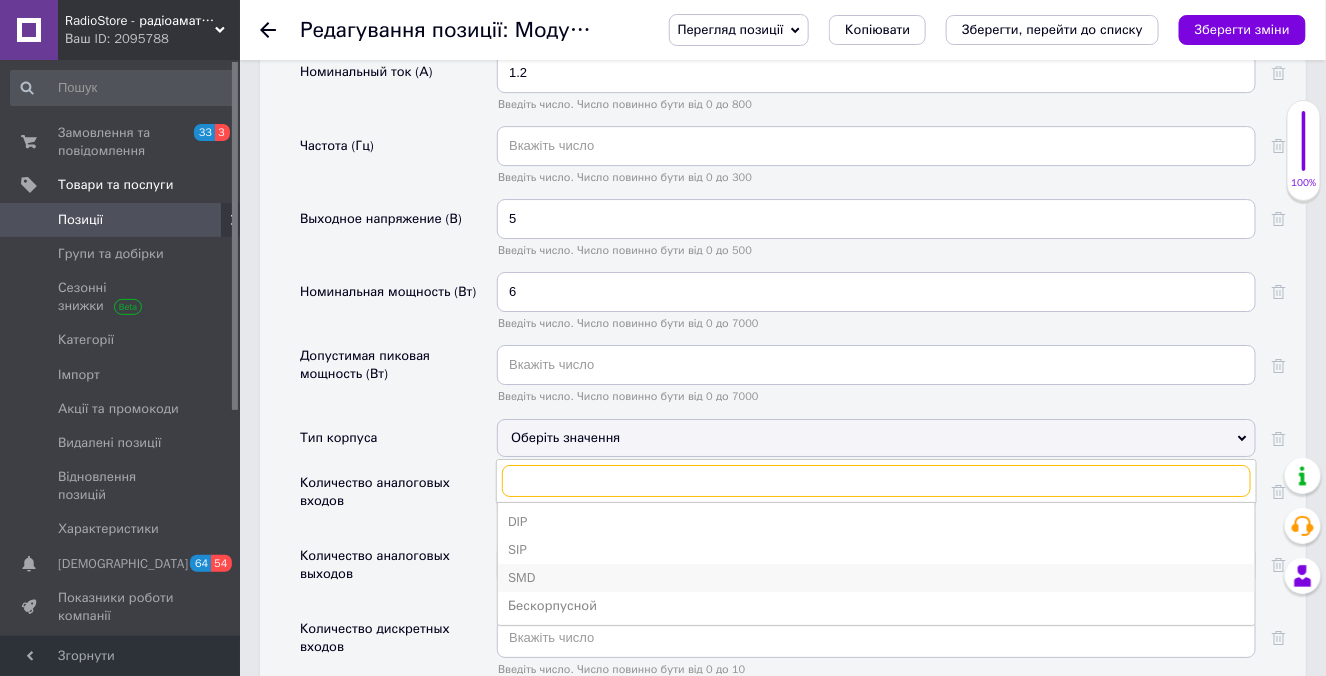 scroll, scrollTop: 2090, scrollLeft: 0, axis: vertical 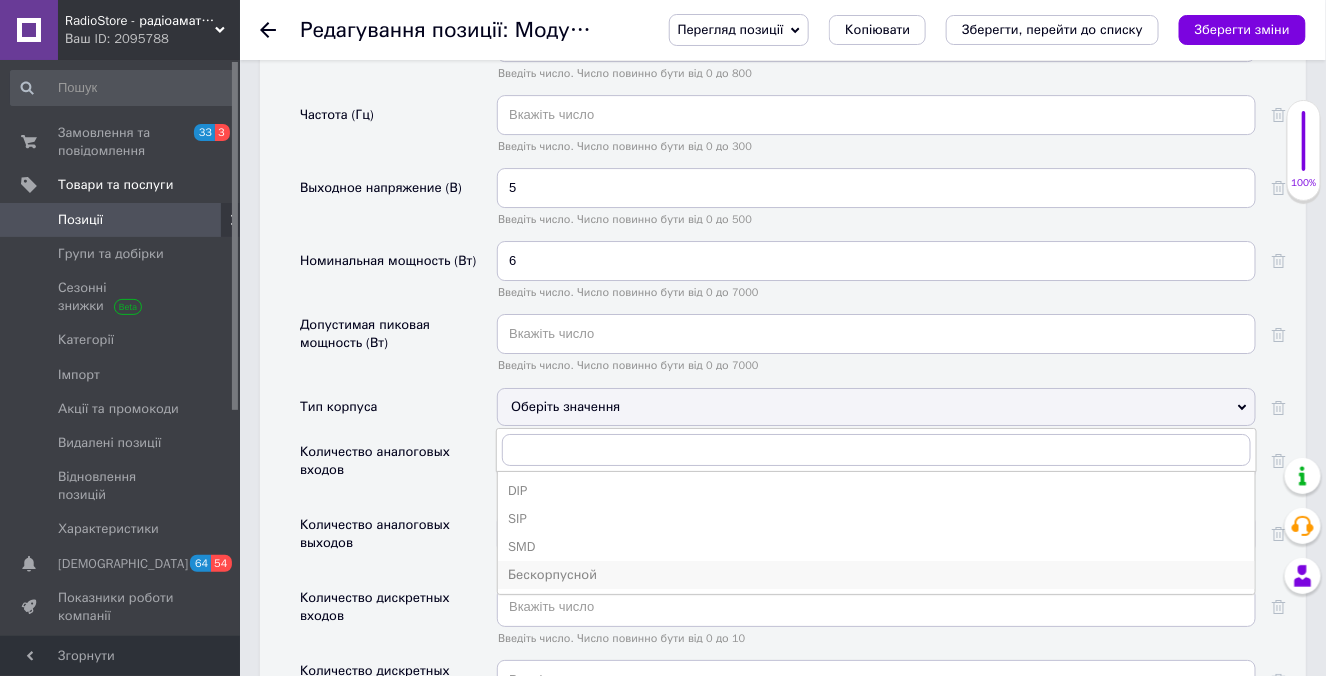 click on "Бескорпусной" at bounding box center [876, 575] 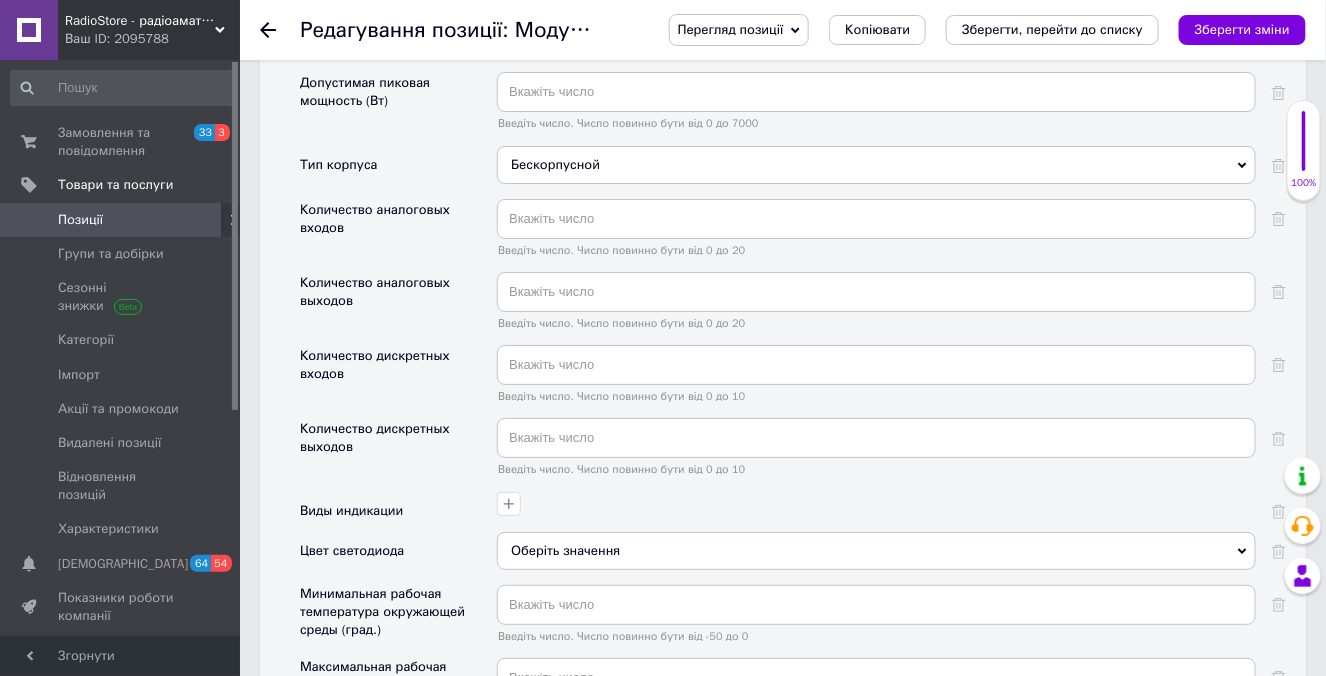 scroll, scrollTop: 2363, scrollLeft: 0, axis: vertical 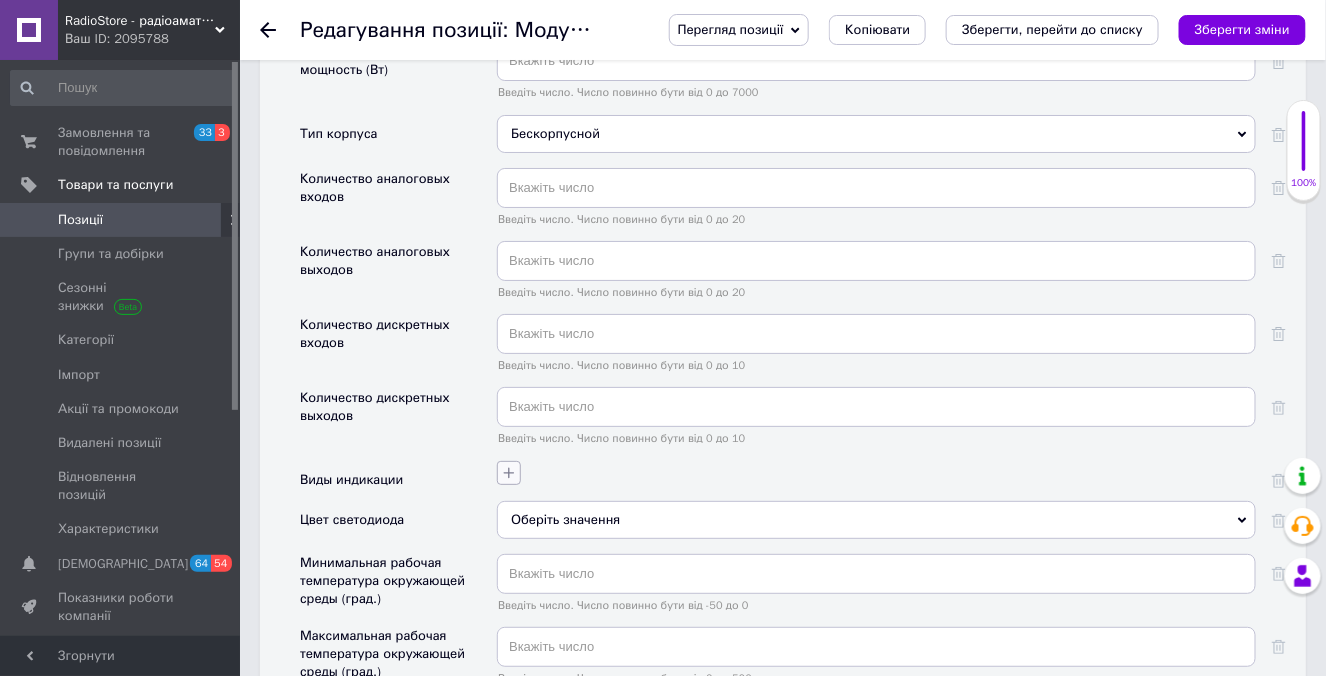 click at bounding box center [509, 473] 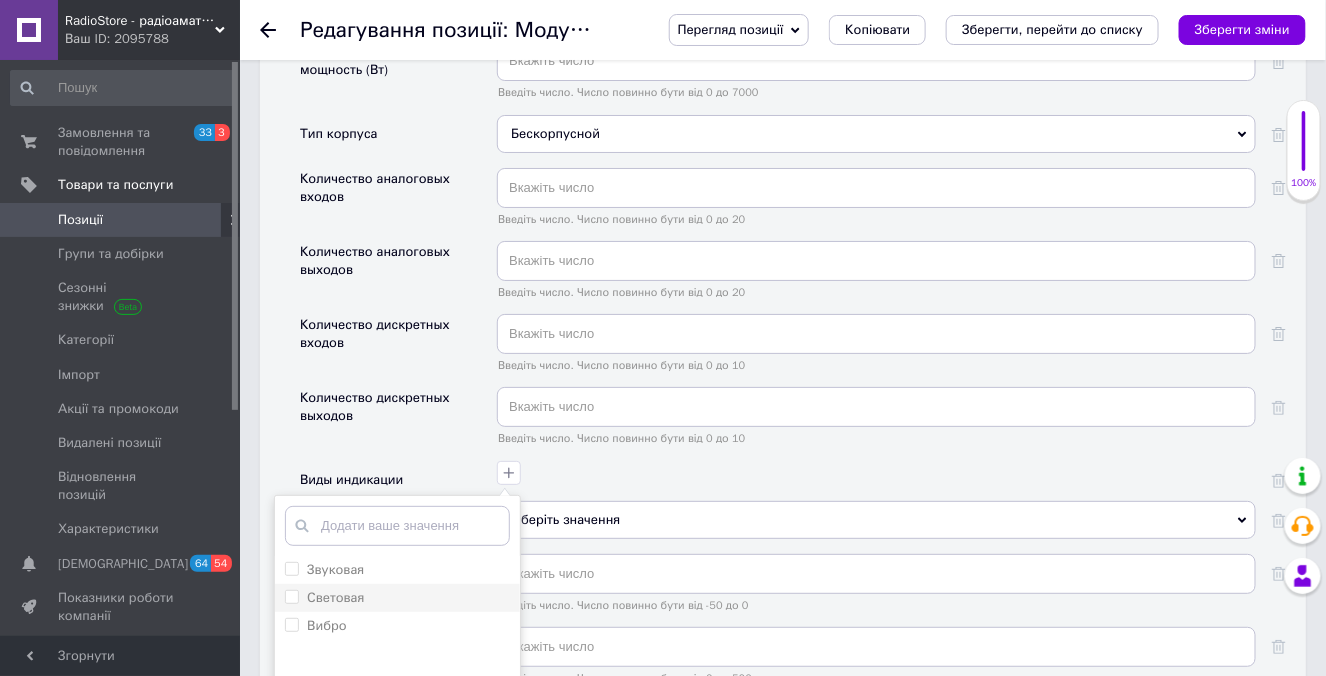 click on "Световая" at bounding box center [335, 597] 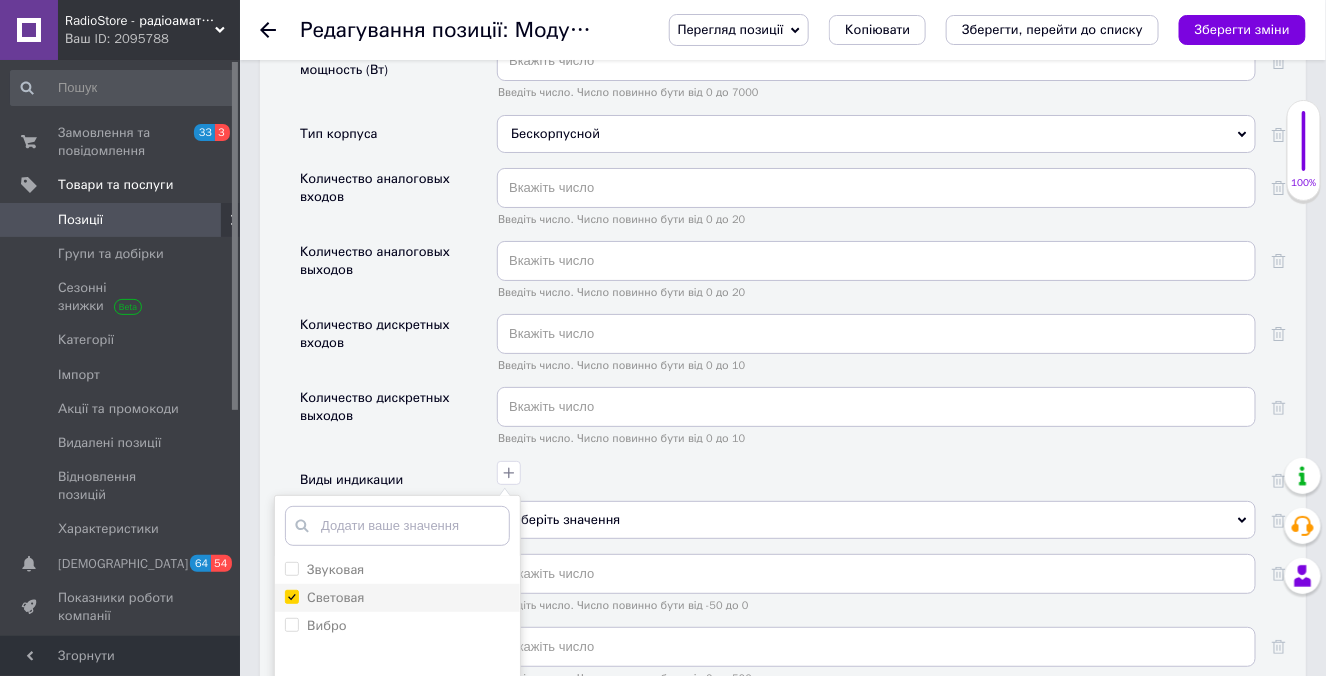 checkbox on "true" 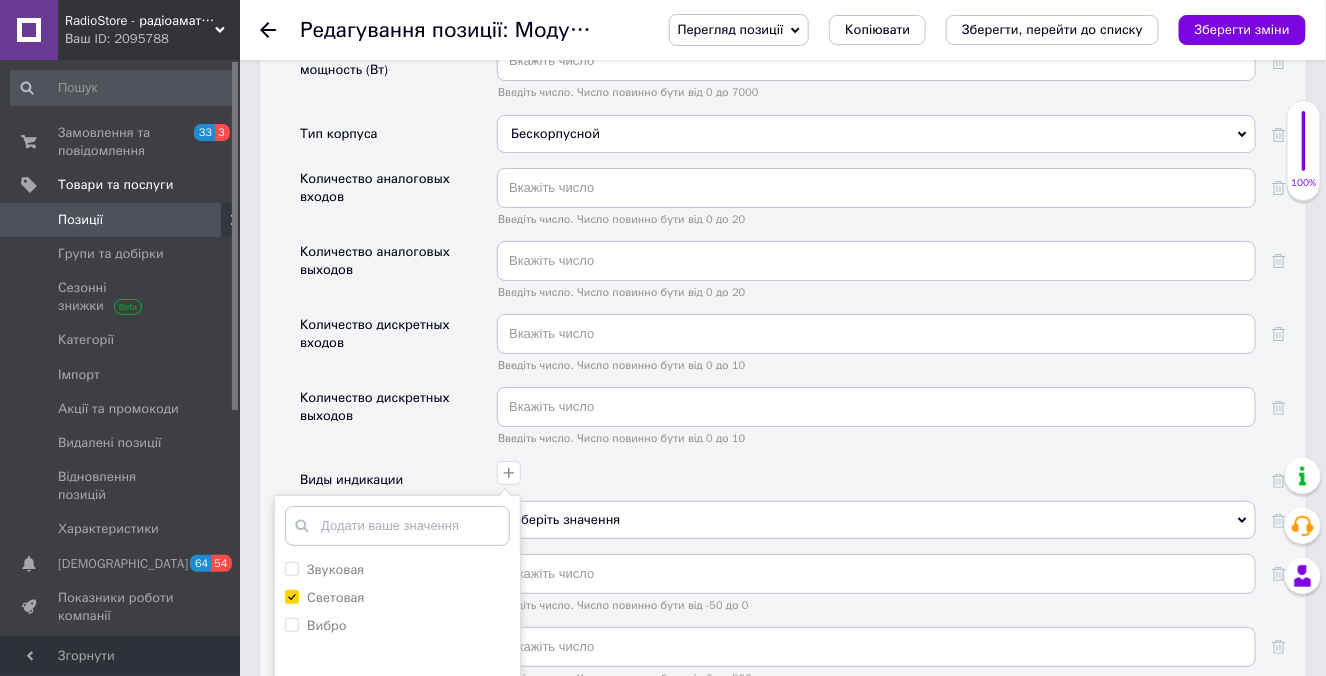 click on "Звуковая Световая Вибро Додати ваше значення   Зберегти" at bounding box center [874, 470] 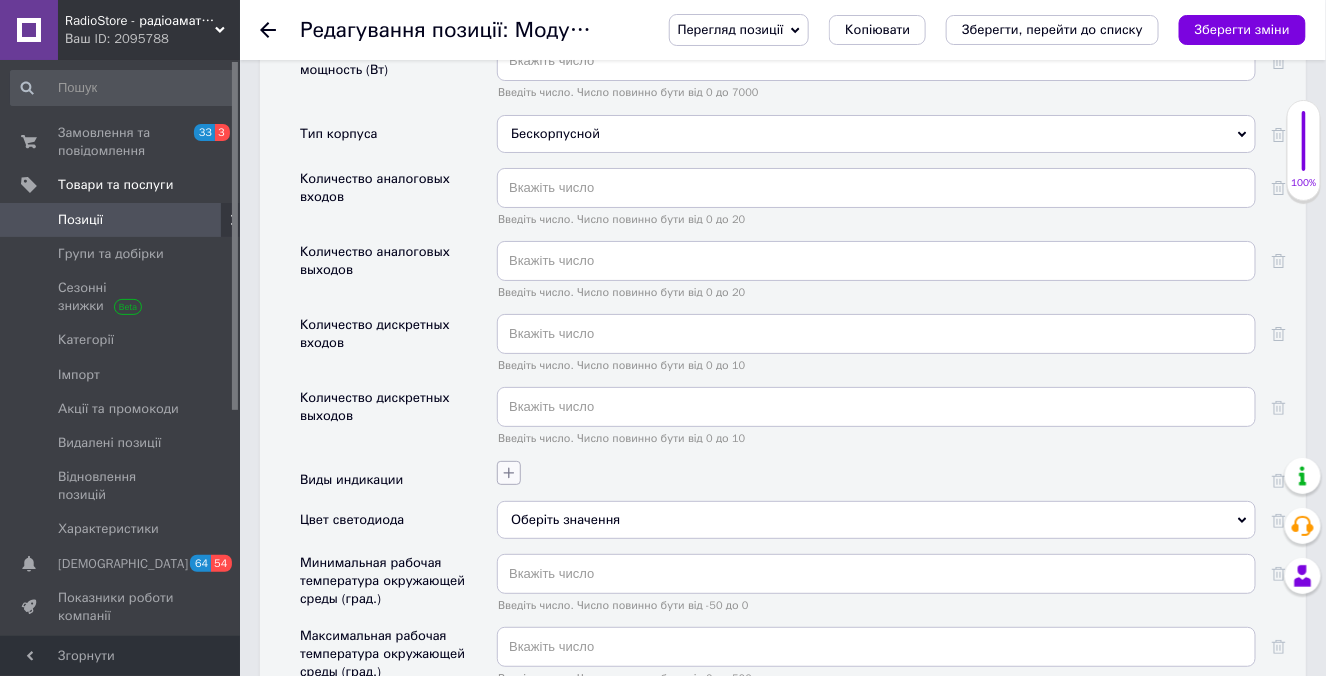 click 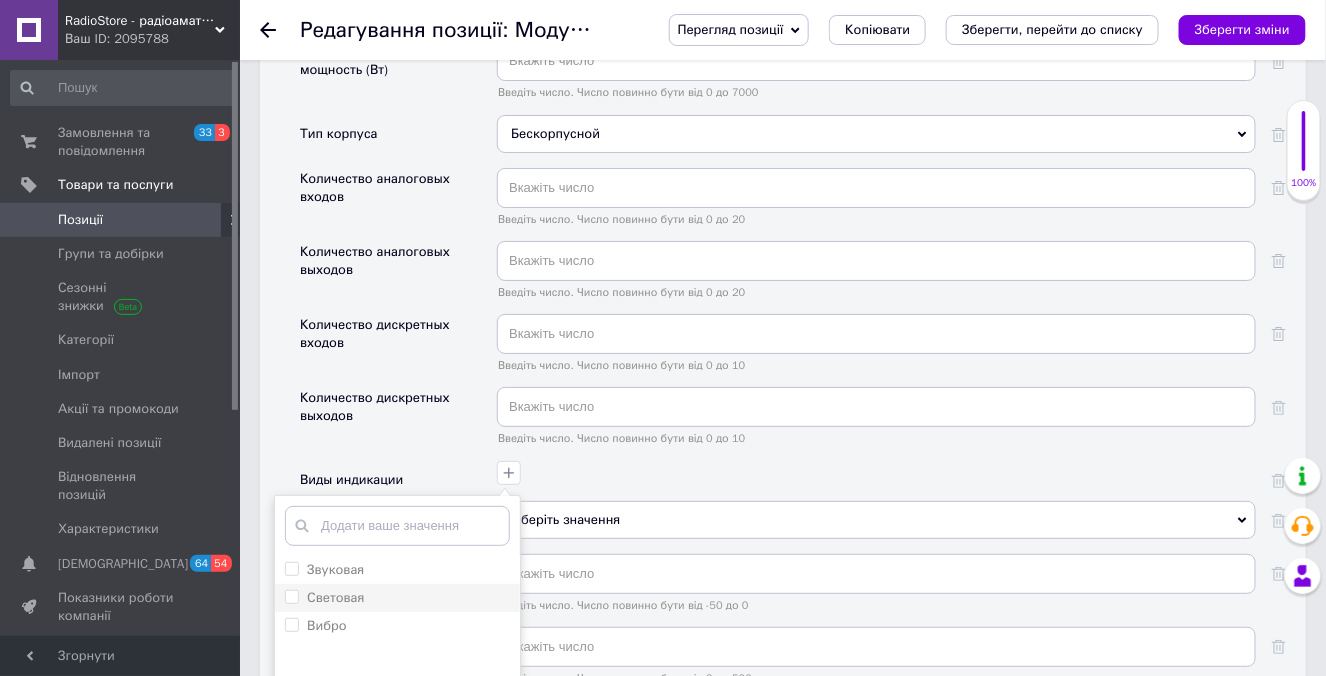 click on "Световая" at bounding box center [335, 597] 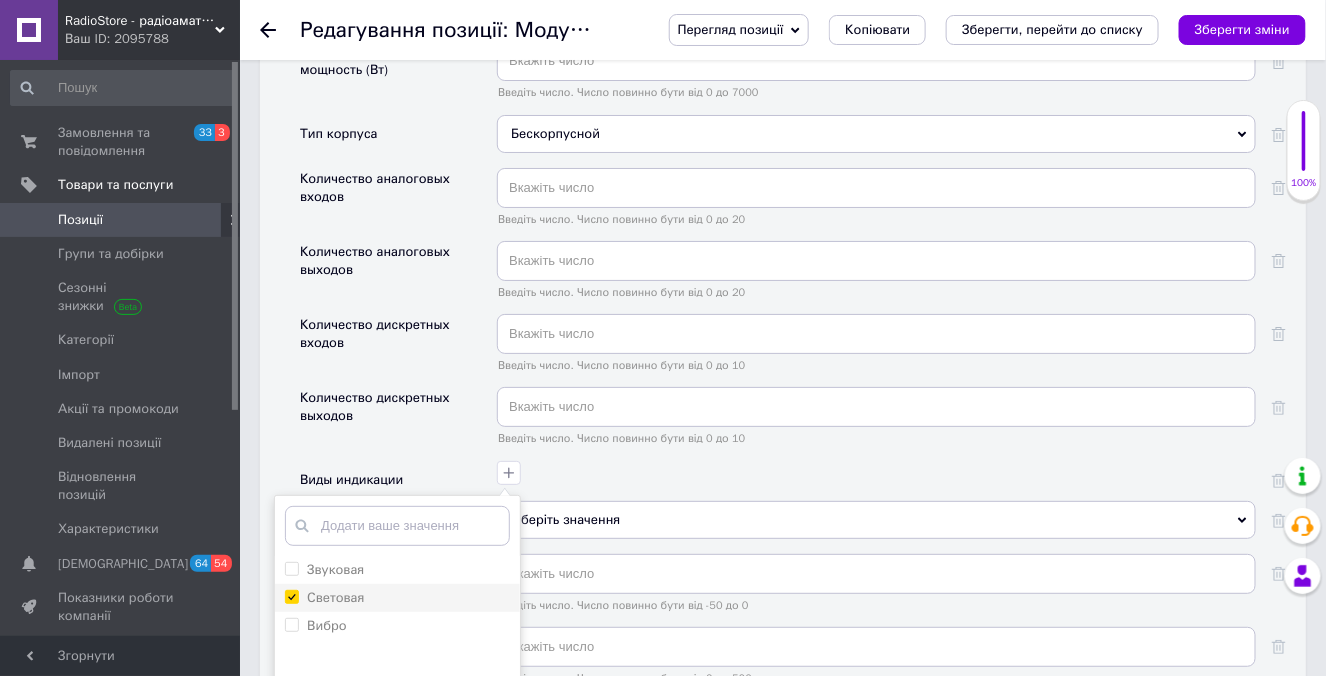 checkbox on "true" 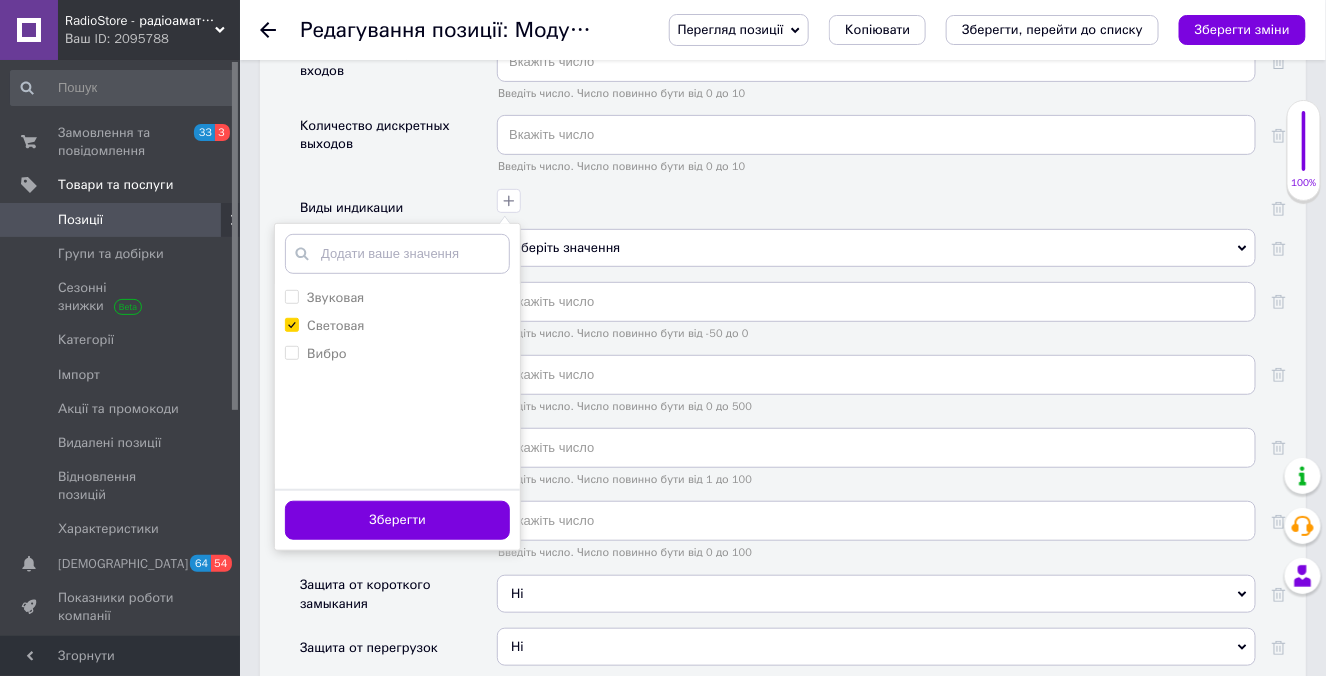 scroll, scrollTop: 2636, scrollLeft: 0, axis: vertical 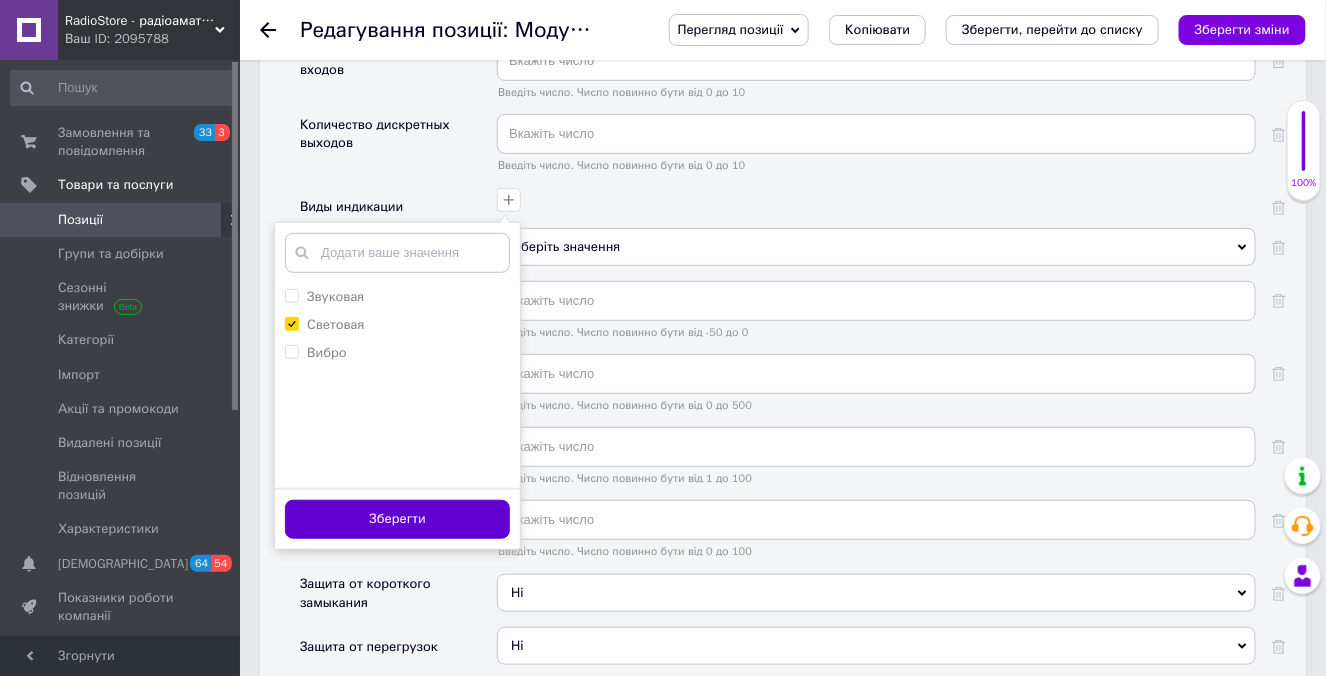 click on "Зберегти" at bounding box center (397, 519) 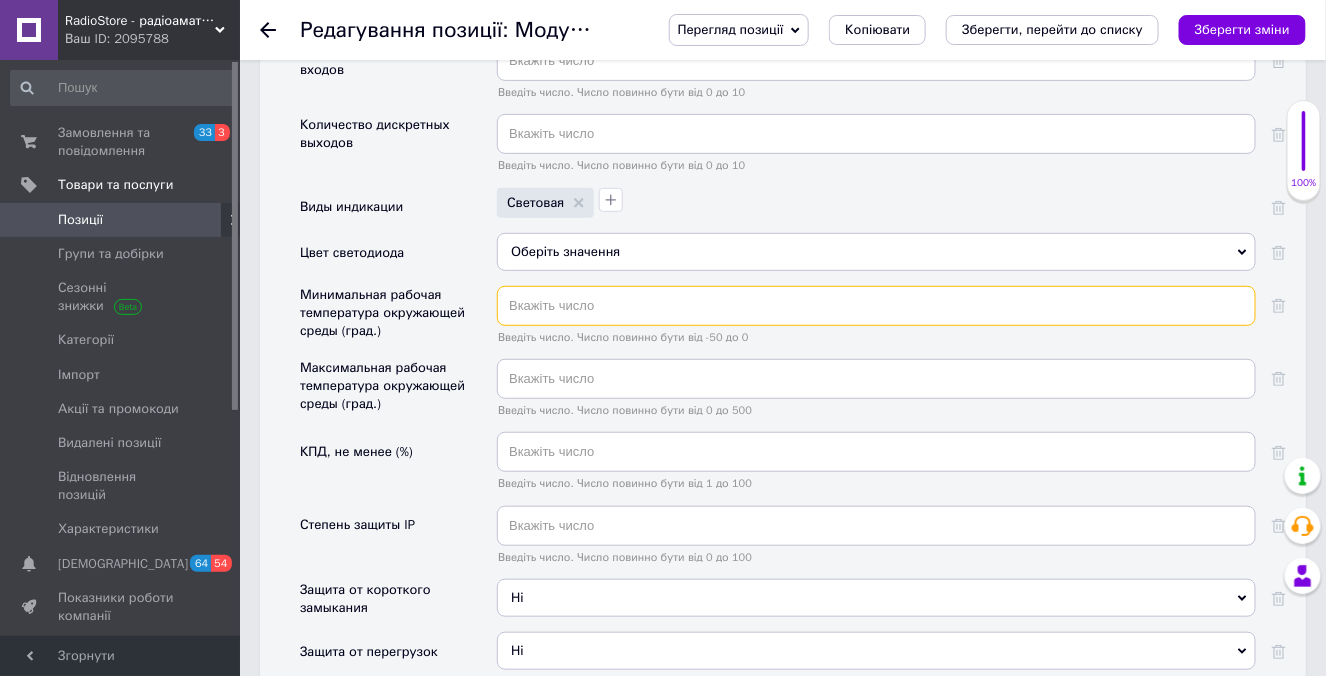 click at bounding box center [876, 306] 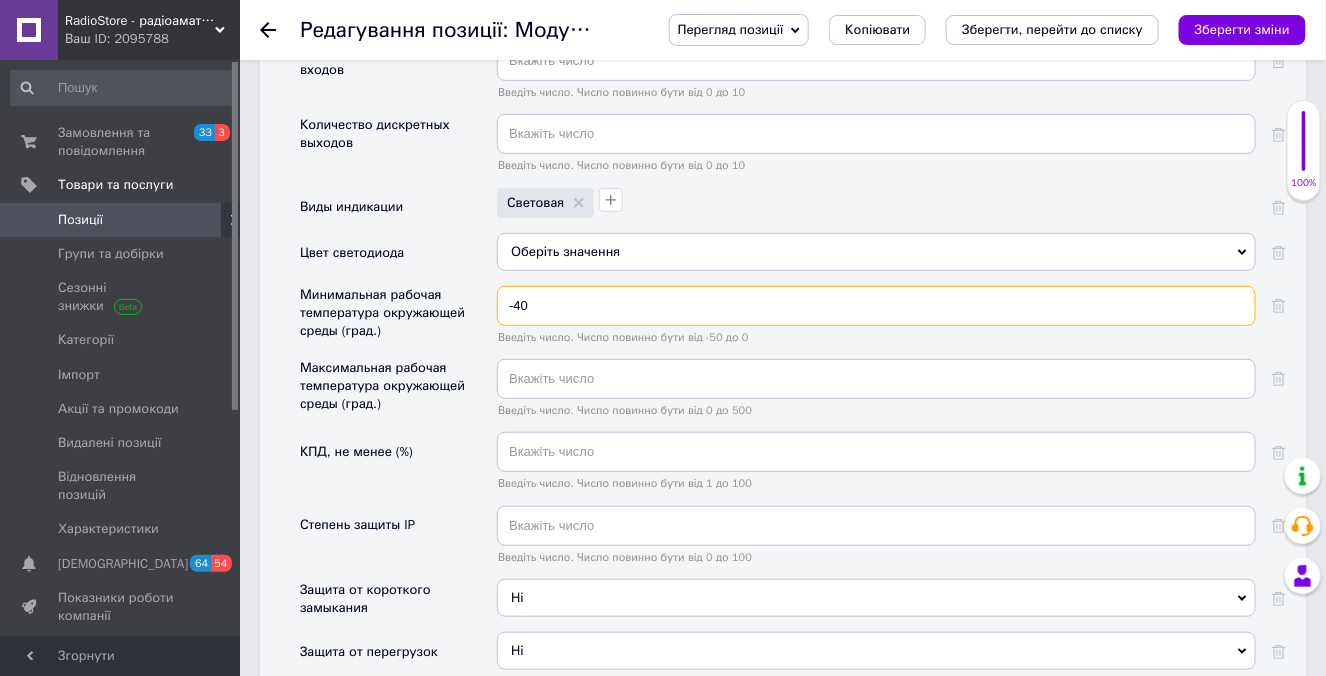 type on "-40" 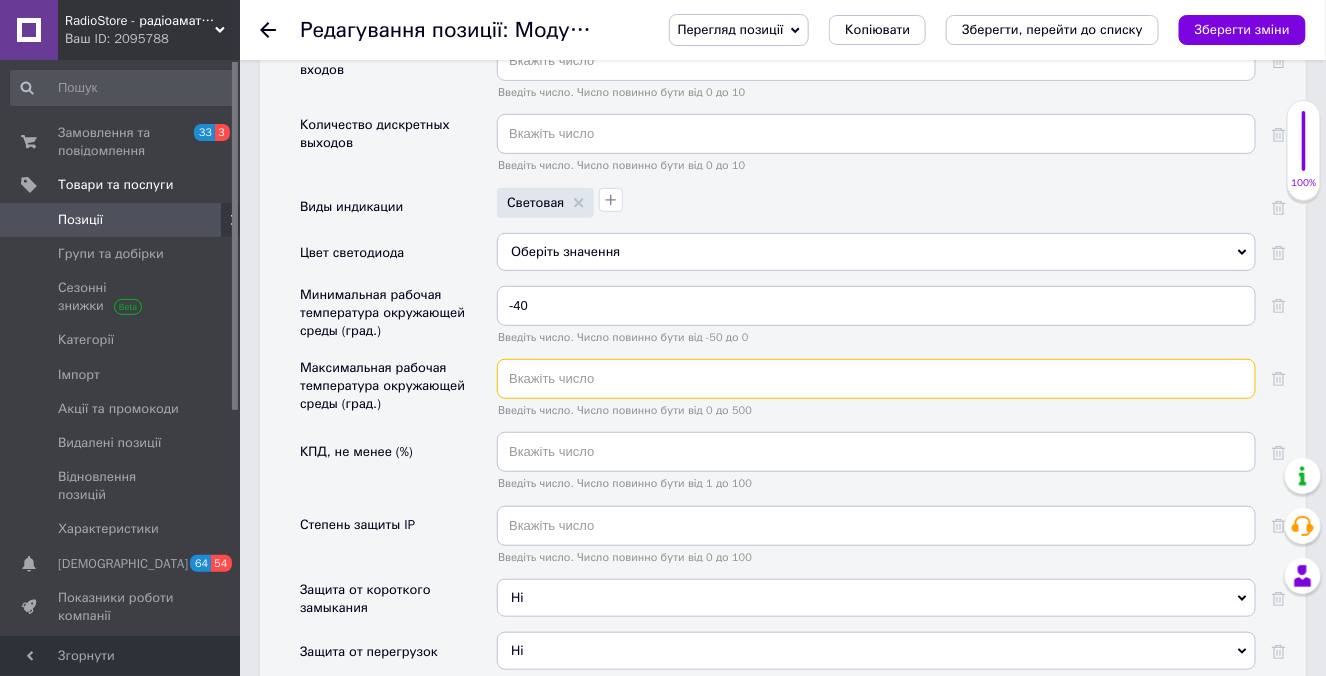click at bounding box center (876, 379) 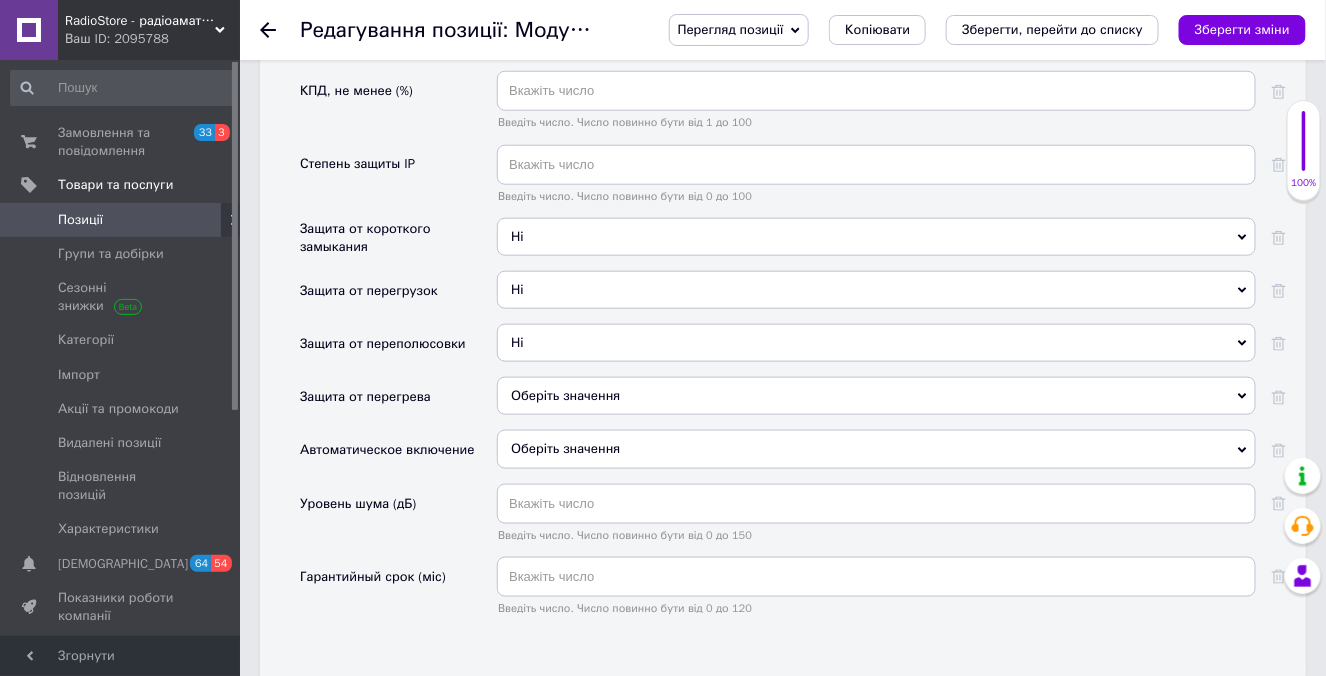 scroll, scrollTop: 3000, scrollLeft: 0, axis: vertical 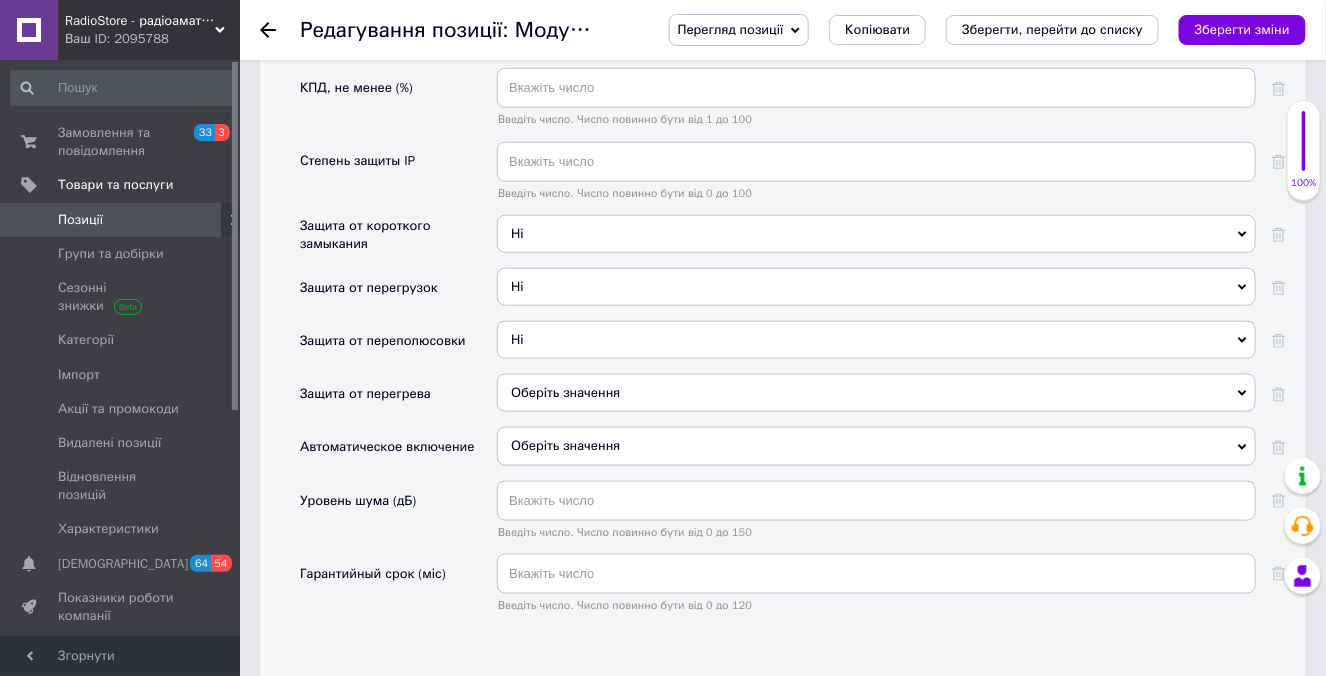 type on "+85" 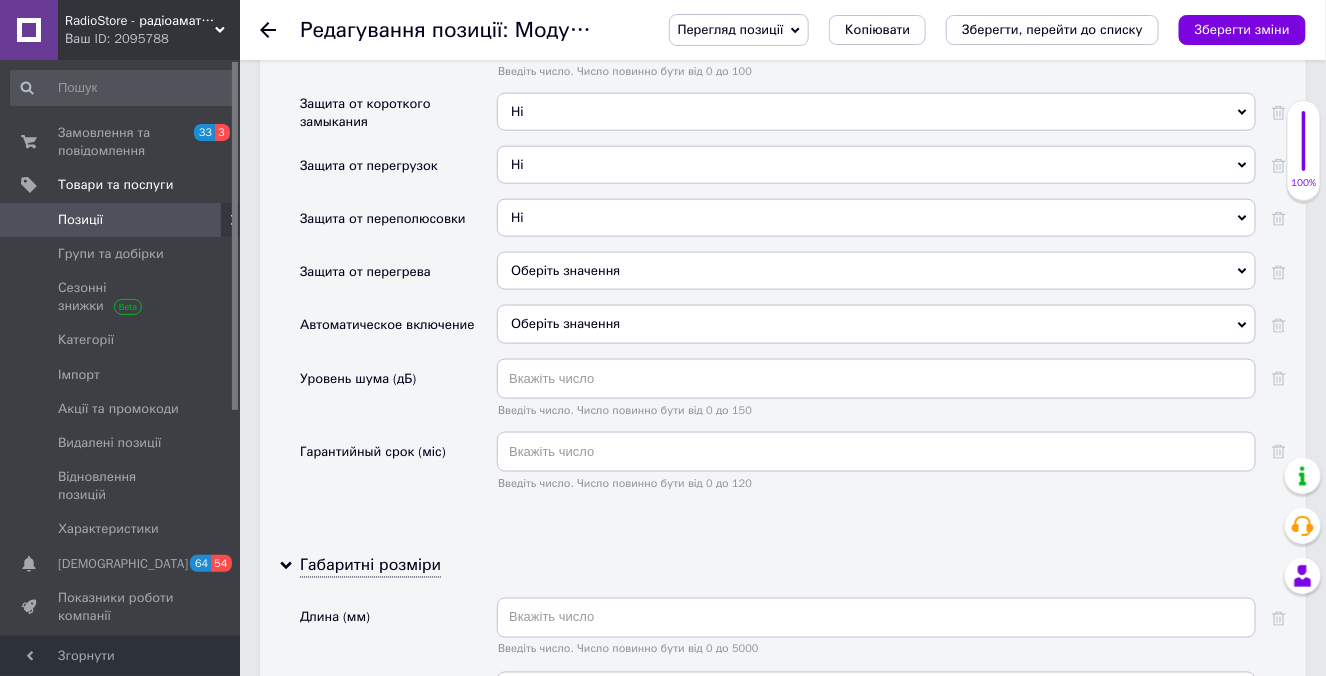 scroll, scrollTop: 3272, scrollLeft: 0, axis: vertical 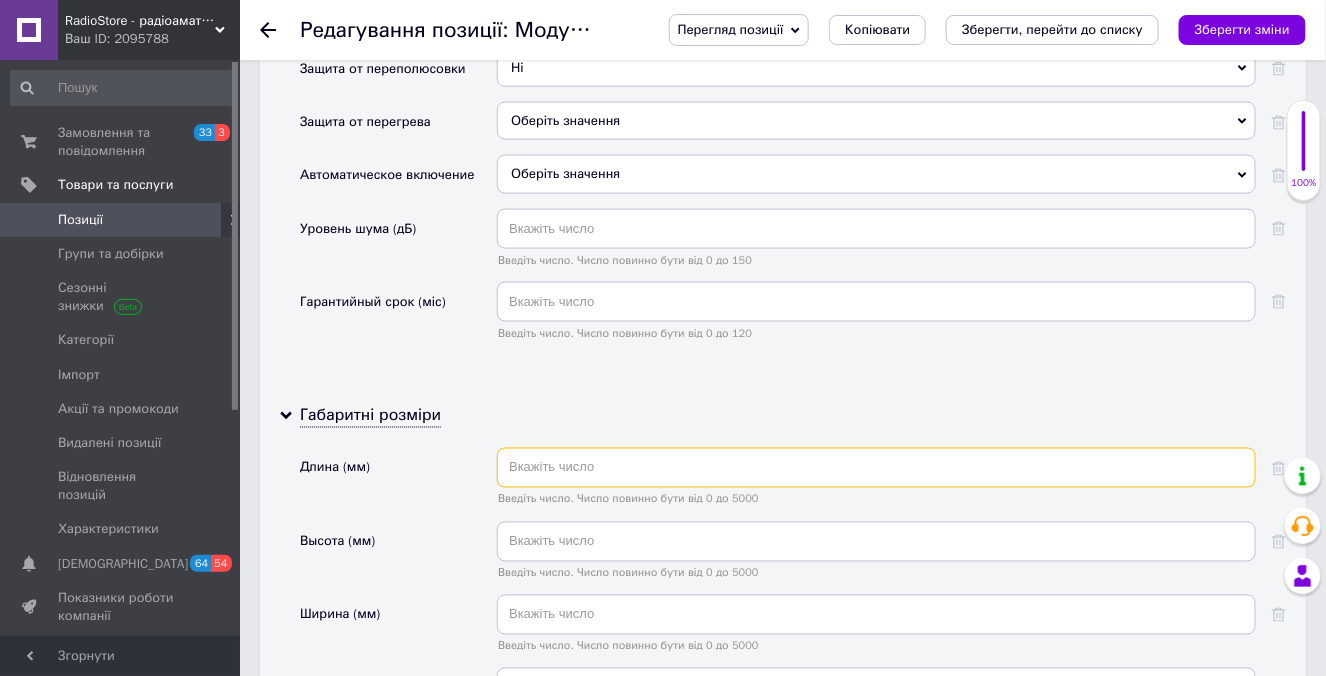 click at bounding box center (876, 468) 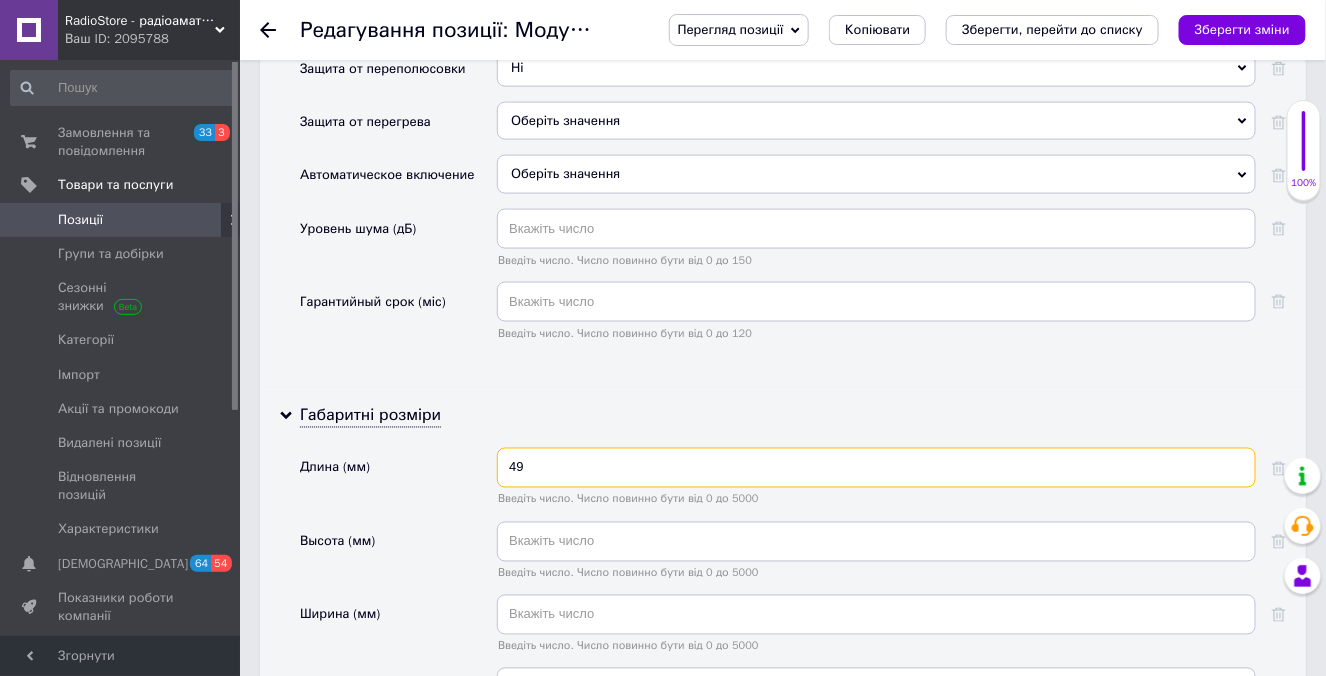 type on "49" 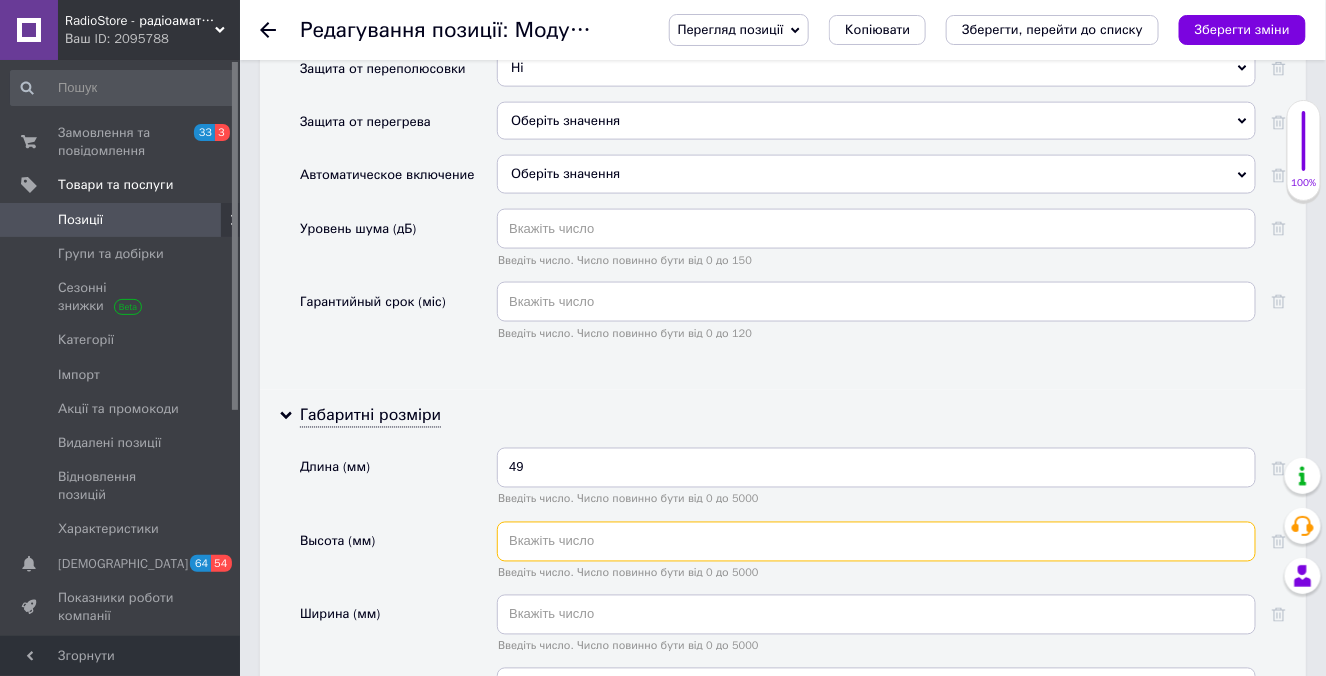 click at bounding box center (876, 542) 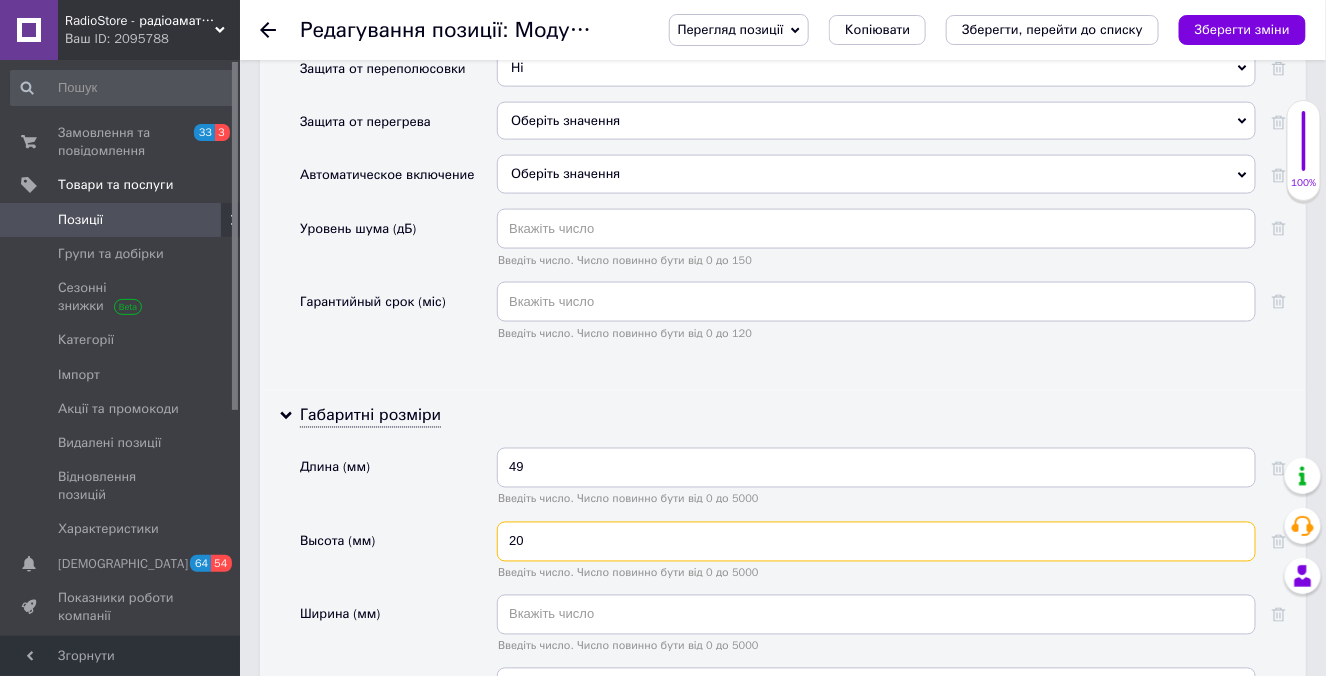 type on "20" 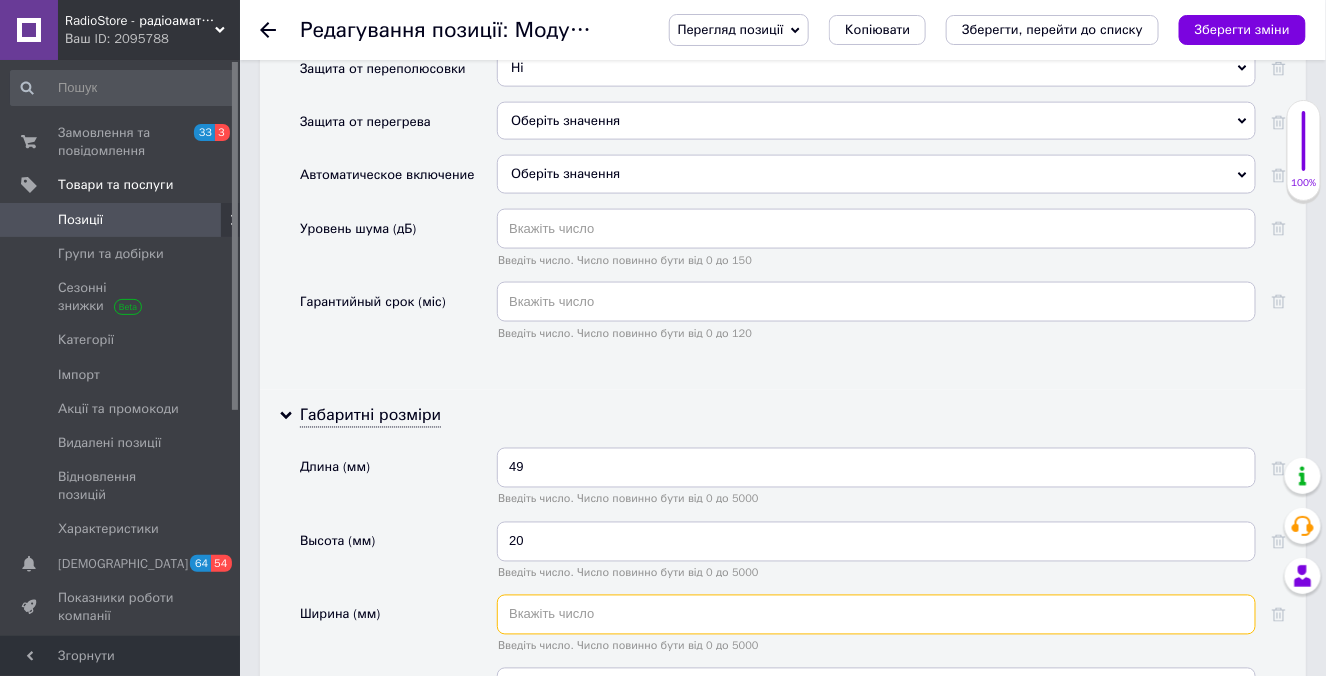 click at bounding box center (876, 615) 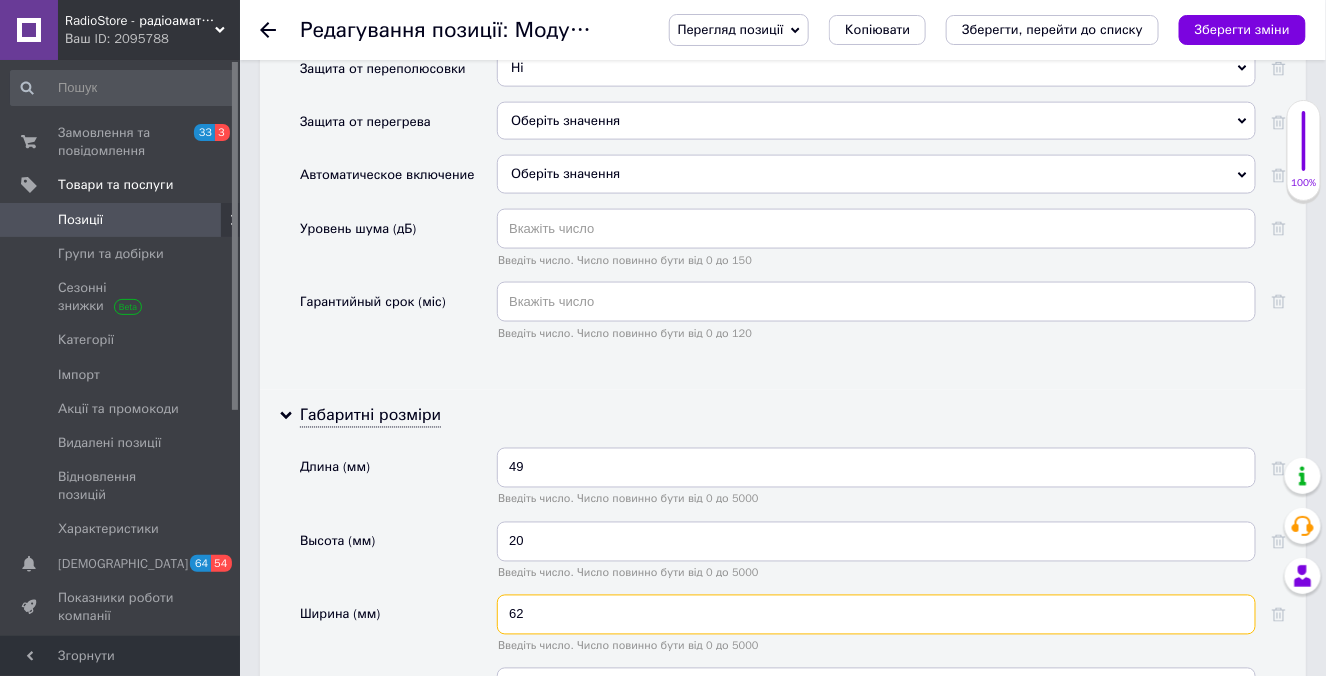 type on "6" 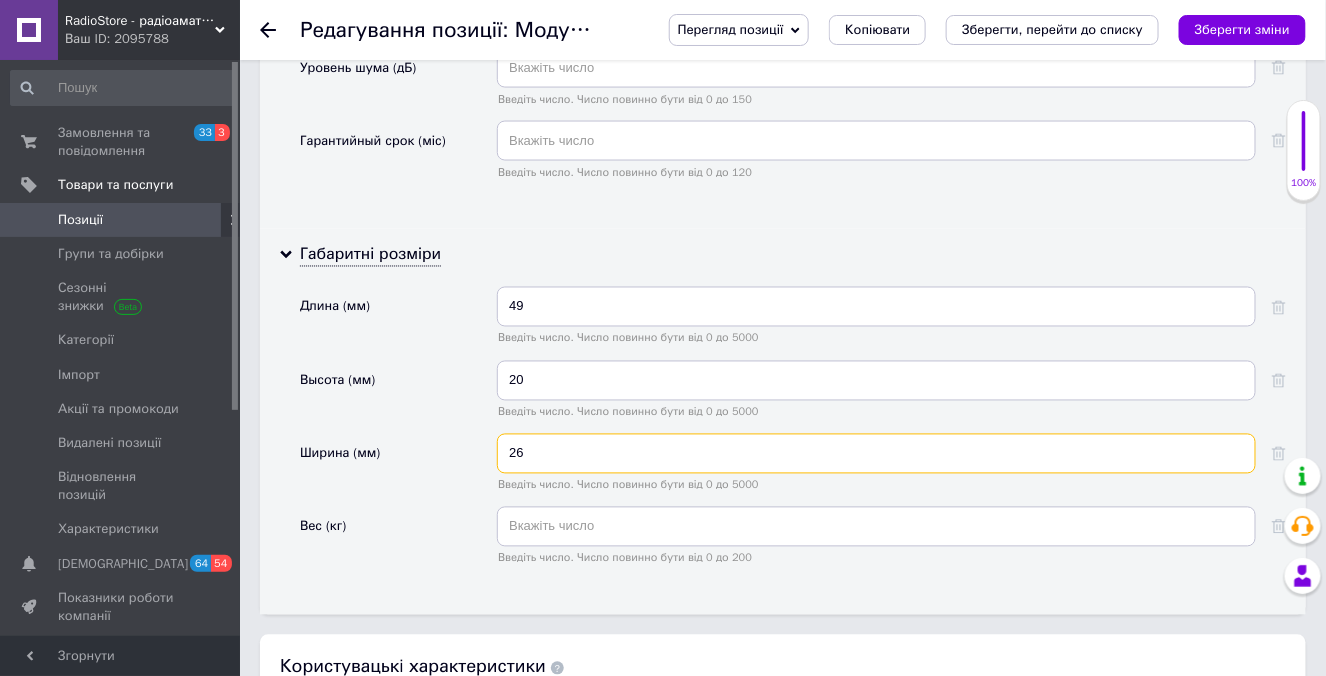 scroll, scrollTop: 3454, scrollLeft: 0, axis: vertical 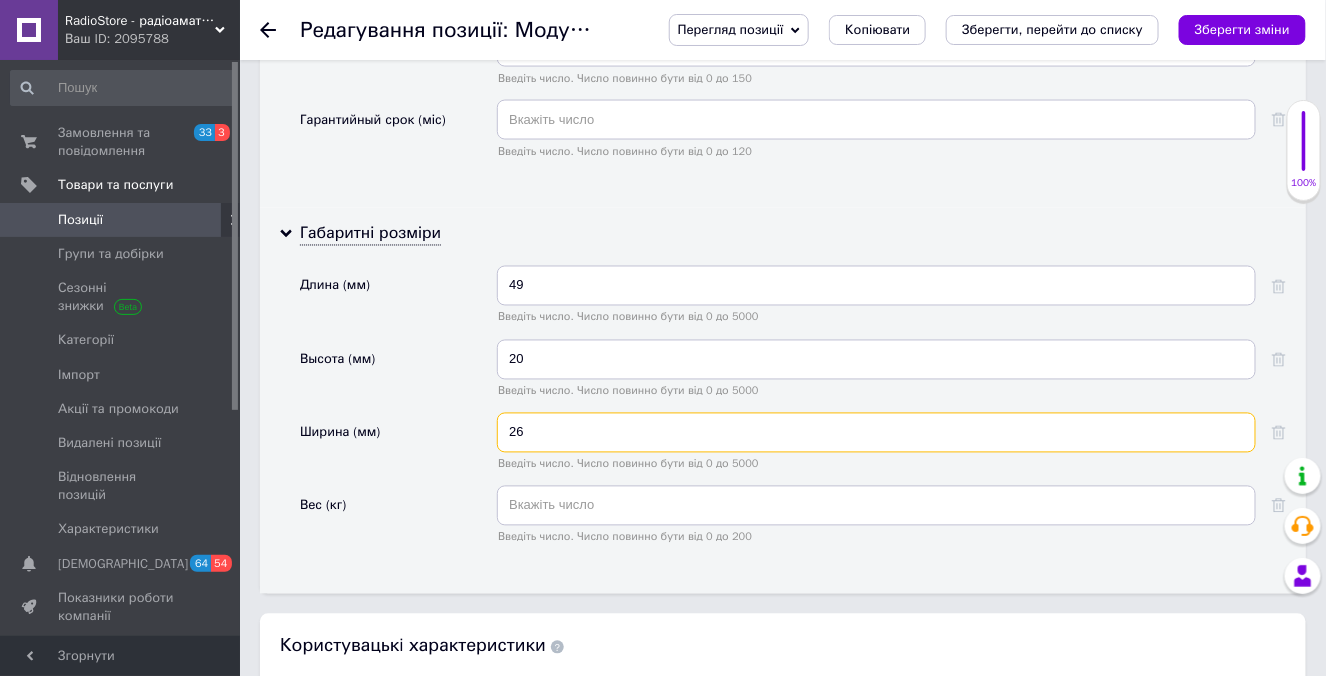 type on "26" 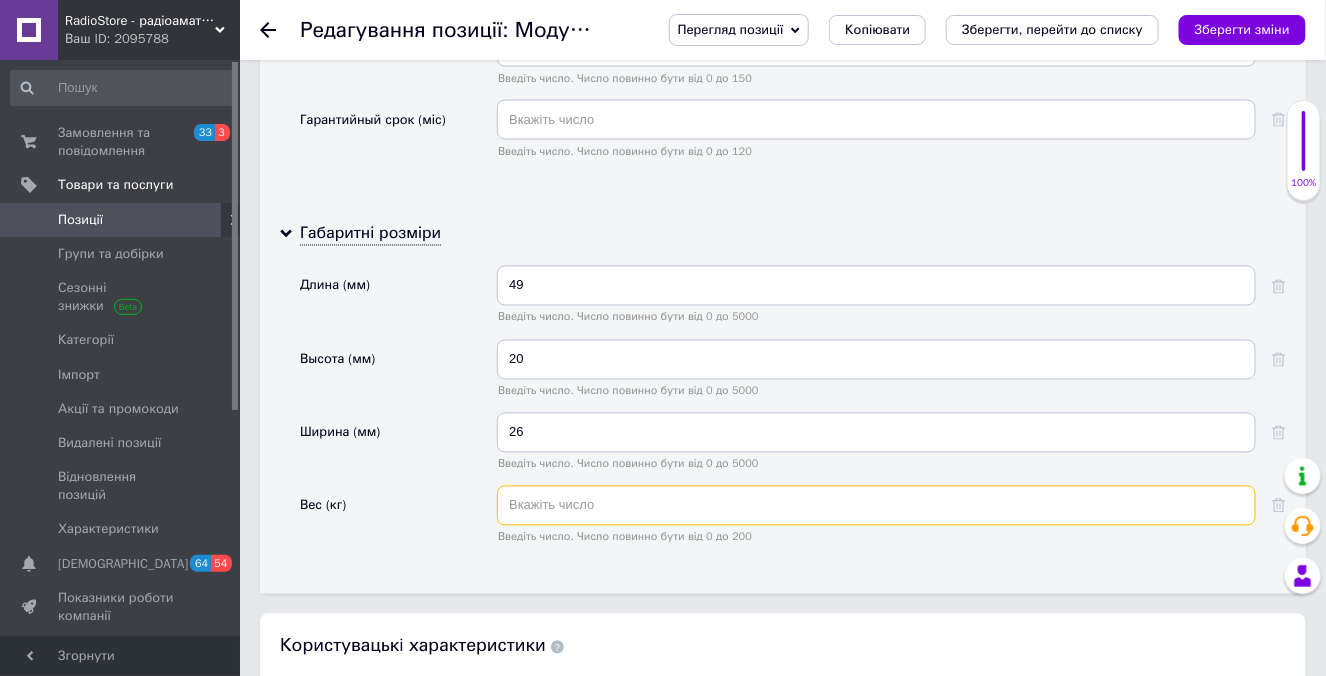 click at bounding box center (876, 506) 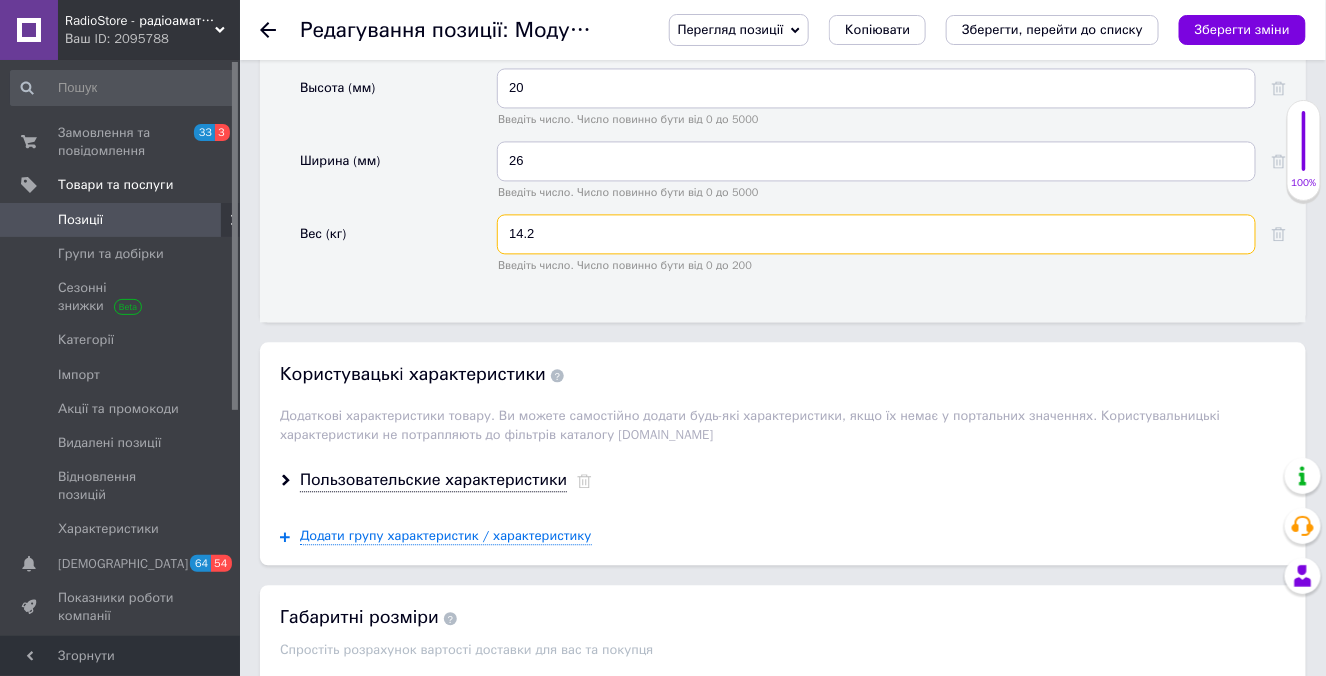 scroll, scrollTop: 3727, scrollLeft: 0, axis: vertical 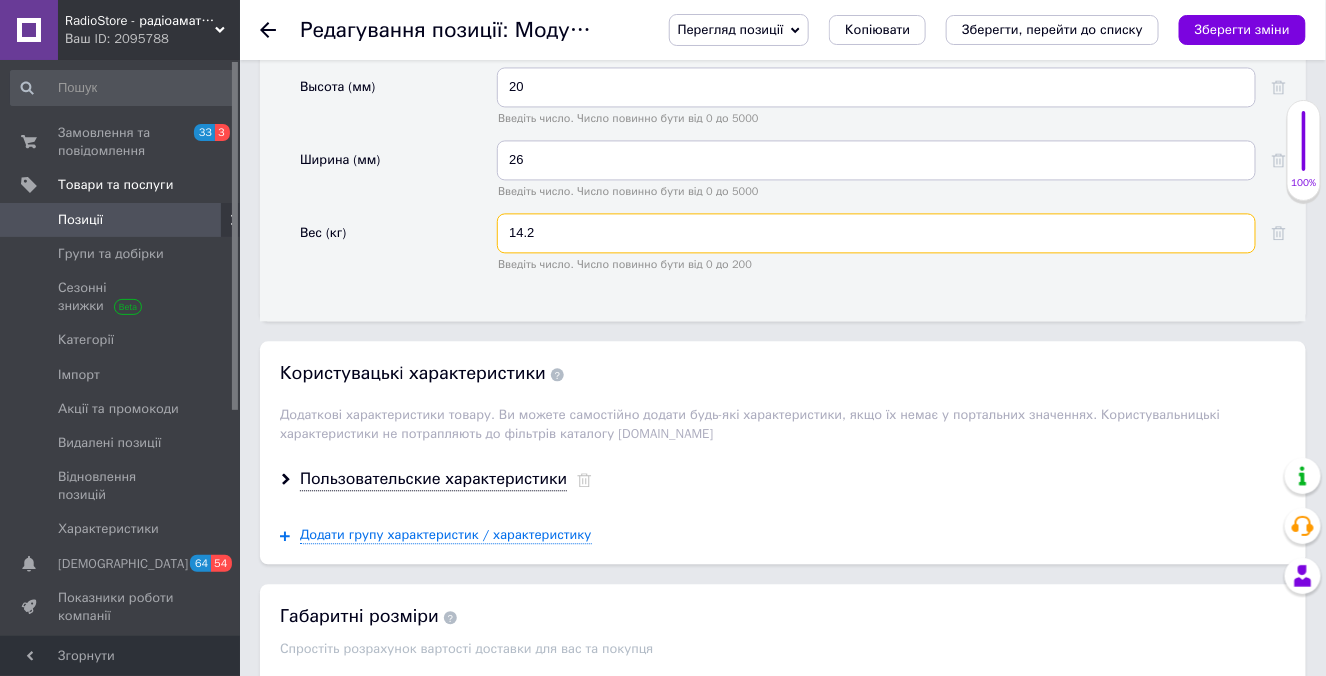 type on "14.2" 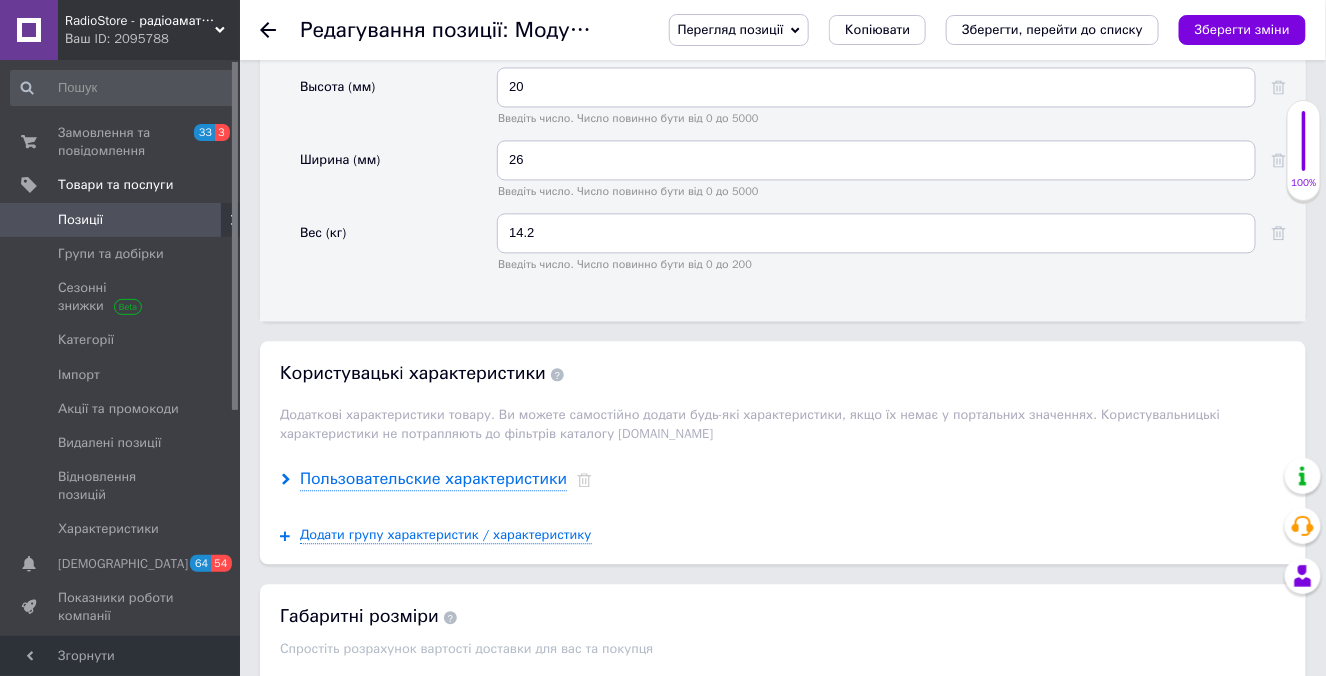 drag, startPoint x: 531, startPoint y: 468, endPoint x: 539, endPoint y: 448, distance: 21.540659 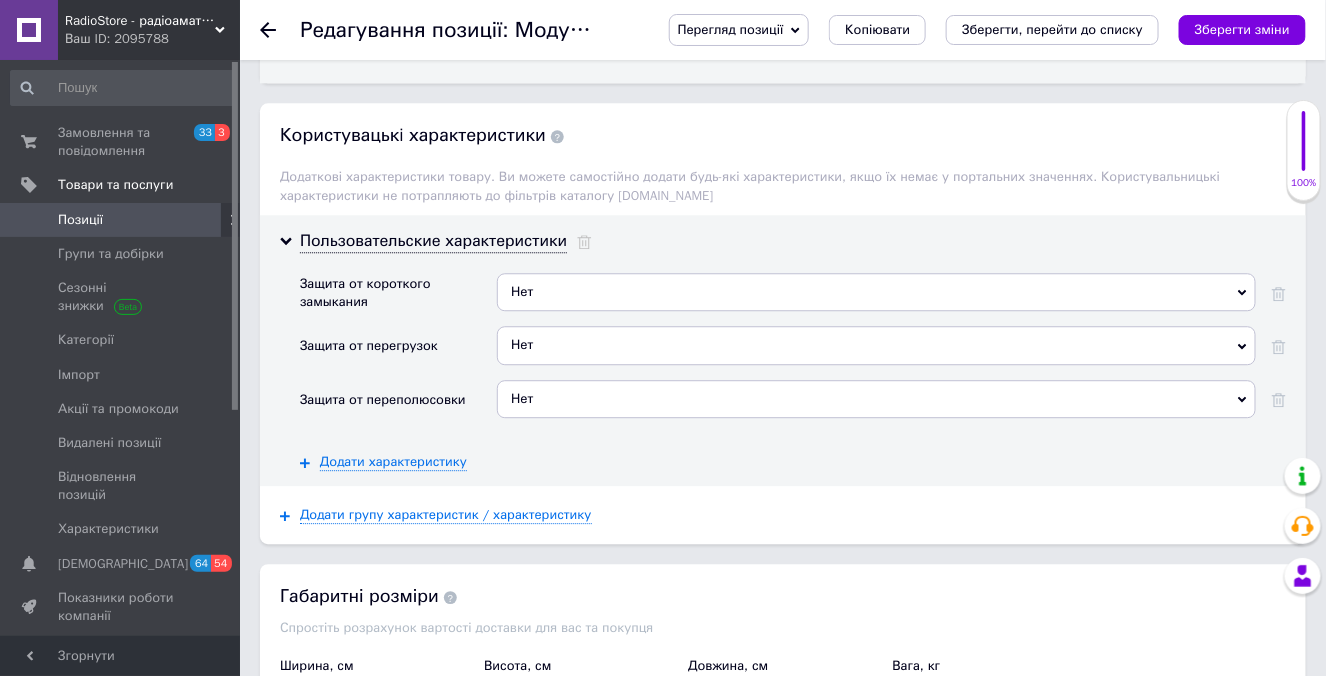 scroll, scrollTop: 3909, scrollLeft: 0, axis: vertical 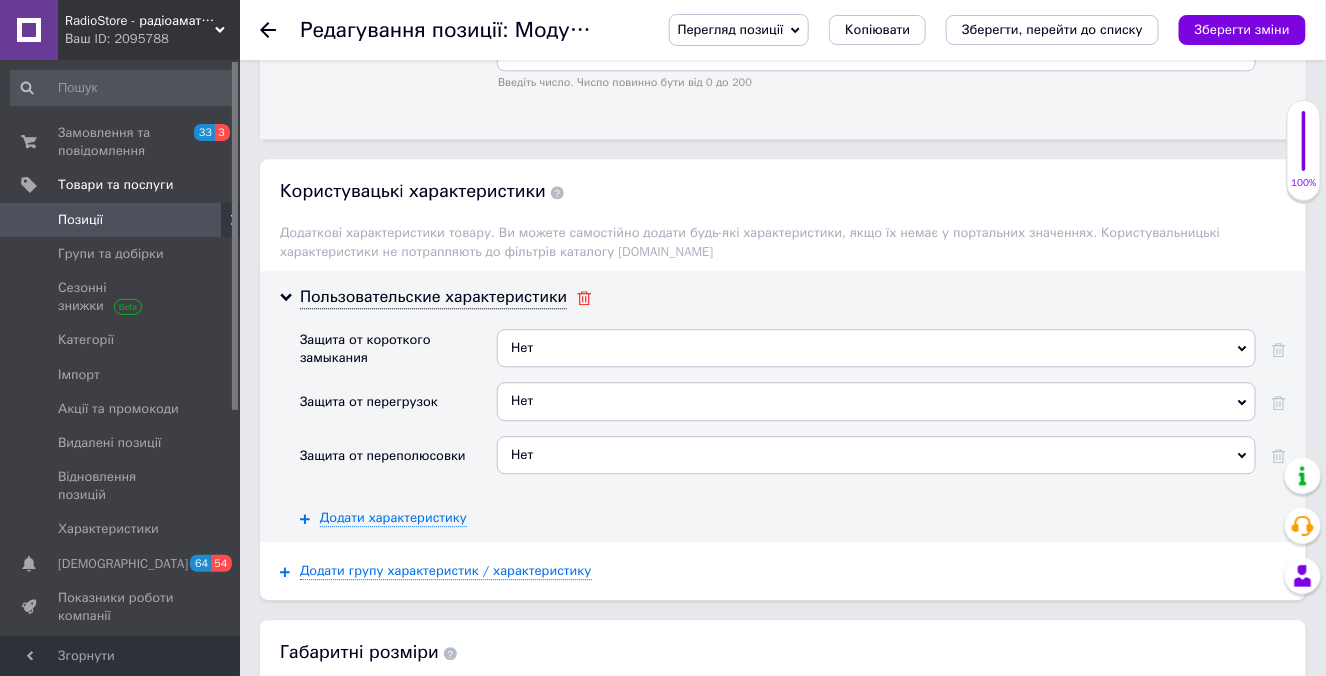 click 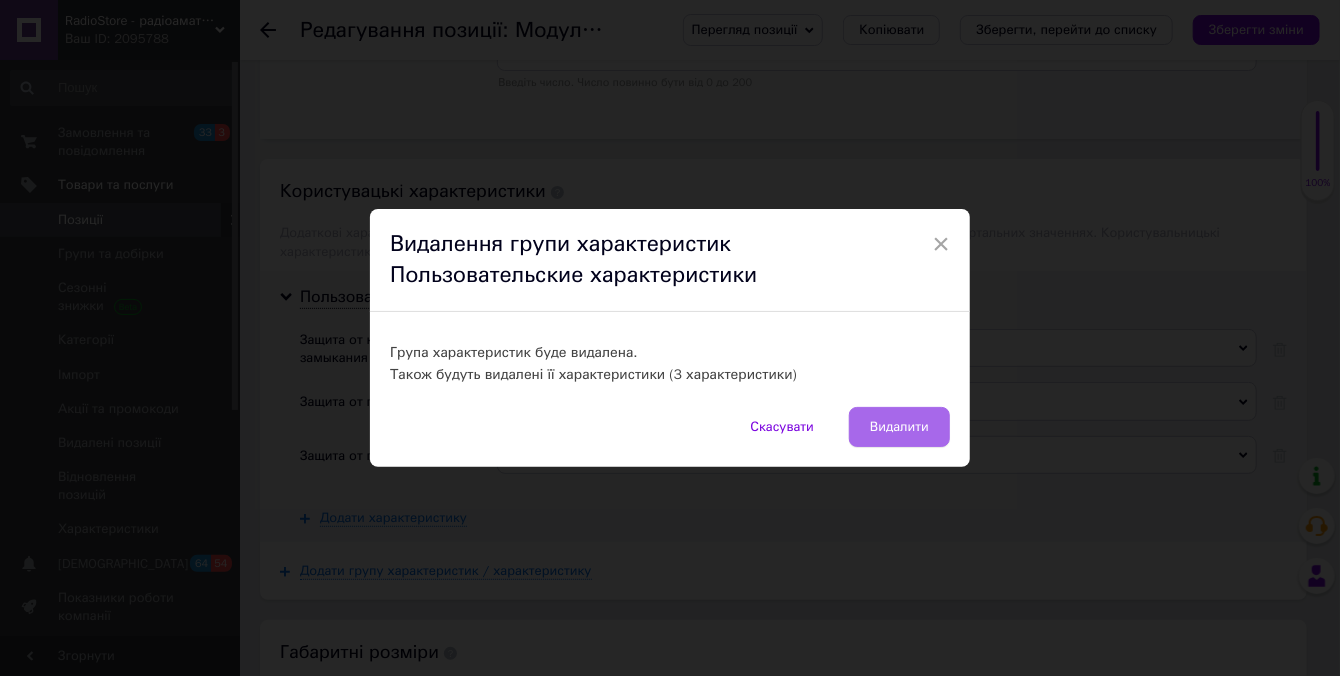 click on "Видалити" at bounding box center [899, 427] 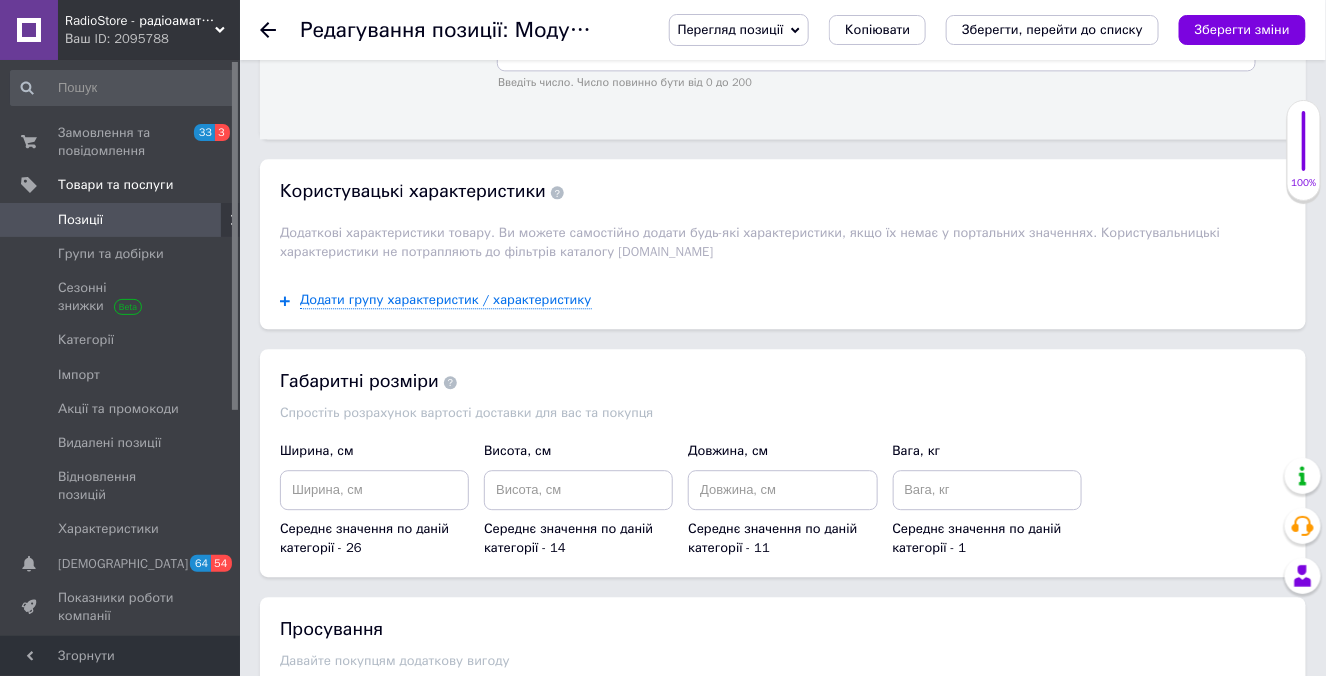 click on "Основна інформація Назва позиції (Російська) ✱ AC(DC)-DC понижающий преобразователь на LM7805 Uвх 8-24V Uвых 5V 1.2 A Код/Артикул 17686 Опис (Російська) ✱ AC(DC)-DC понижающий преобразователь на LM7805 Uвх 8-24V Uвых 5V 1.2 A
Этот модуль на основе микросхемы  LM7805  обеспечивает стабильное питание 5V при широком диапазоне входных напряжений от 8 до 24 вольт (переменный или постоянный ток). Он идеально подходит для питания микроконтроллеров, датчиков, плат Arduino и других электронных устройств в компактных проектах.
Особенности:
🔹 Построен на микросхеме LM7805 — надёжная стабилизация 5V" at bounding box center (783, -1256) 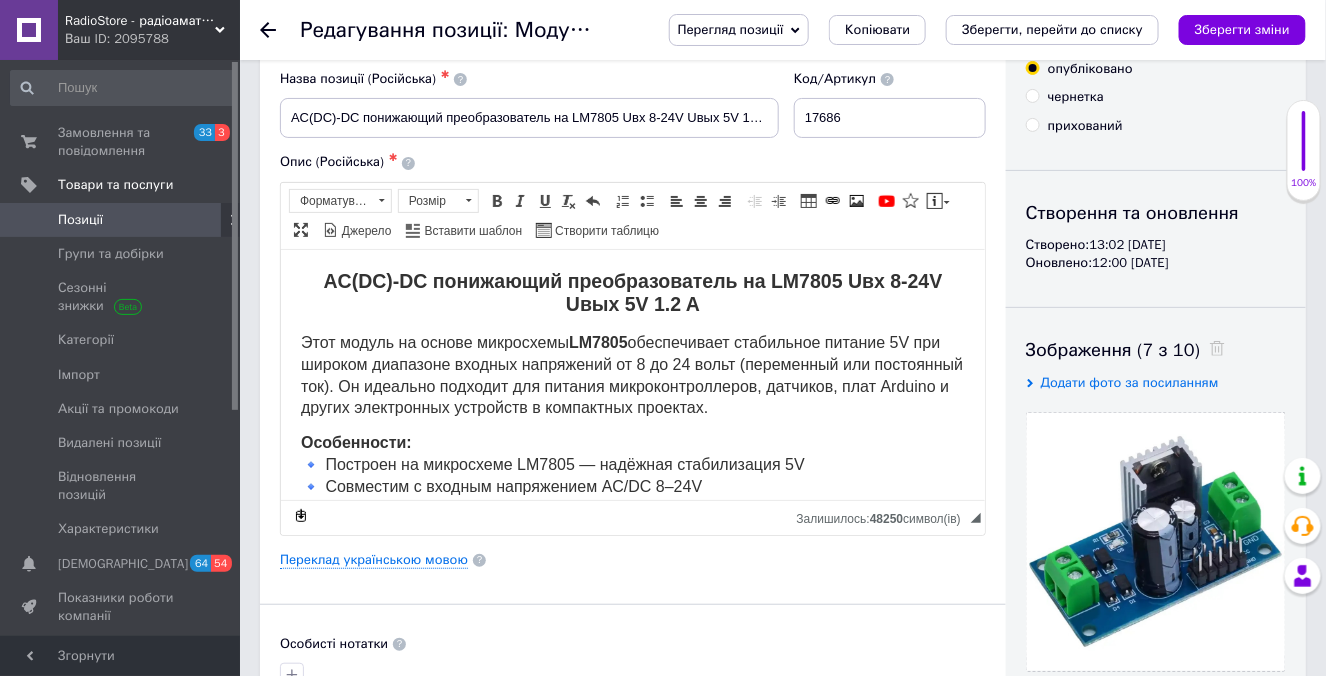 scroll, scrollTop: 0, scrollLeft: 0, axis: both 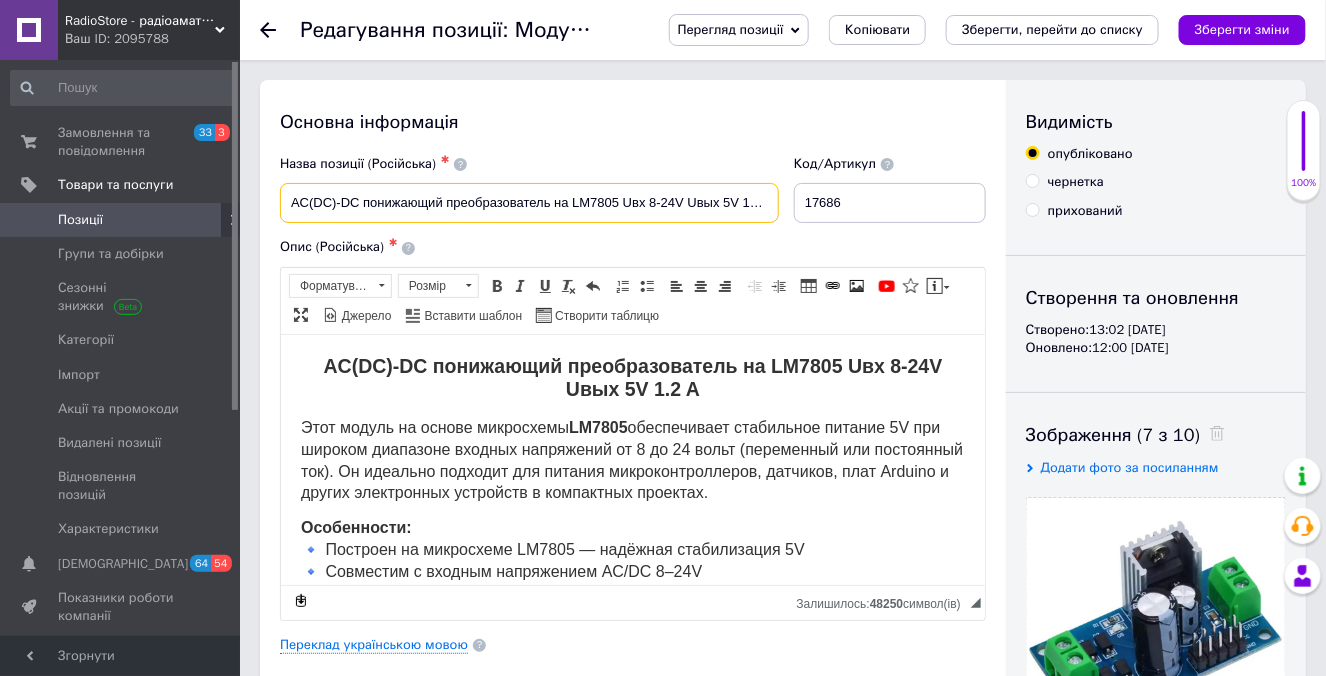 drag, startPoint x: 289, startPoint y: 209, endPoint x: 777, endPoint y: 209, distance: 488 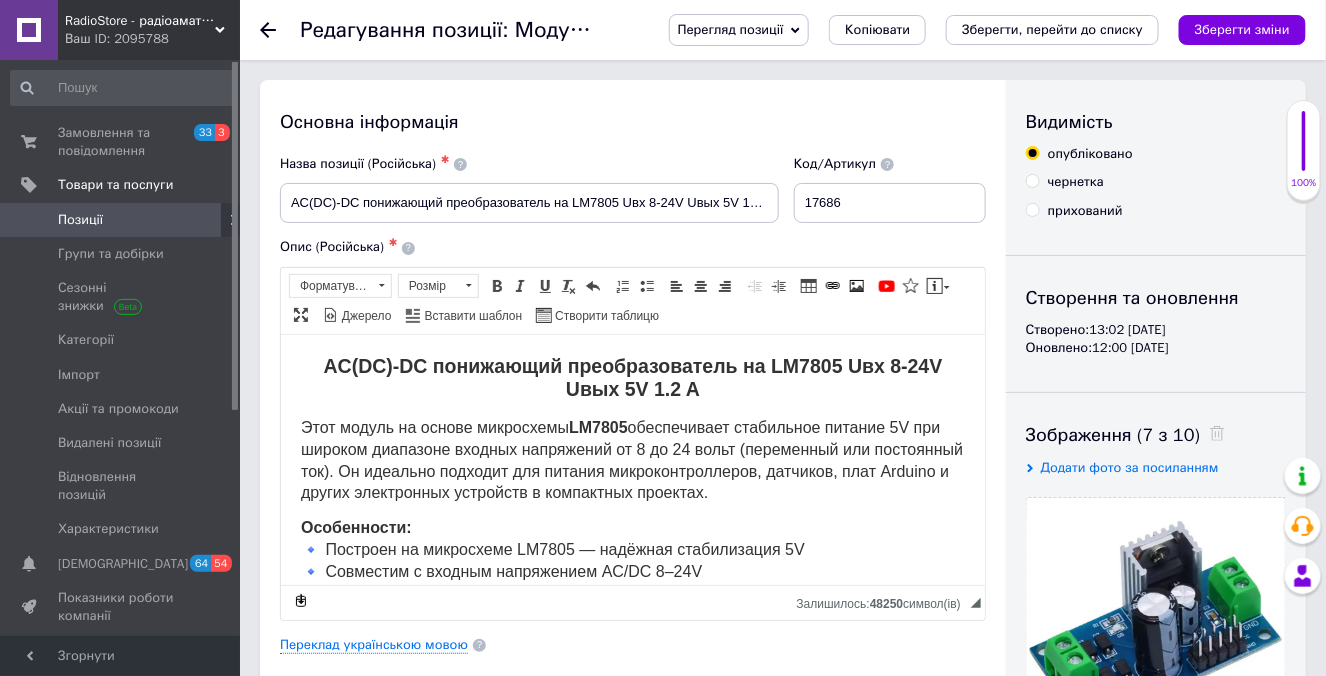 click on "Опис (Російська) ✱ AC(DC)-DC понижающий преобразователь на LM7805 Uвх 8-24V Uвых 5V 1.2 A
Этот модуль на основе микросхемы  LM7805  обеспечивает стабильное питание 5V при широком диапазоне входных напряжений от 8 до 24 вольт (переменный или постоянный ток). Он идеально подходит для питания микроконтроллеров, датчиков, плат Arduino и других электронных устройств в компактных проектах.
Особенности:
🔹 Построен на микросхеме LM7805 — надёжная стабилизация 5V
🔹 Совместим с входным напряжением AC/DC 8–24V
🔹 Надёжная работа в экстремальных условиях: от -40℃ до +85℃
Применение:" at bounding box center [633, 429] 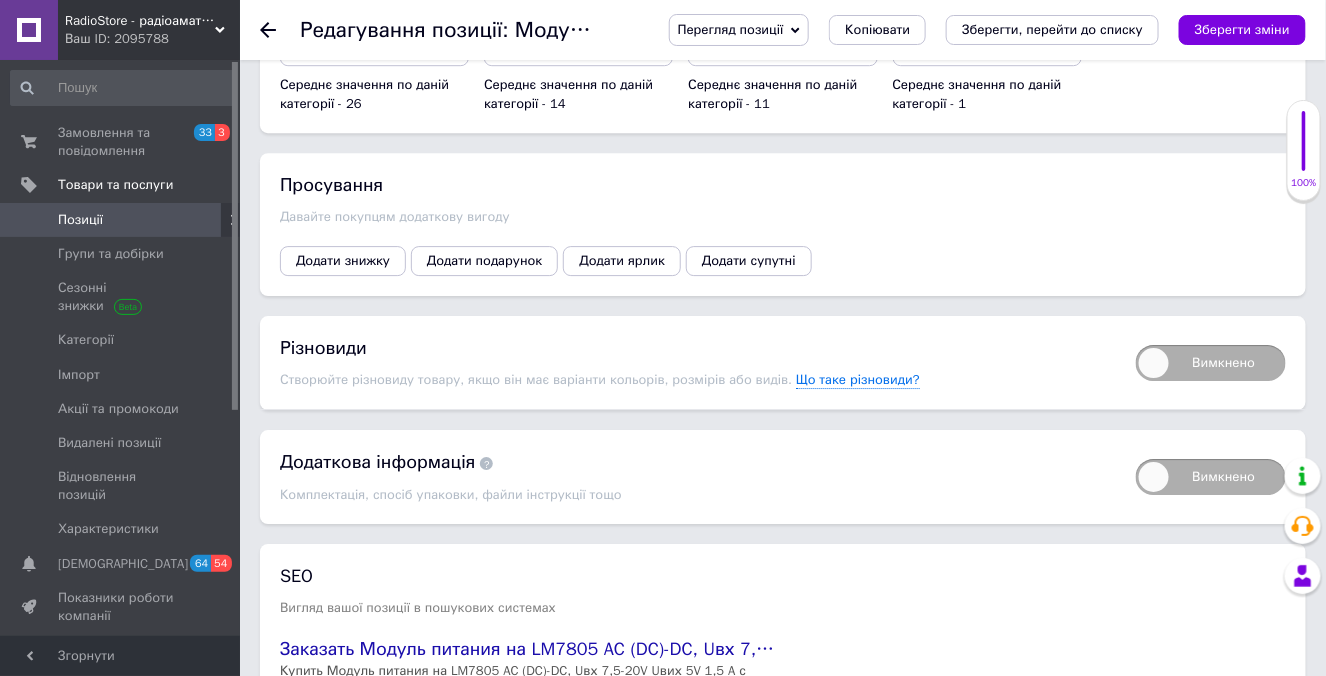 scroll, scrollTop: 4522, scrollLeft: 0, axis: vertical 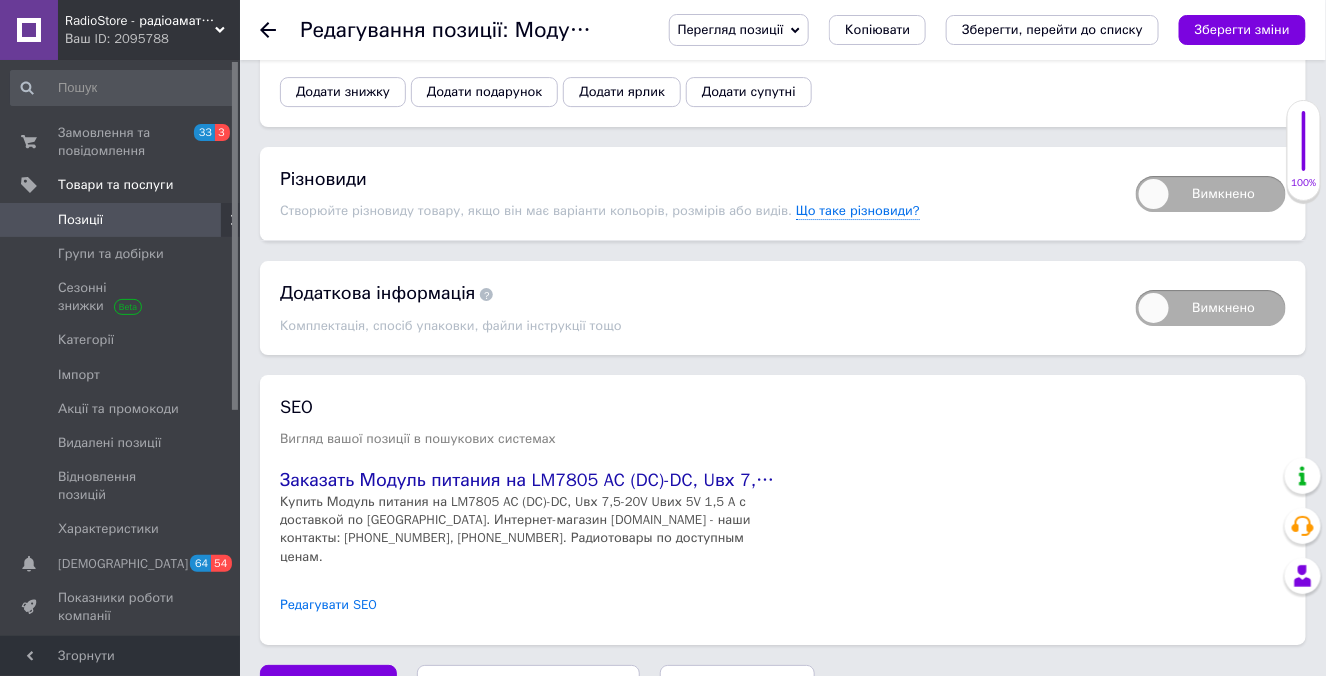 click on "Редагувати SEO" at bounding box center (328, 605) 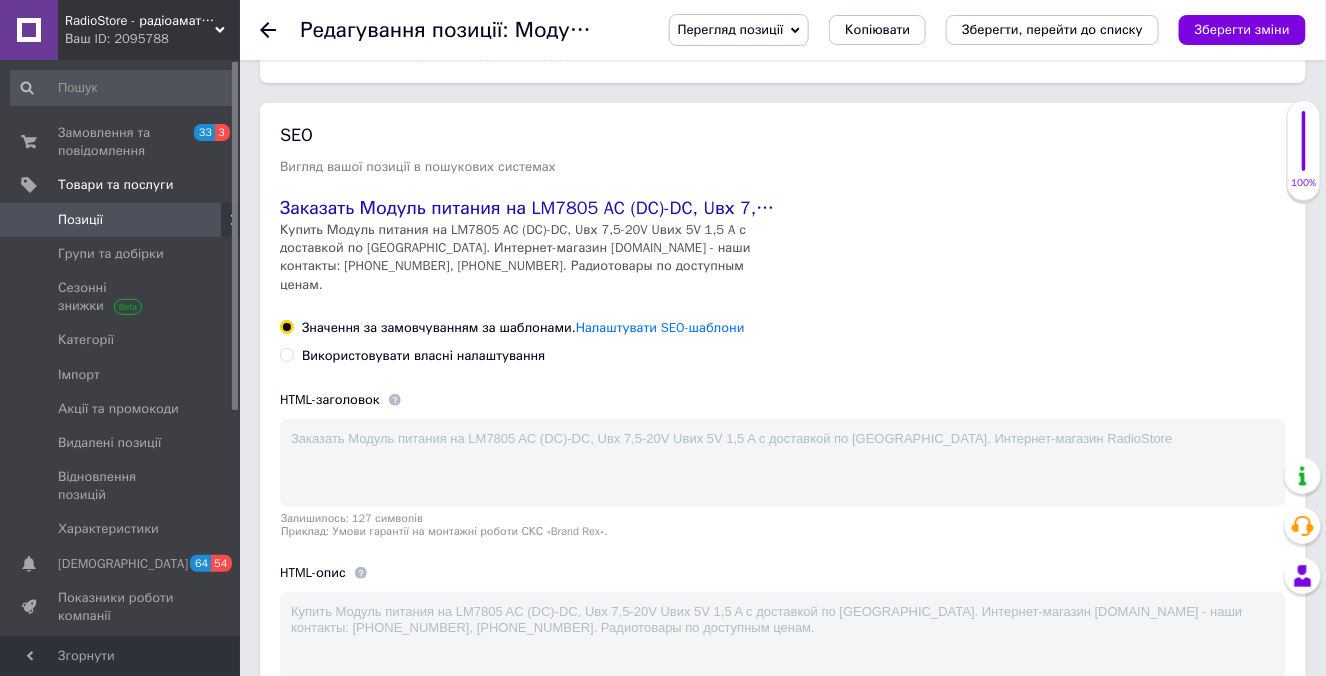 scroll, scrollTop: 4794, scrollLeft: 0, axis: vertical 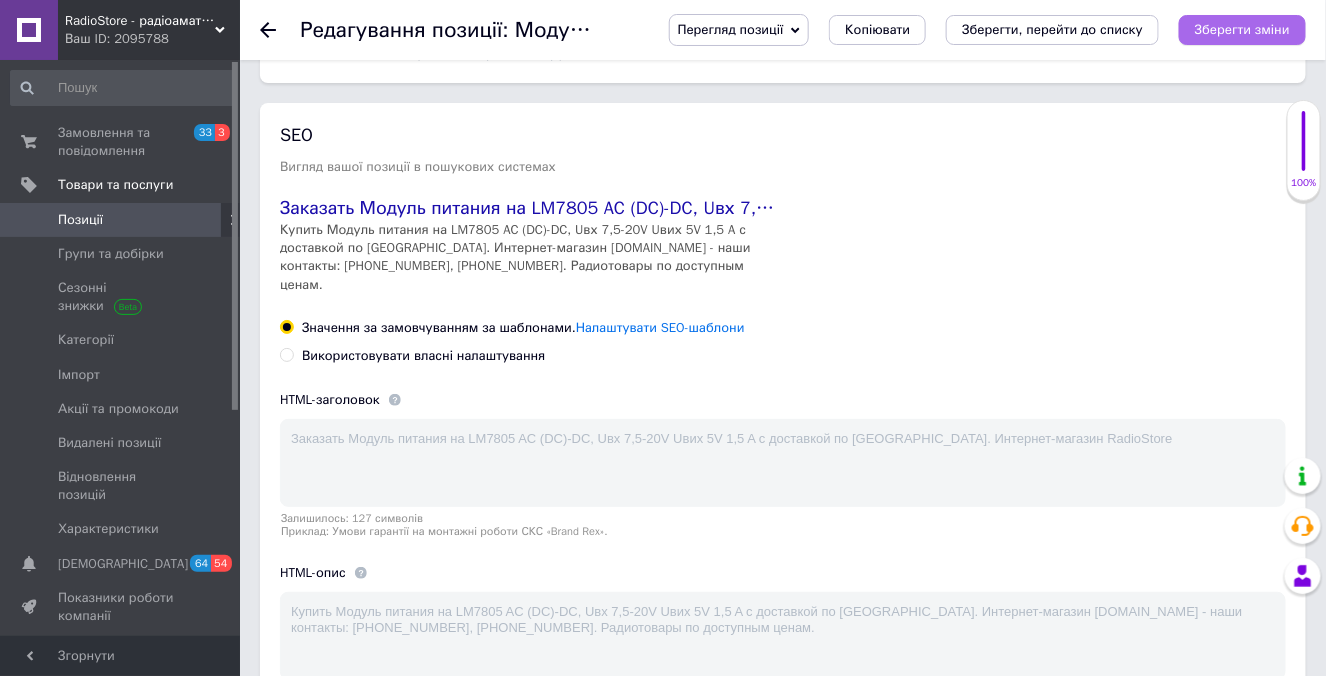 click on "Зберегти зміни" at bounding box center [1242, 30] 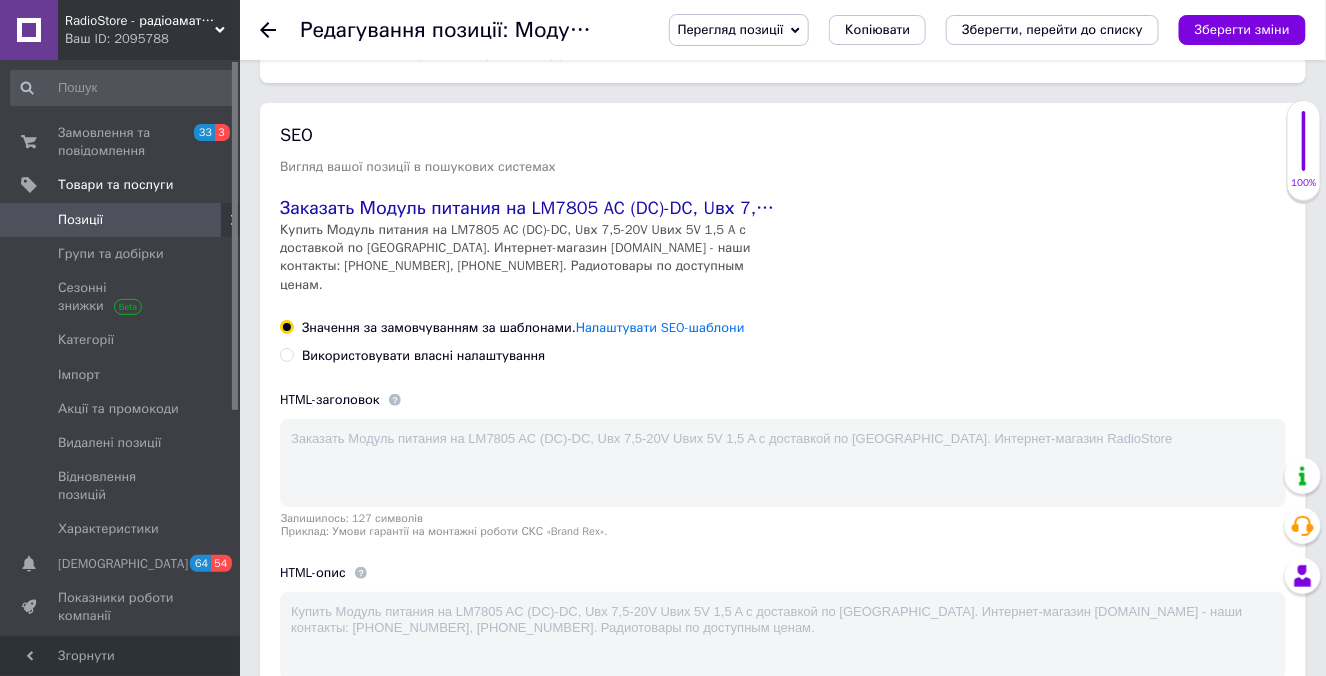 click on "RadioStore - радіоаматорські та електротехнічні товари" at bounding box center [140, 21] 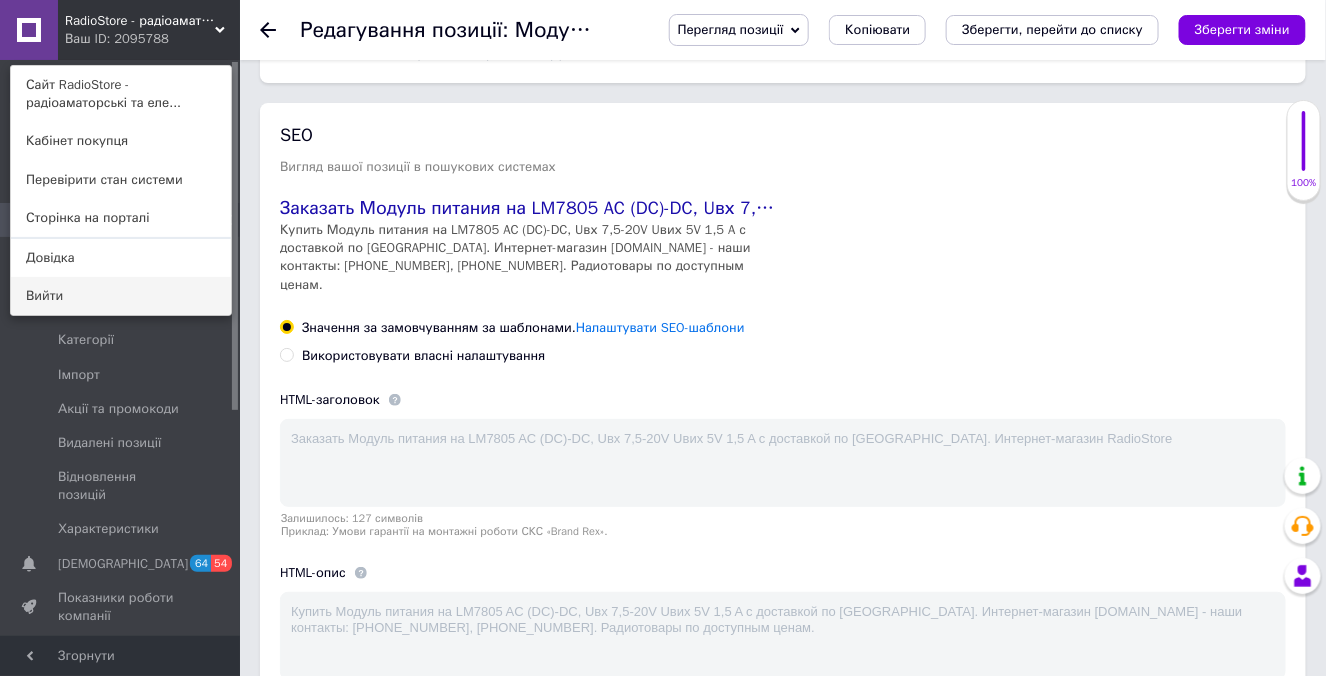 click on "Вийти" at bounding box center [121, 296] 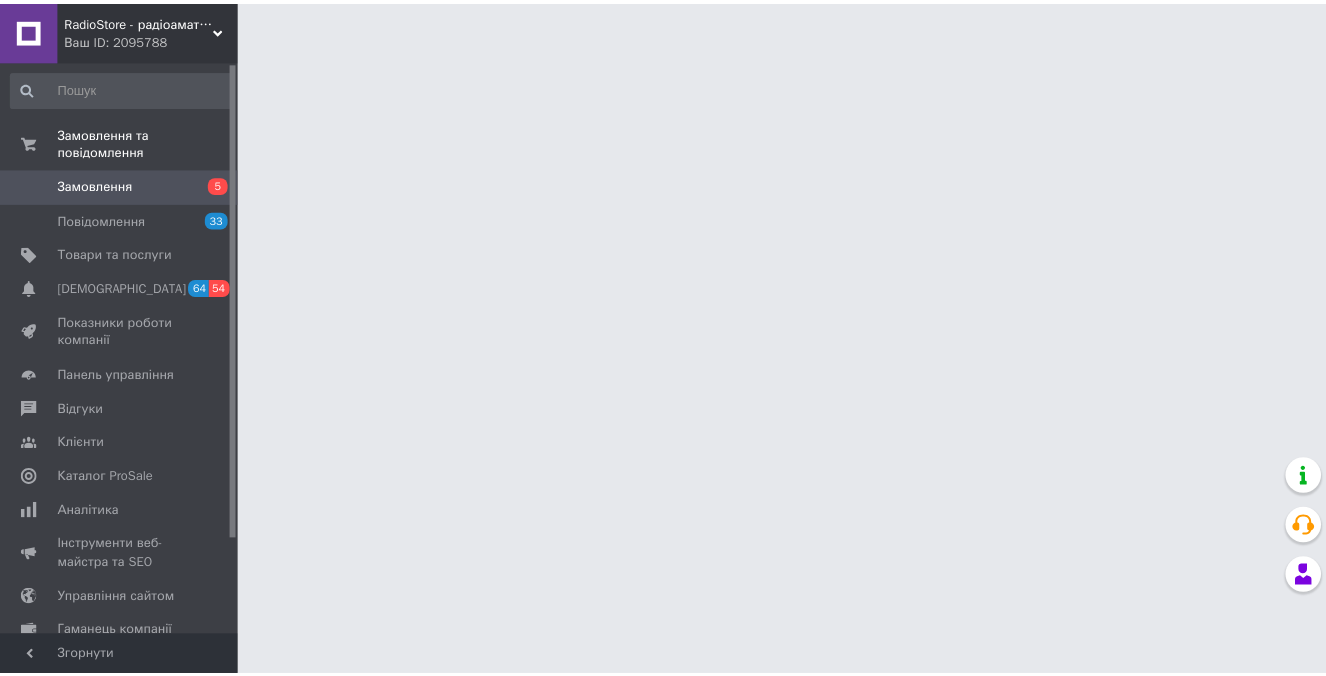 scroll, scrollTop: 0, scrollLeft: 0, axis: both 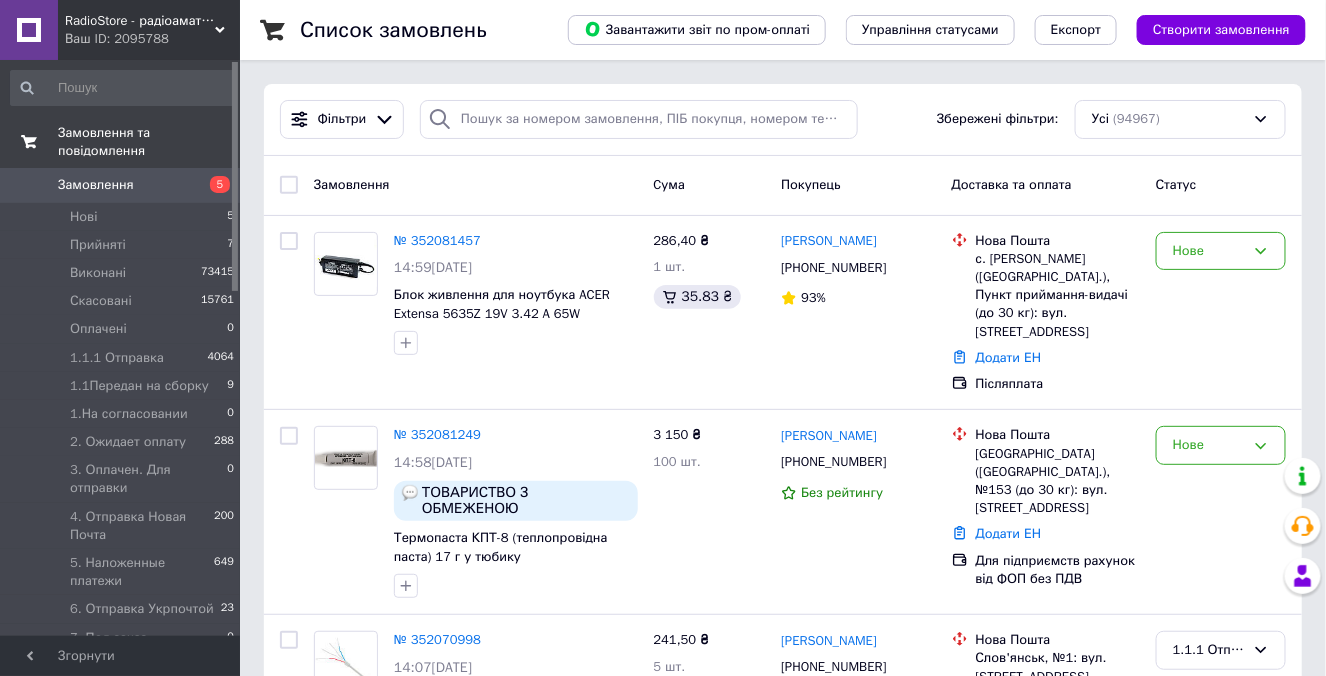 click on "Замовлення та повідомлення" at bounding box center (149, 142) 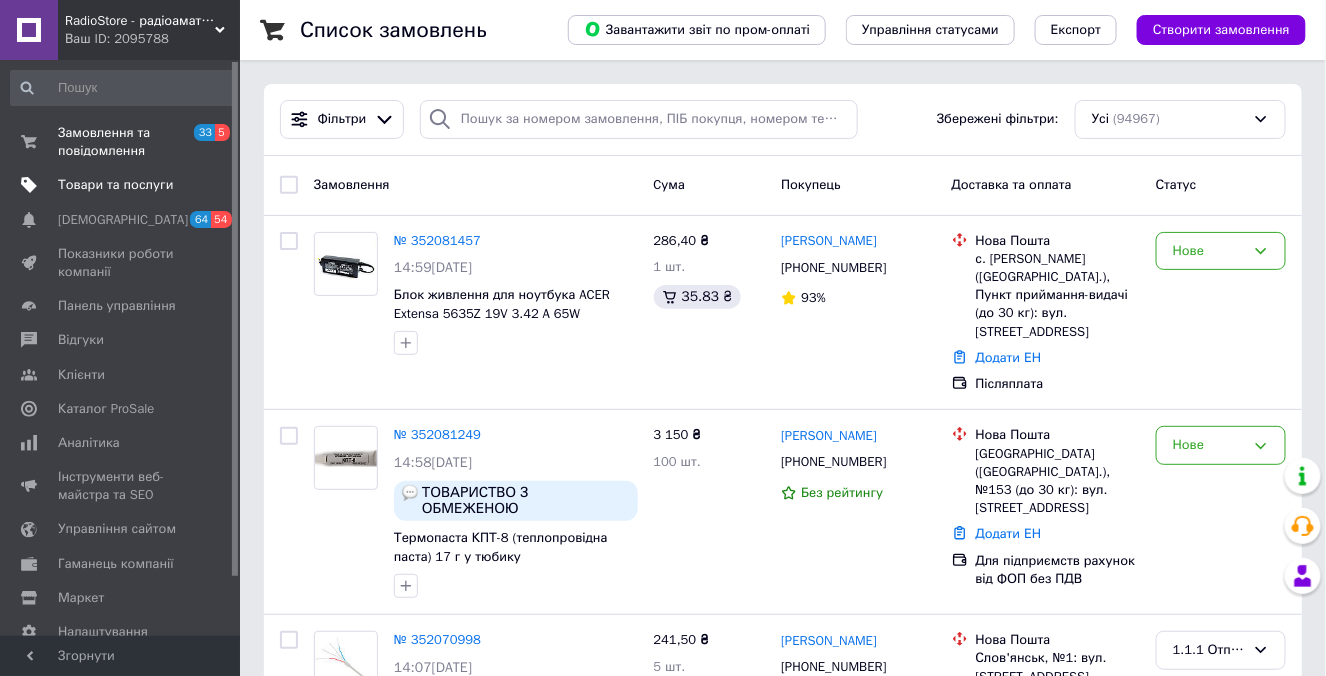 click on "Товари та послуги" at bounding box center (115, 185) 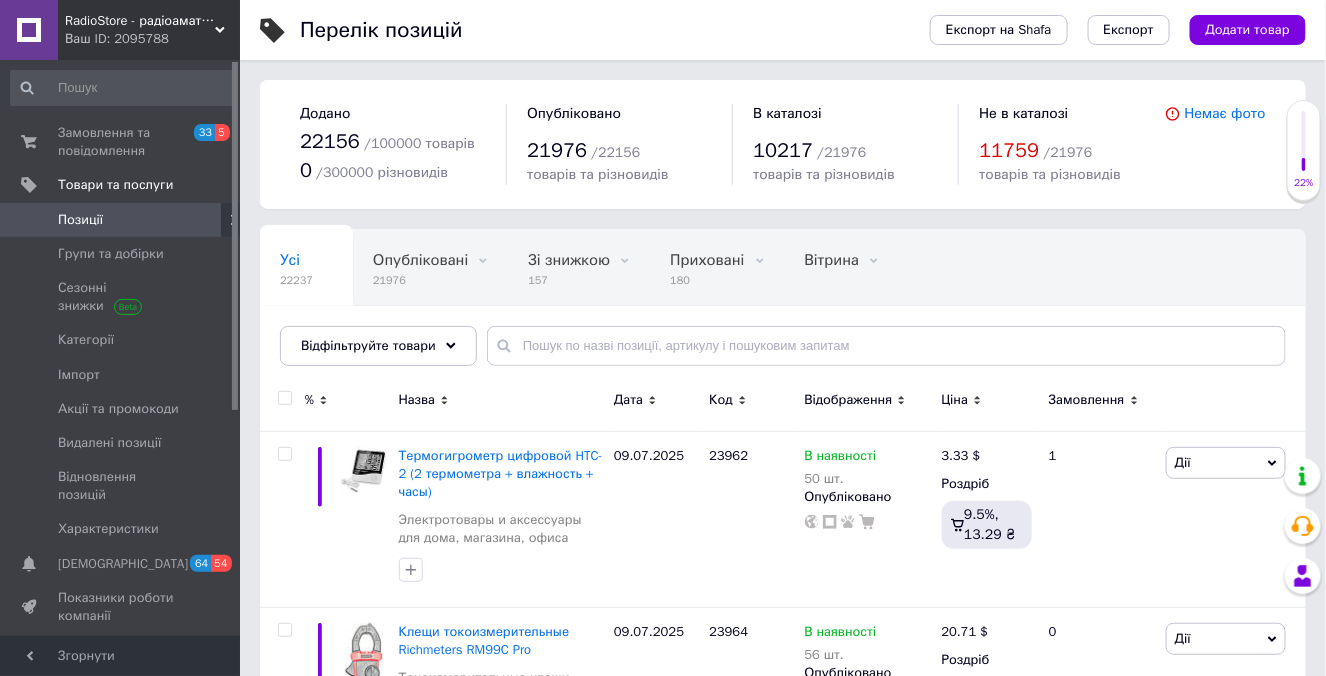 click 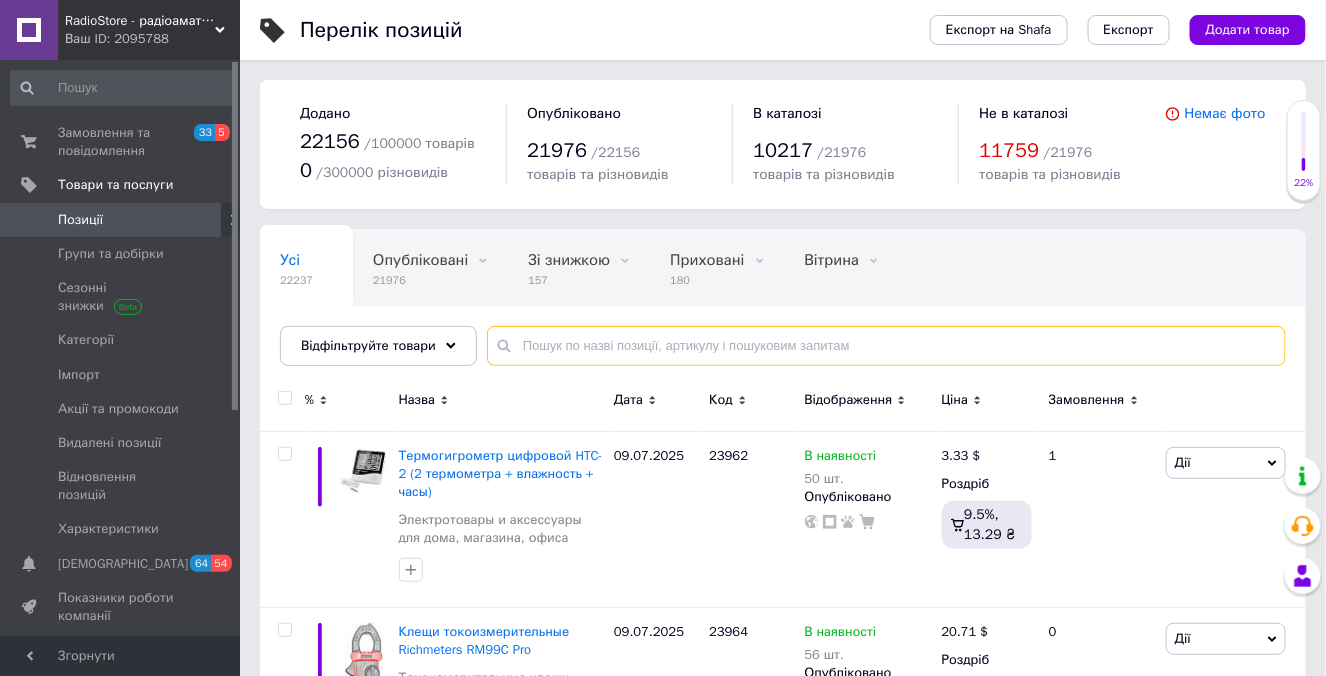 click at bounding box center [886, 346] 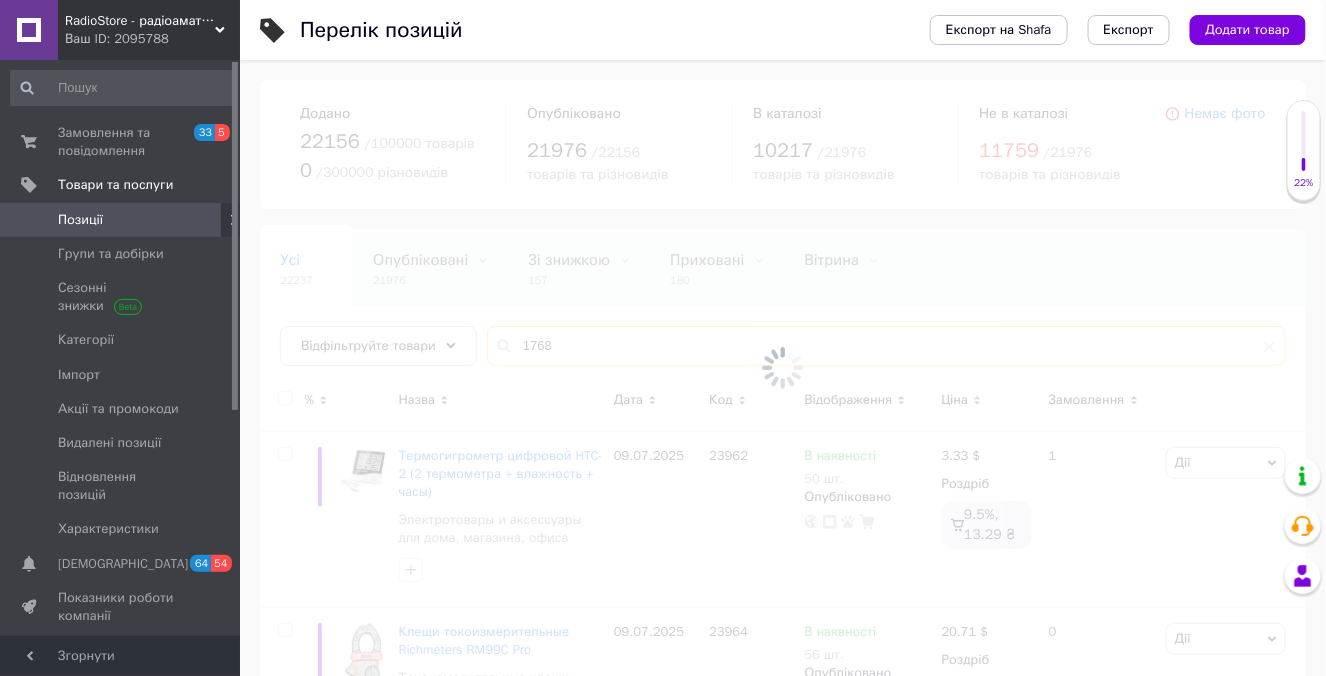 type on "17686" 